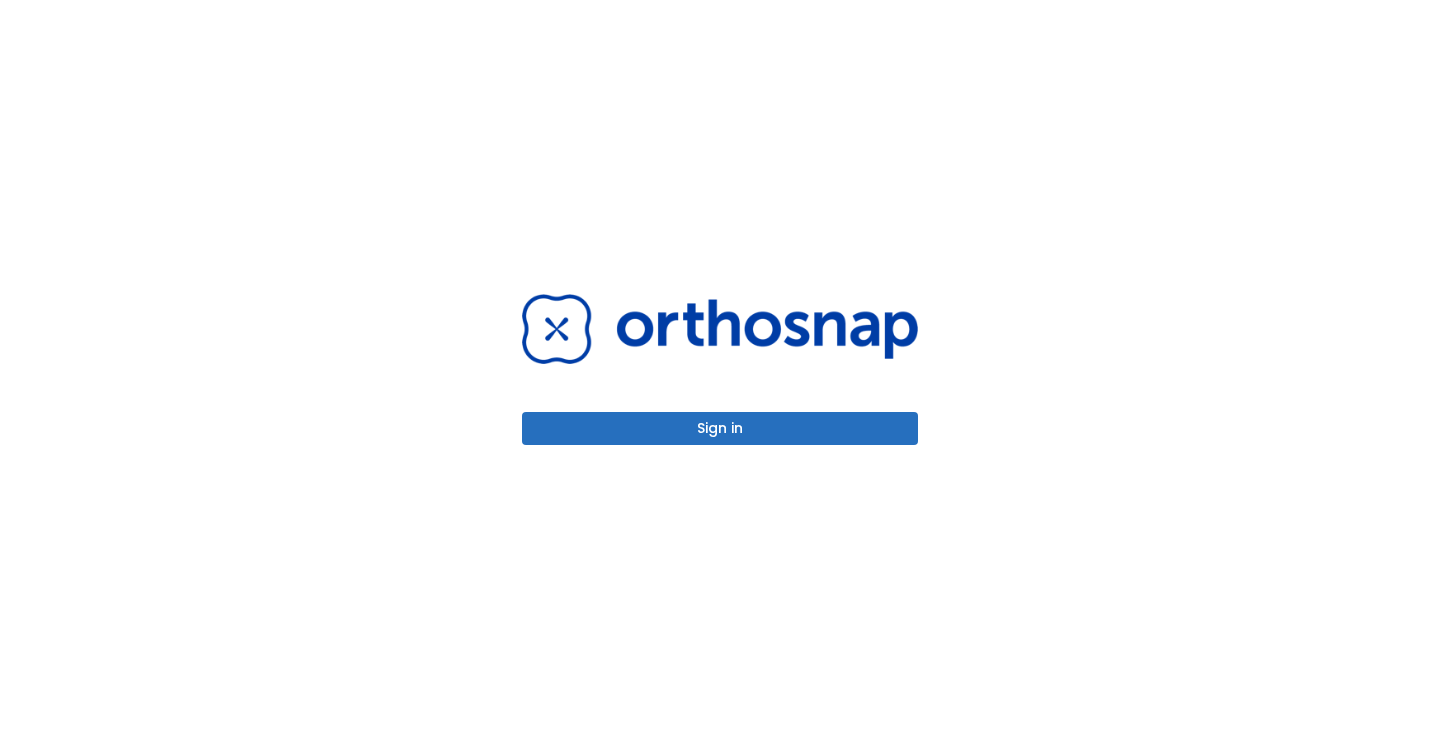 scroll, scrollTop: 0, scrollLeft: 0, axis: both 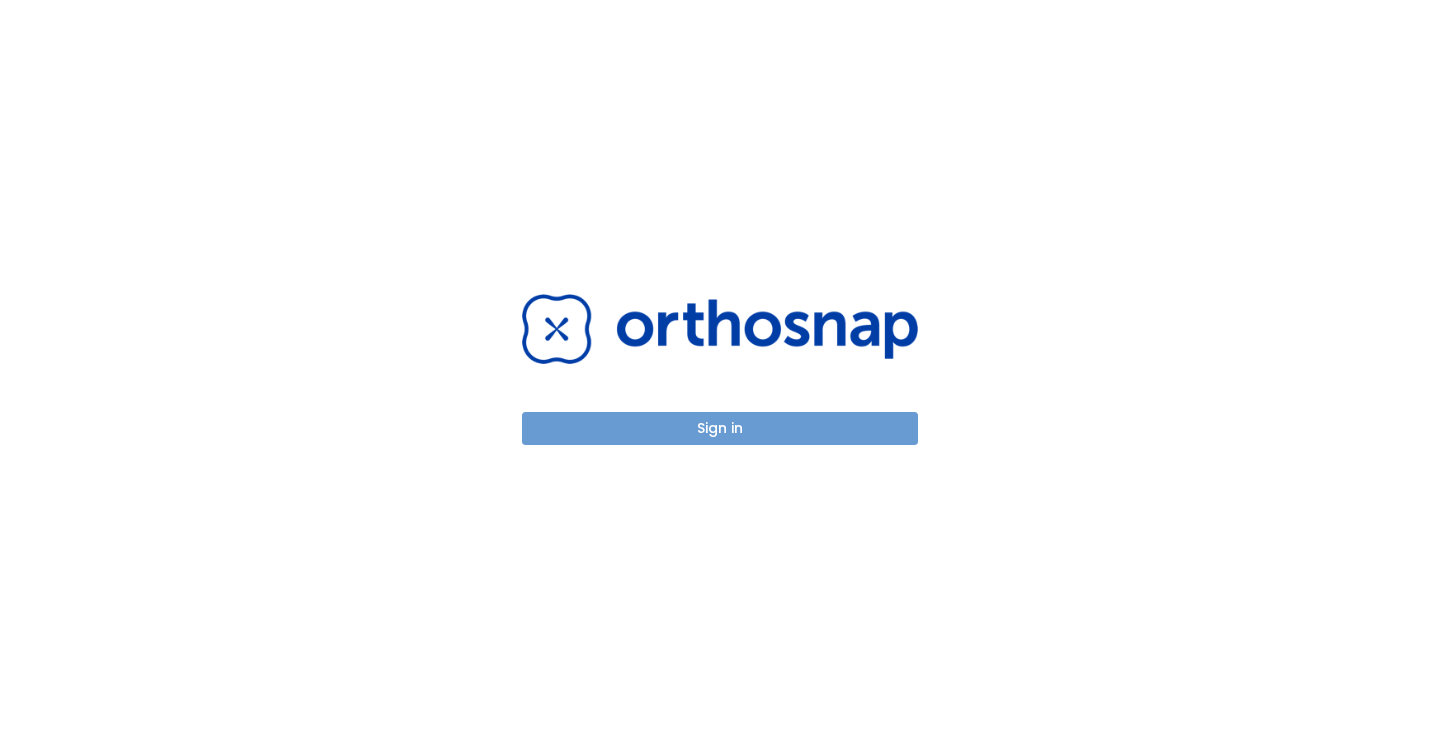 click on "Sign in" at bounding box center [720, 428] 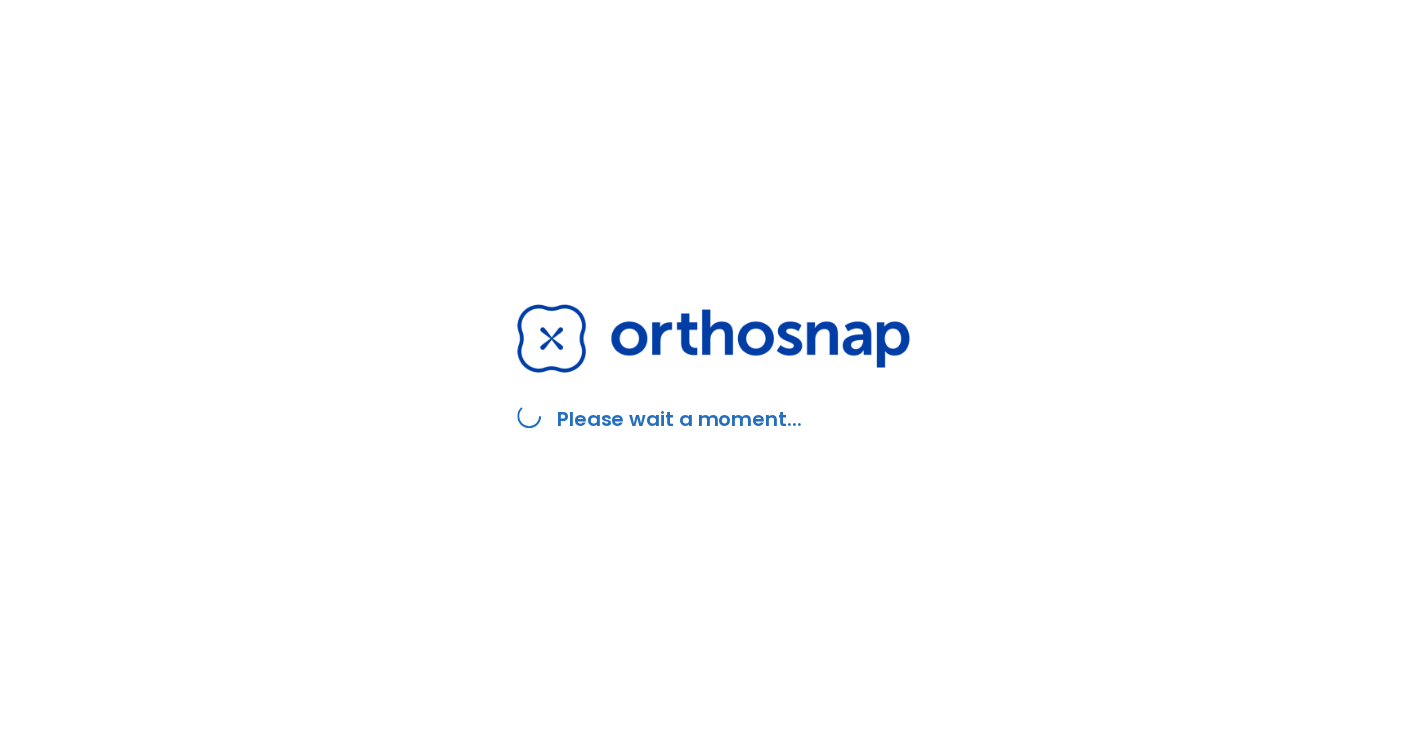 scroll, scrollTop: 0, scrollLeft: 0, axis: both 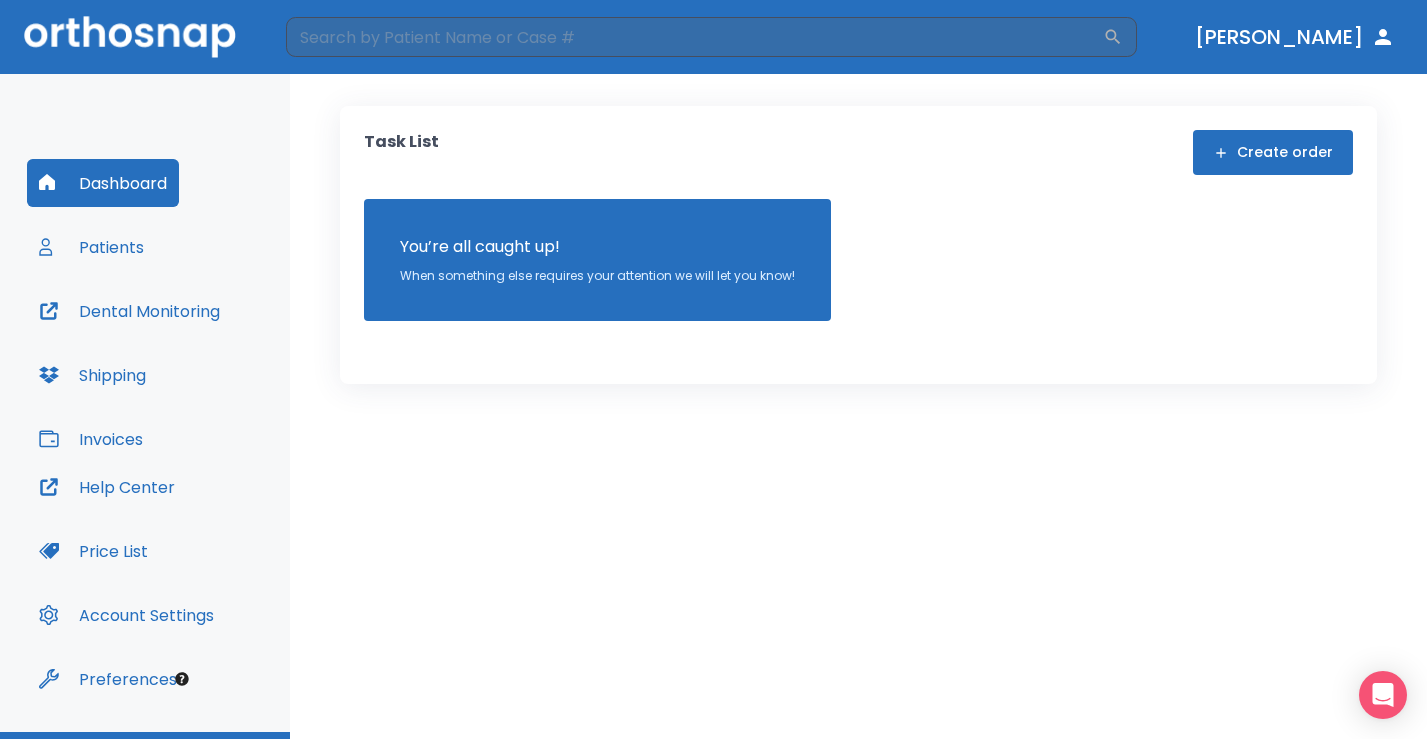 click on "Patients" at bounding box center (91, 247) 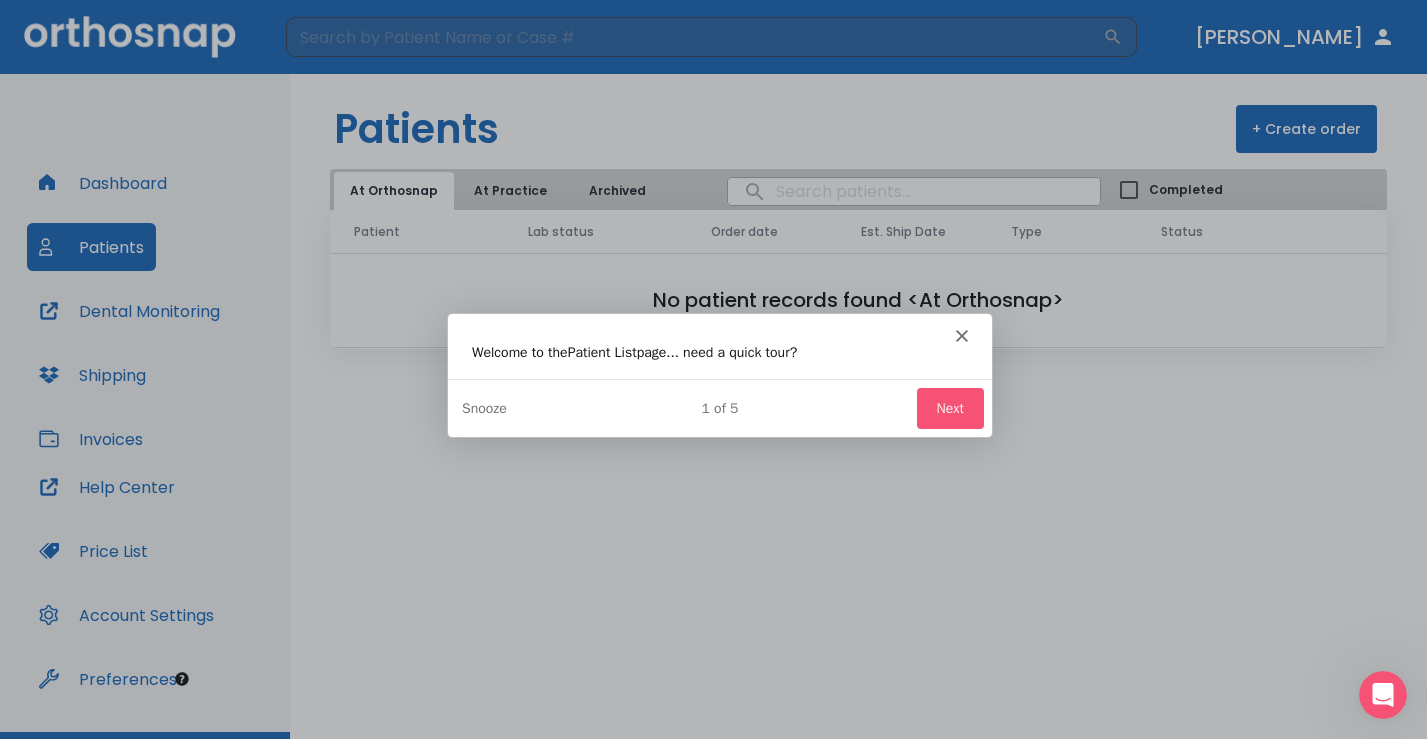 scroll, scrollTop: 0, scrollLeft: 0, axis: both 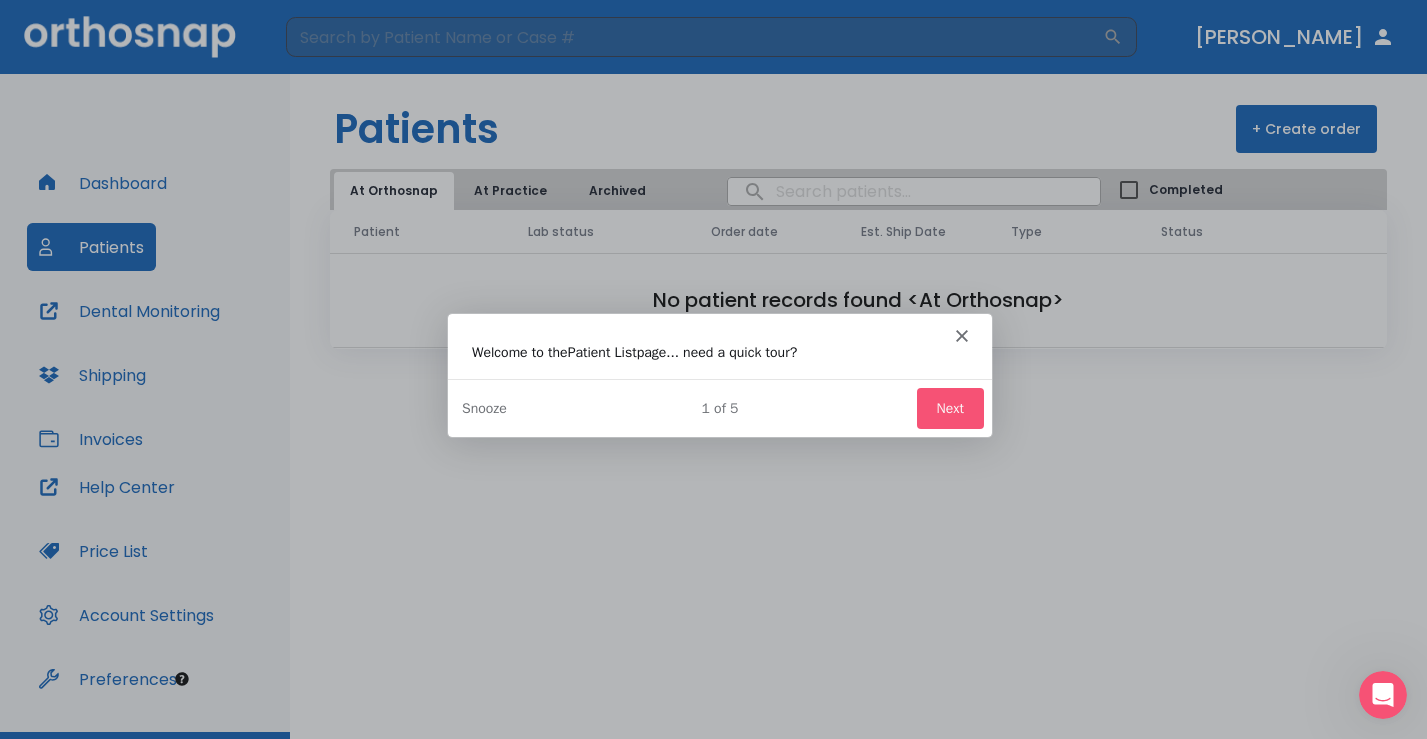 click on "Next" at bounding box center [948, 407] 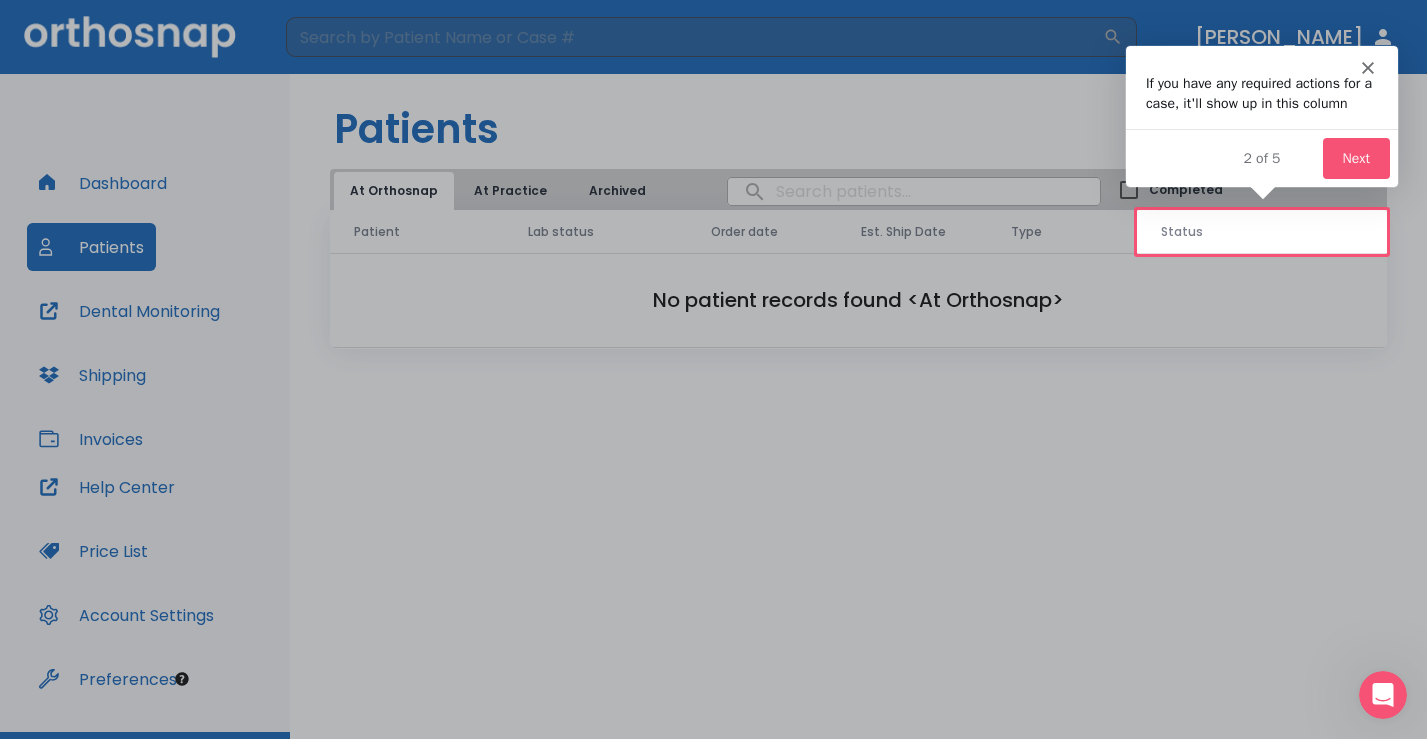 scroll, scrollTop: 0, scrollLeft: 0, axis: both 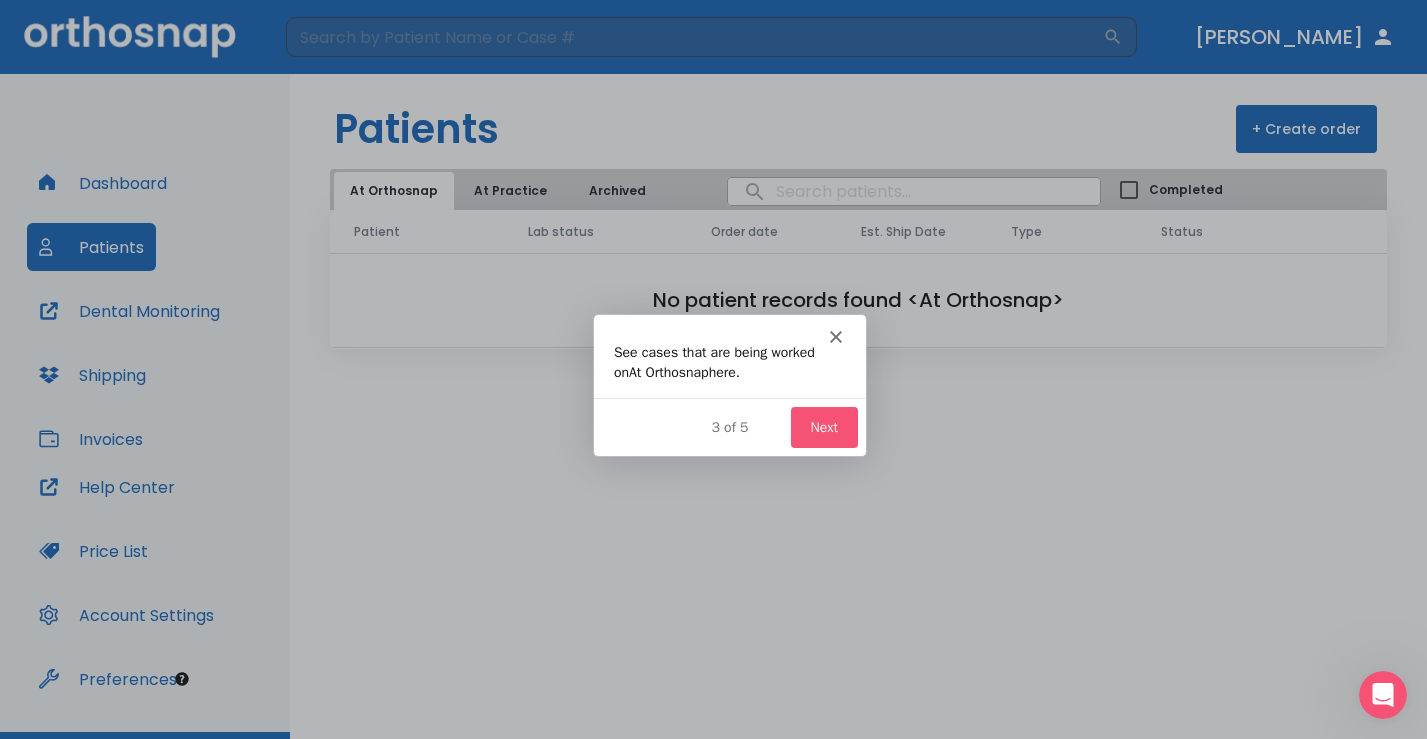 click on "Next" at bounding box center [822, 425] 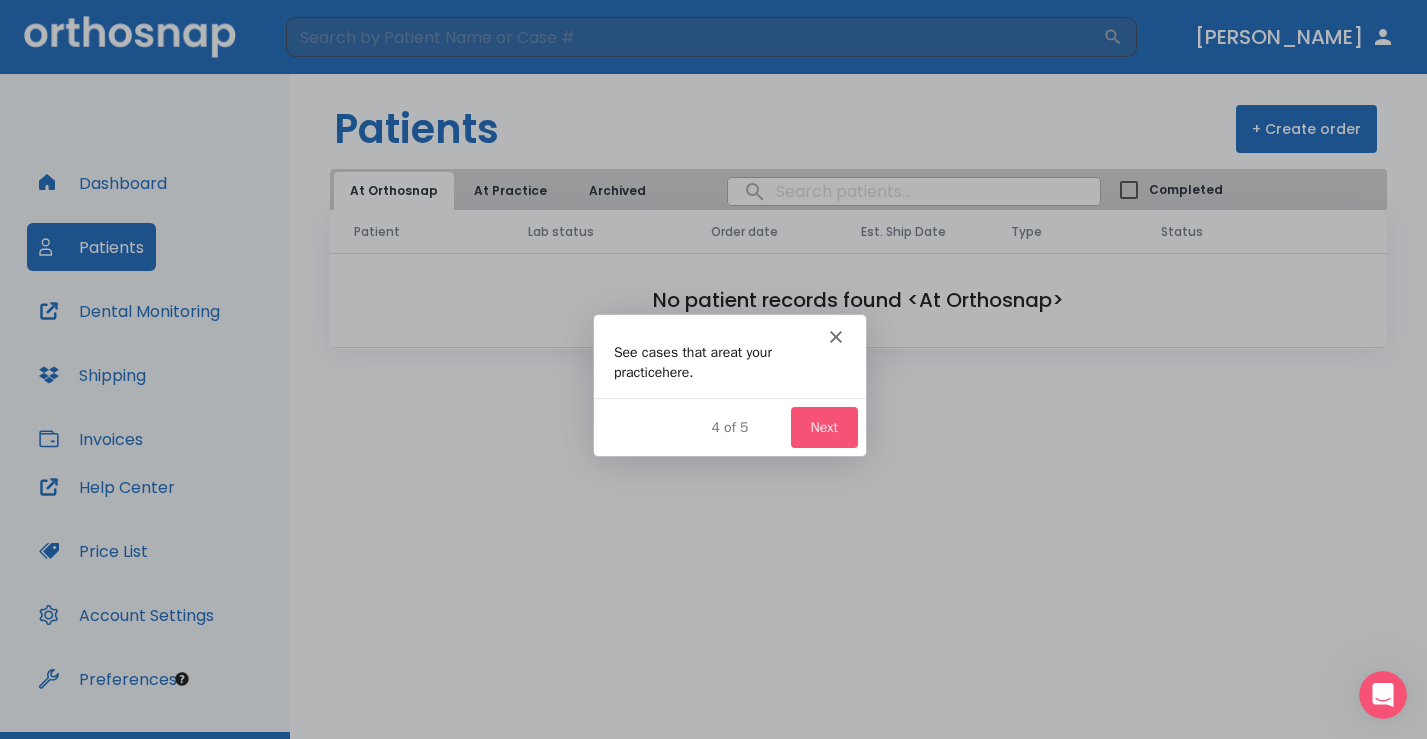 scroll, scrollTop: 0, scrollLeft: 0, axis: both 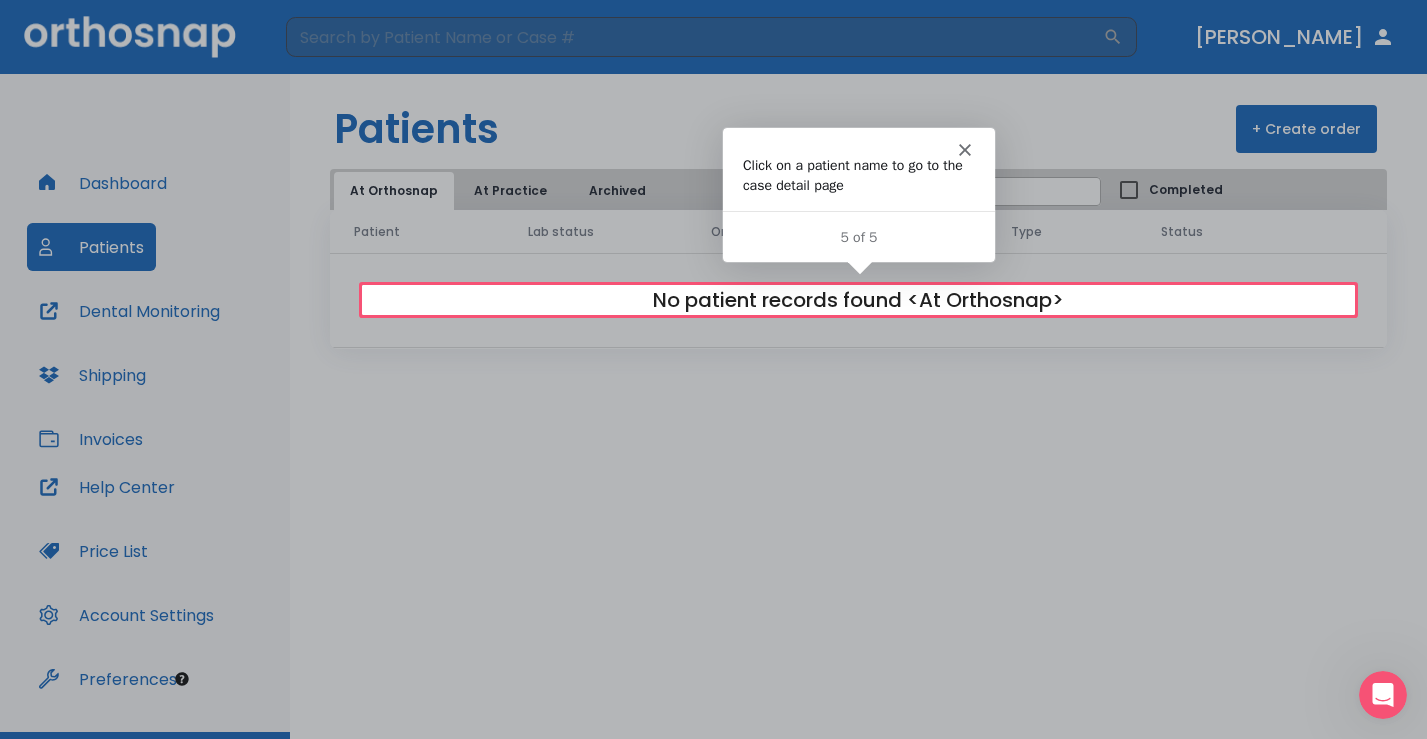 click 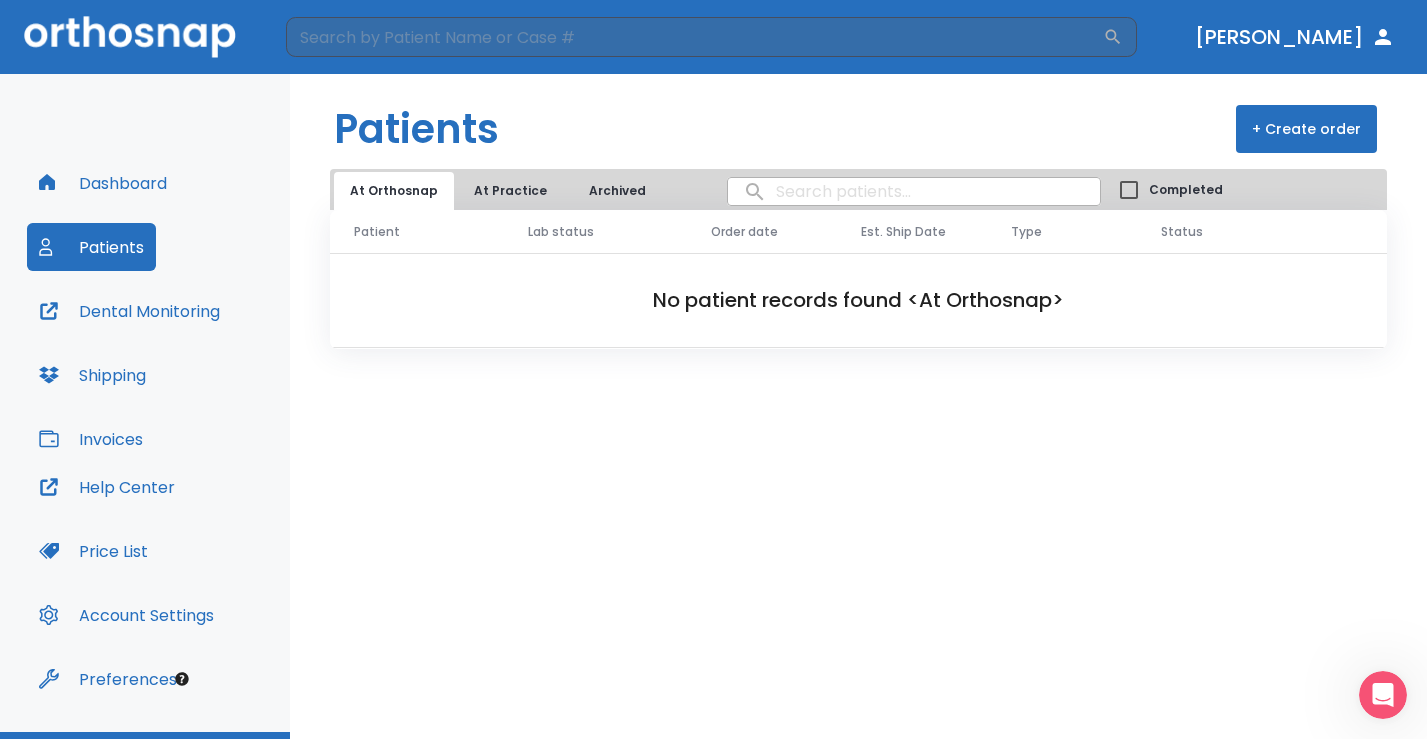 click on "+ Create order" at bounding box center (1306, 129) 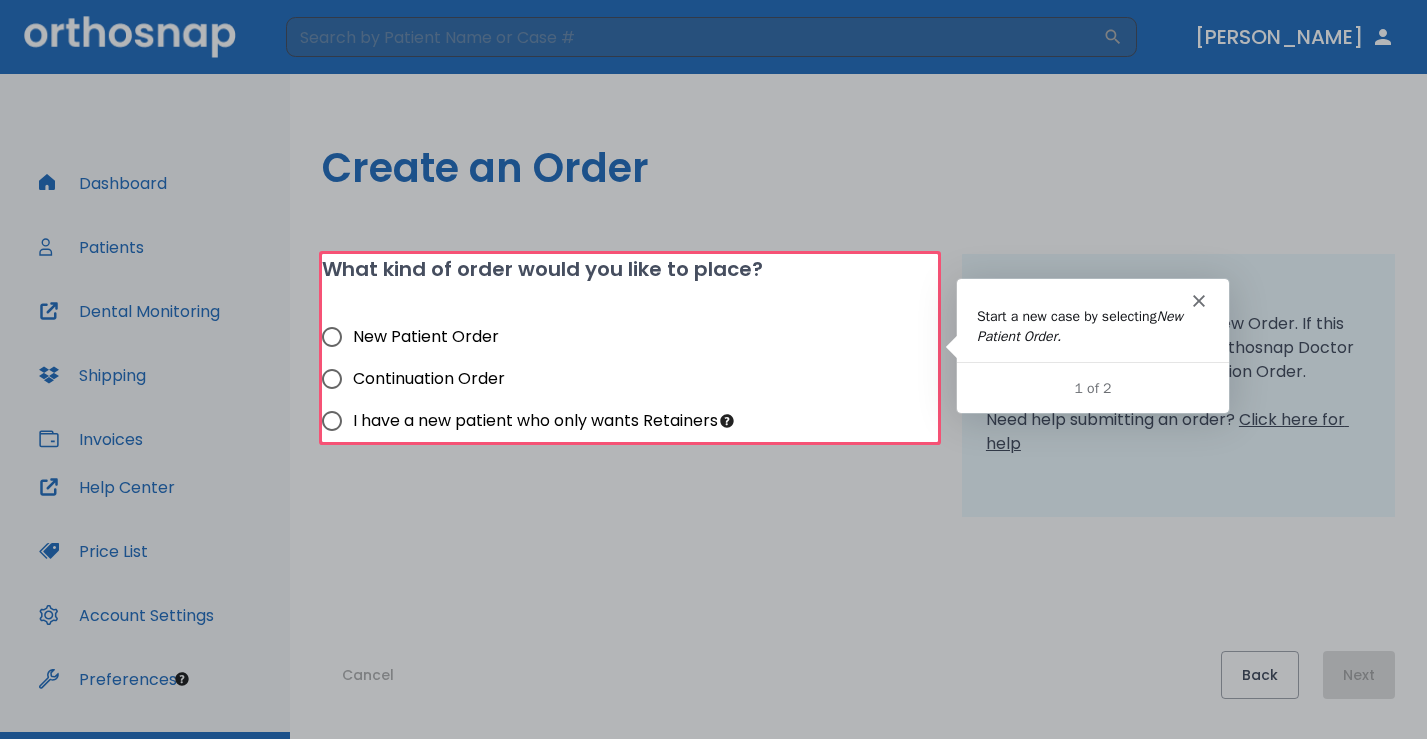 scroll, scrollTop: 0, scrollLeft: 0, axis: both 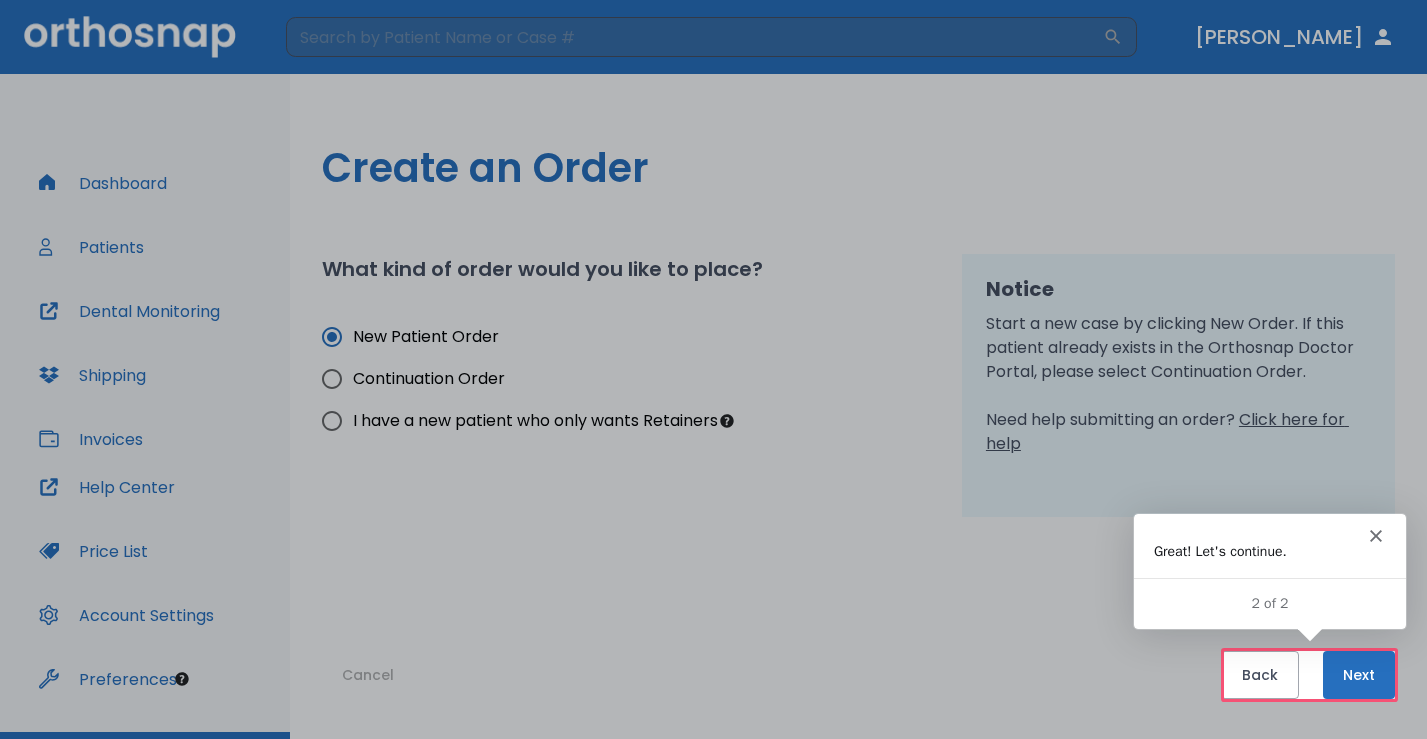 click on "Next" at bounding box center (1359, 675) 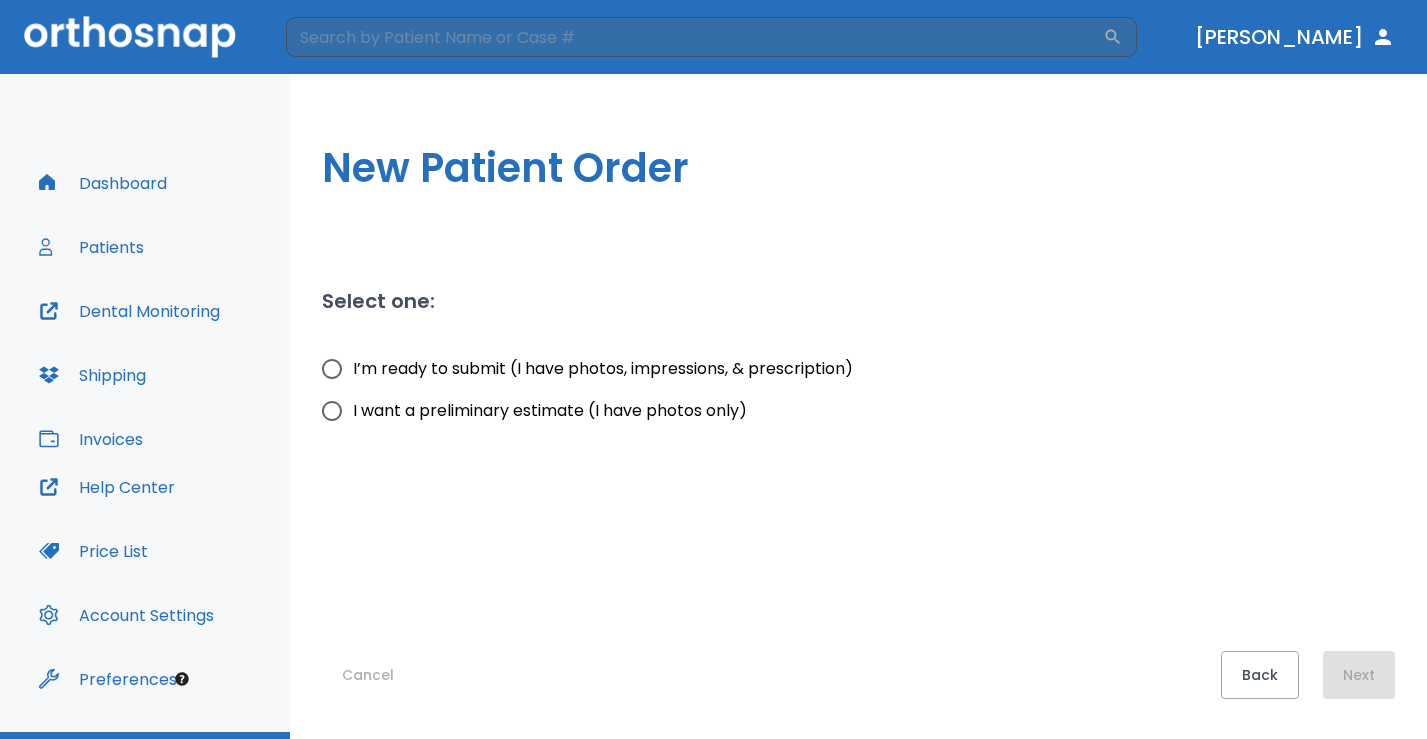 click on "I’m ready to submit (I have photos, impressions, & prescription)" at bounding box center (603, 369) 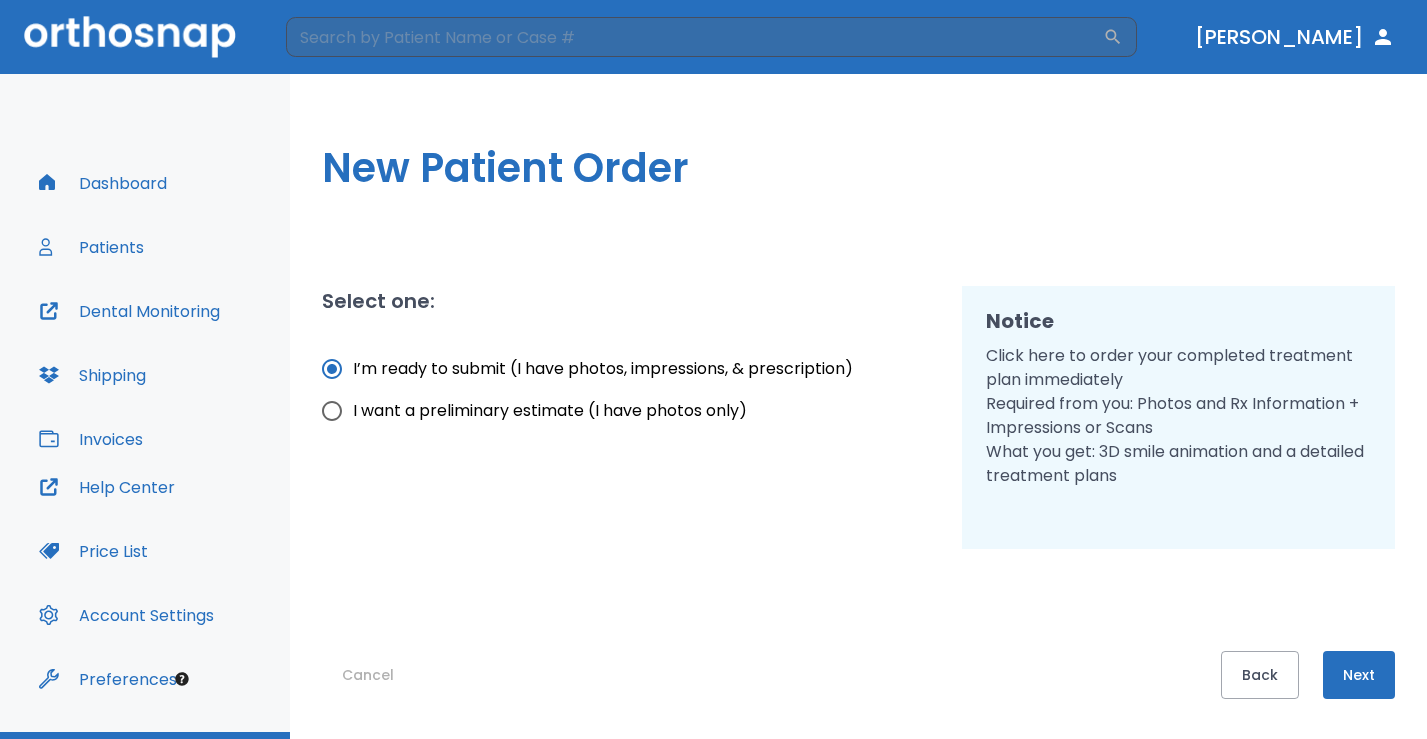 click on "Next" at bounding box center (1359, 675) 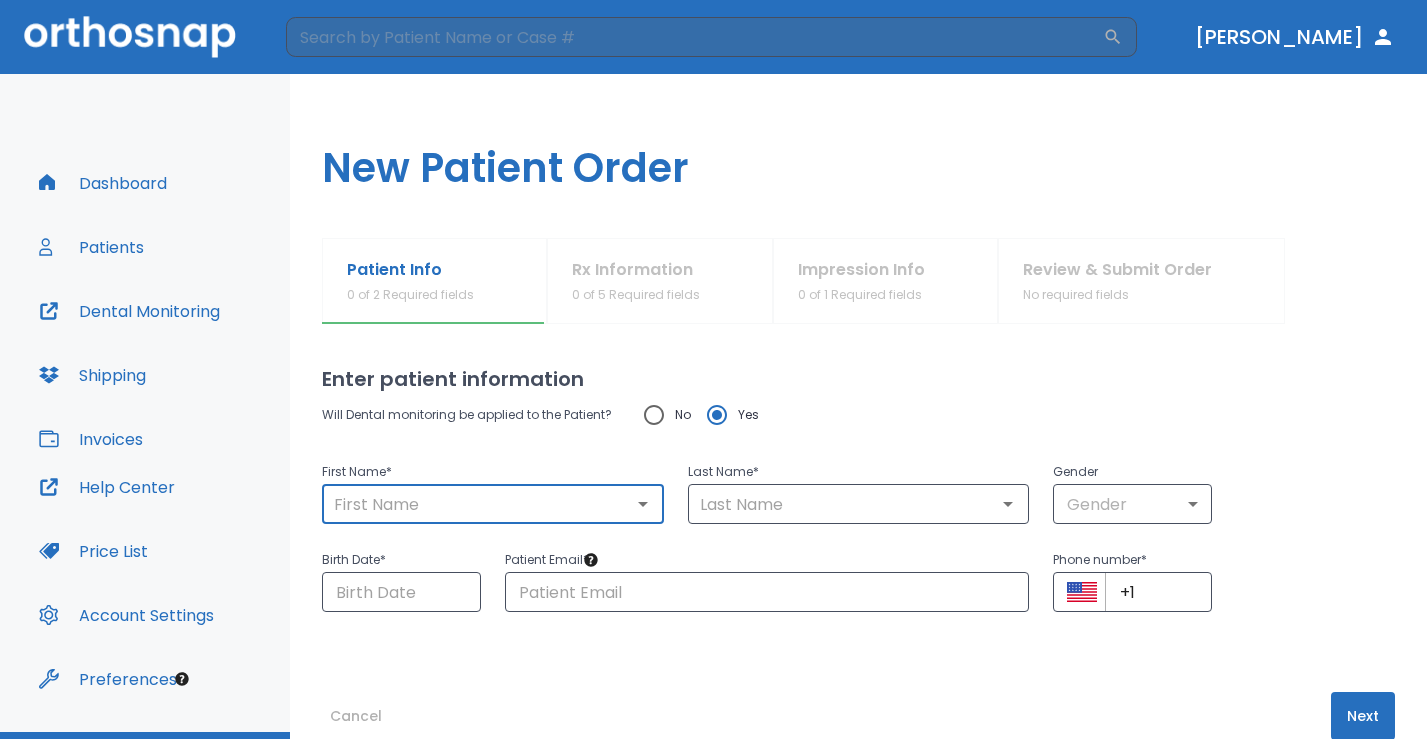 click at bounding box center (493, 504) 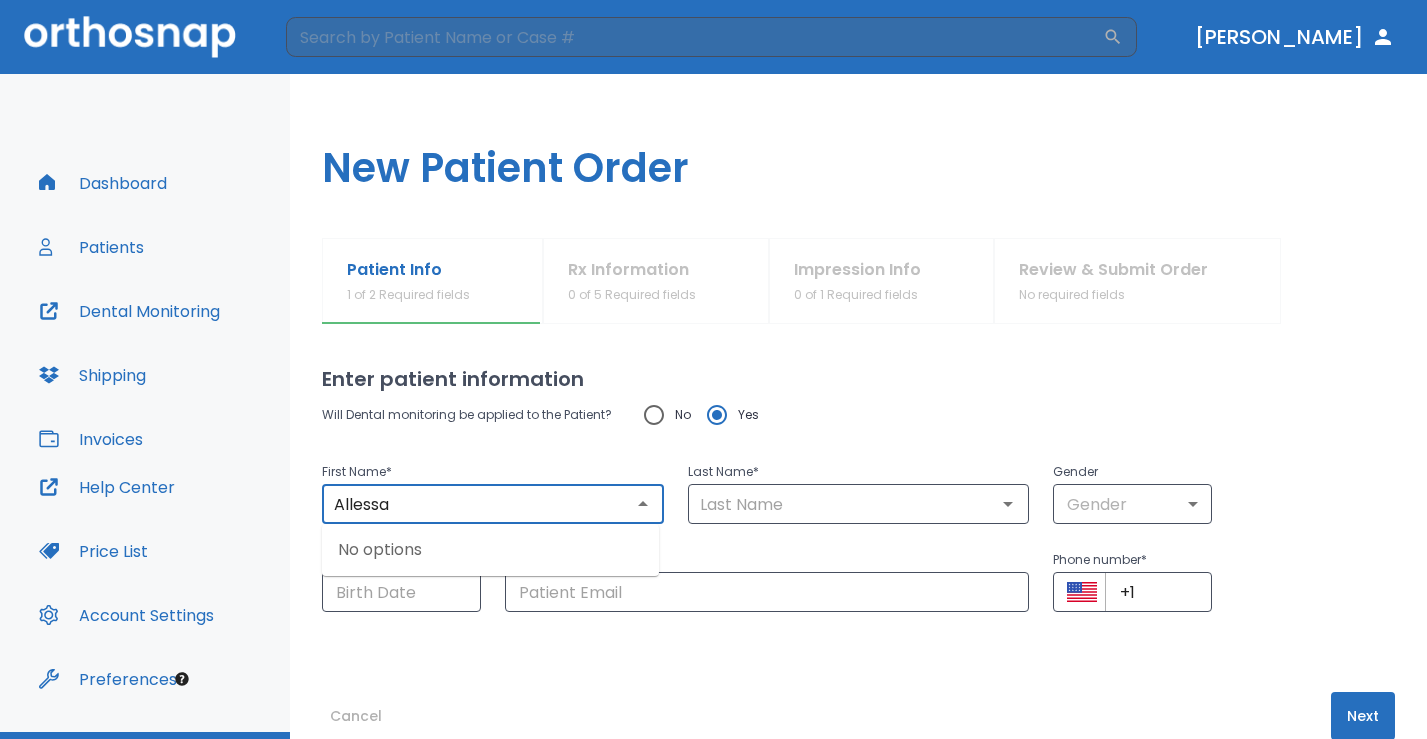 type on "Allessa" 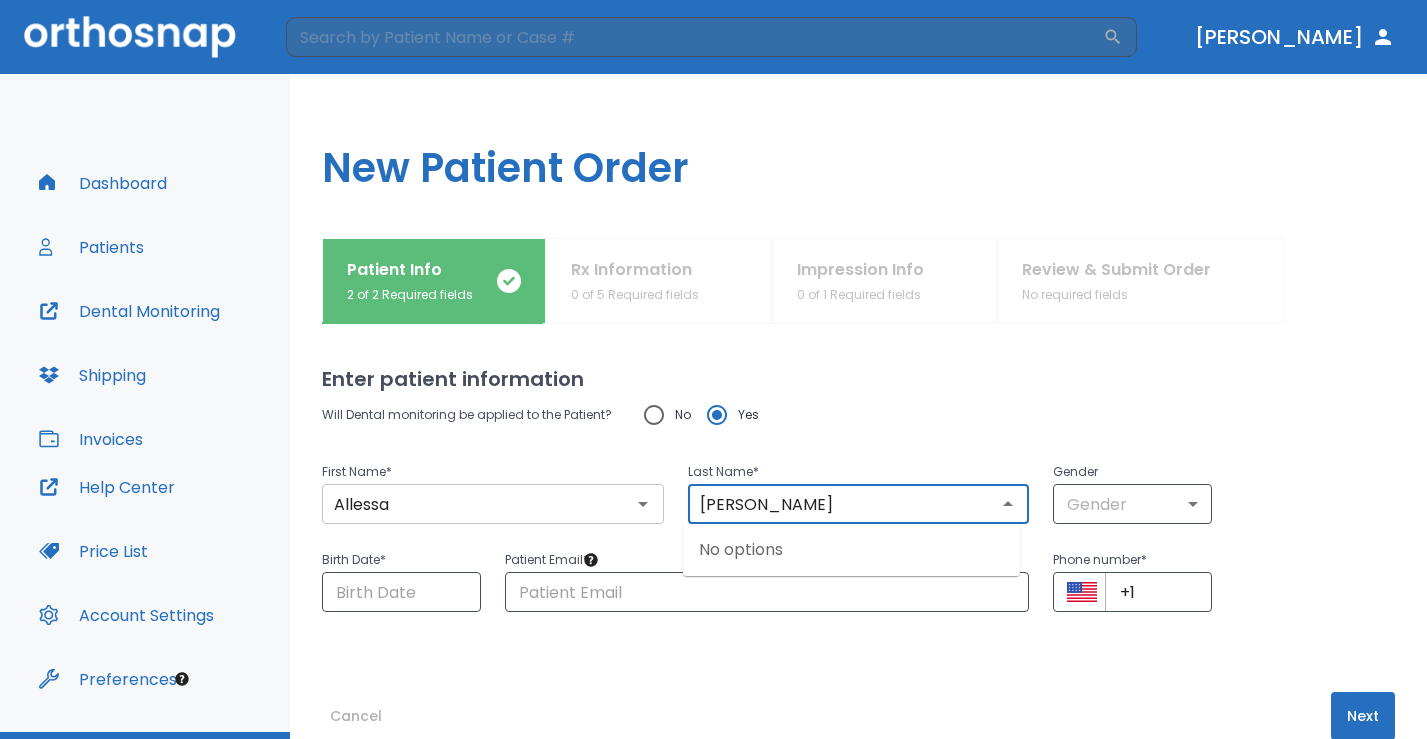 type on "[PERSON_NAME]" 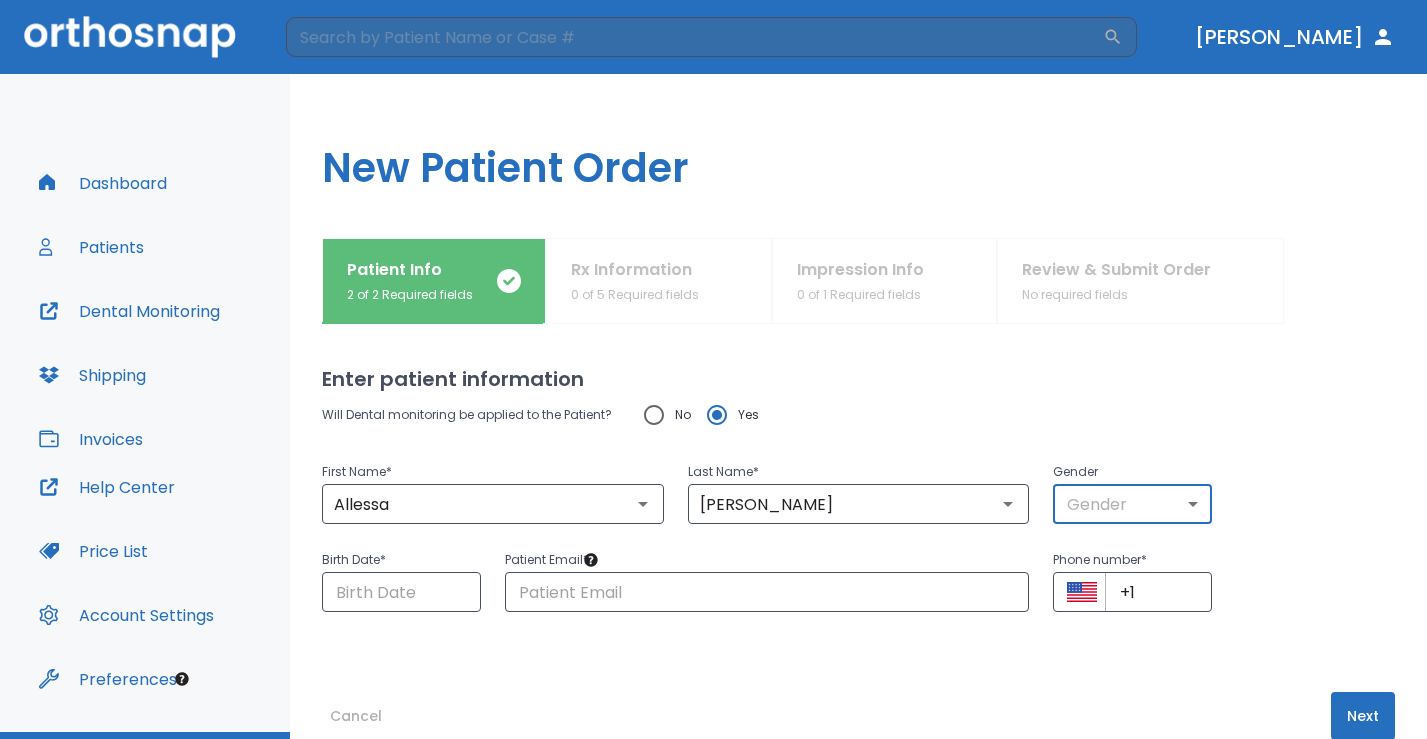 click on "​ [PERSON_NAME] Dashboard Patients Dental Monitoring Shipping Invoices Help Center Price List Account Settings Preferences Logout Uploading files and placing your order. One moment, please. New Patient Order Patient Info 2 of 2 Required fields Rx Information 0 of 5 Required fields Impression Info 0 of 1 Required fields Review & Submit Order No required fields Enter patient information Will Dental monitoring be applied to the Patient? No Yes First Name * [PERSON_NAME] ​ Last Name * [PERSON_NAME] ​ Gender Gender ​ Birth Date * ​ Patient Email * ​ Phone number * ​ +1 ​ Cancel Next" at bounding box center (713, 369) 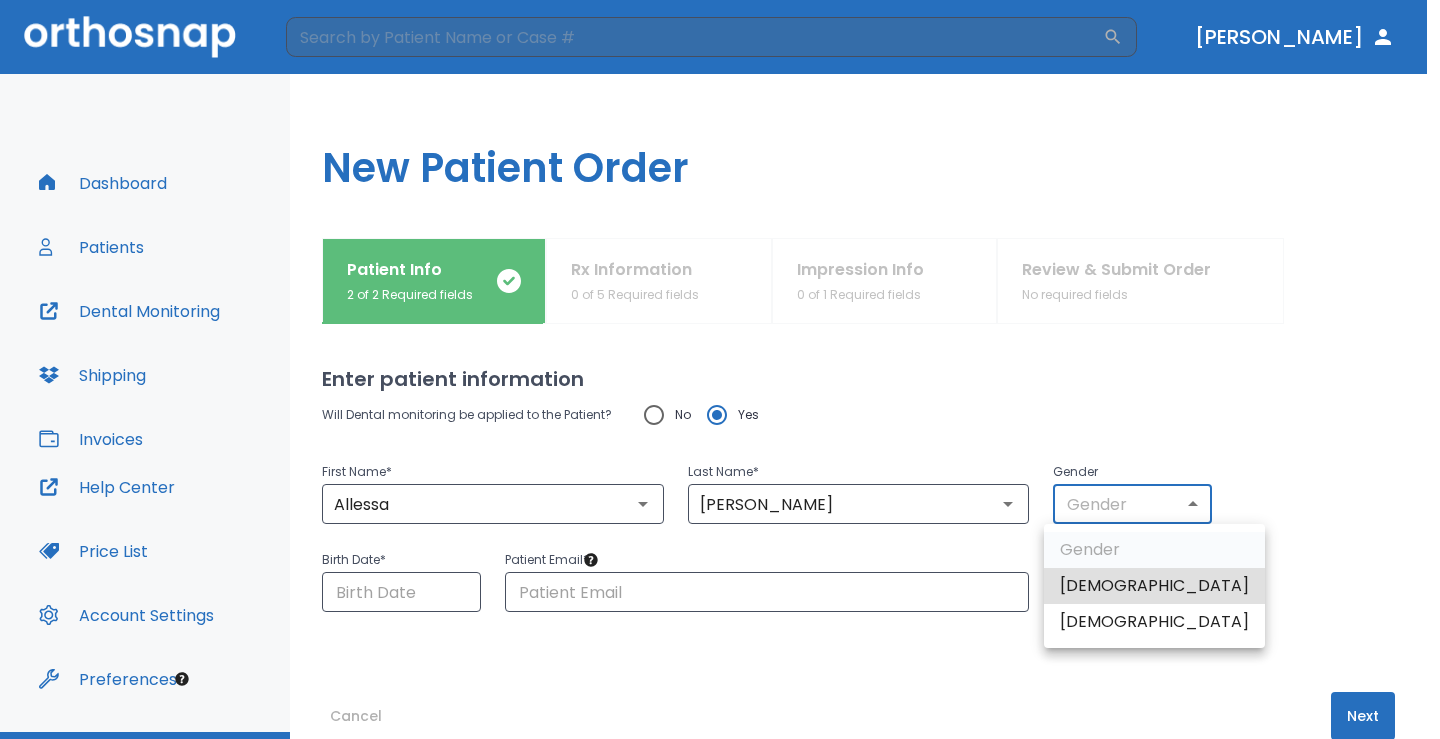 click on "[DEMOGRAPHIC_DATA]" at bounding box center (1154, 622) 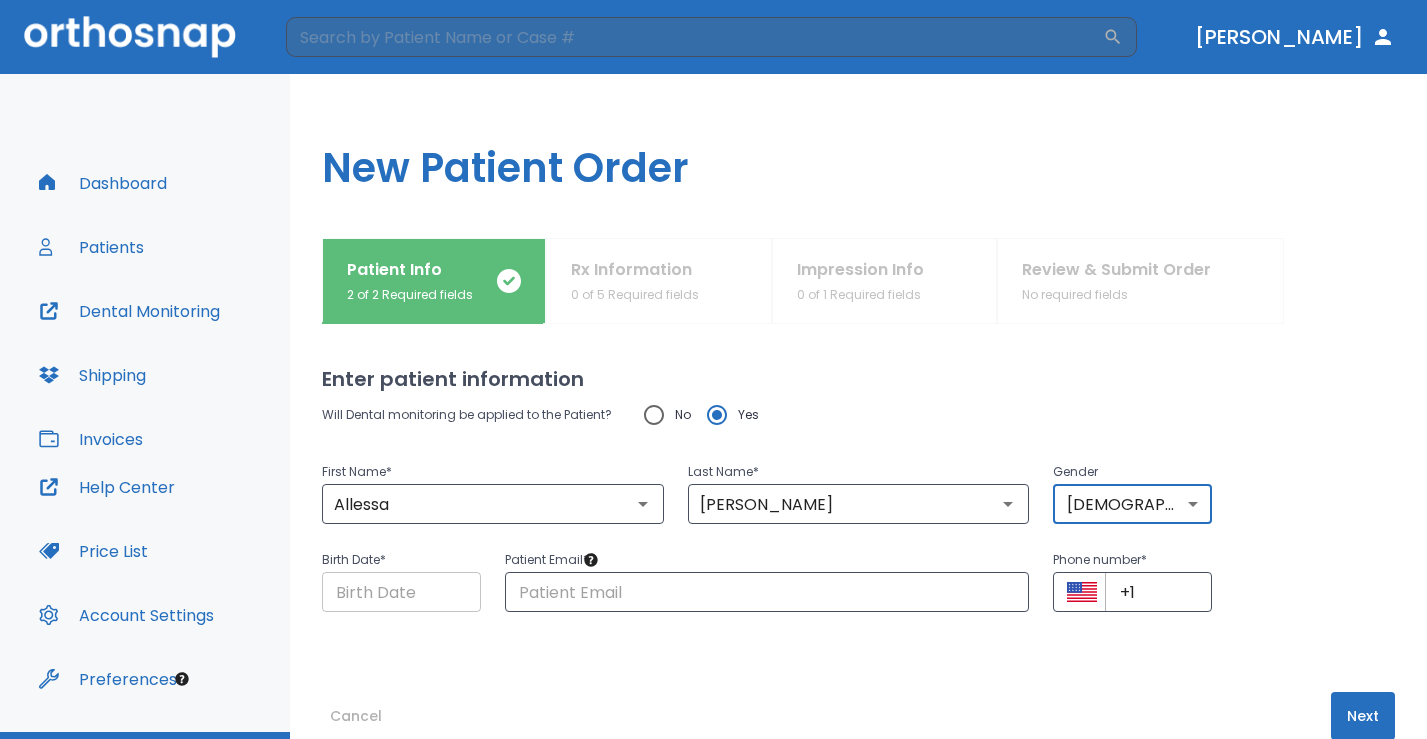 click at bounding box center (401, 592) 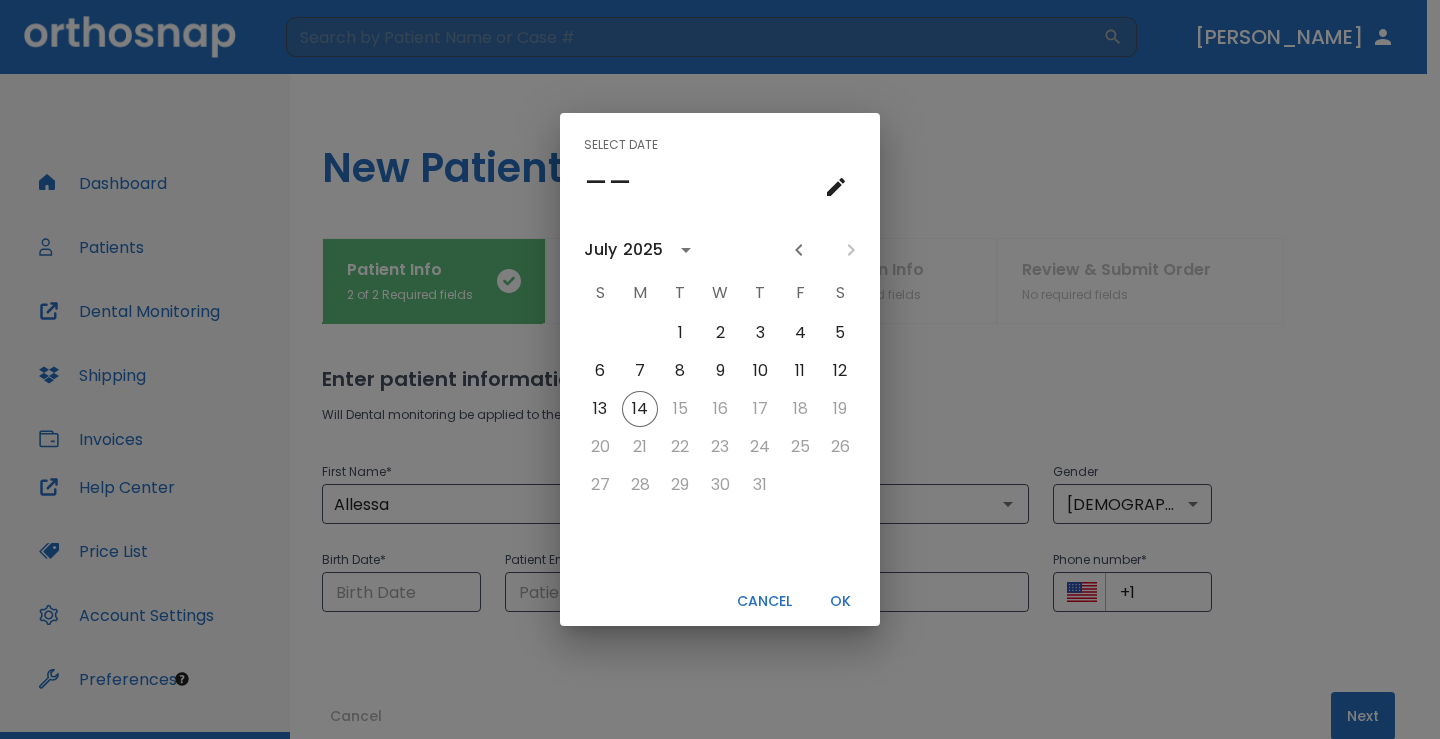 type 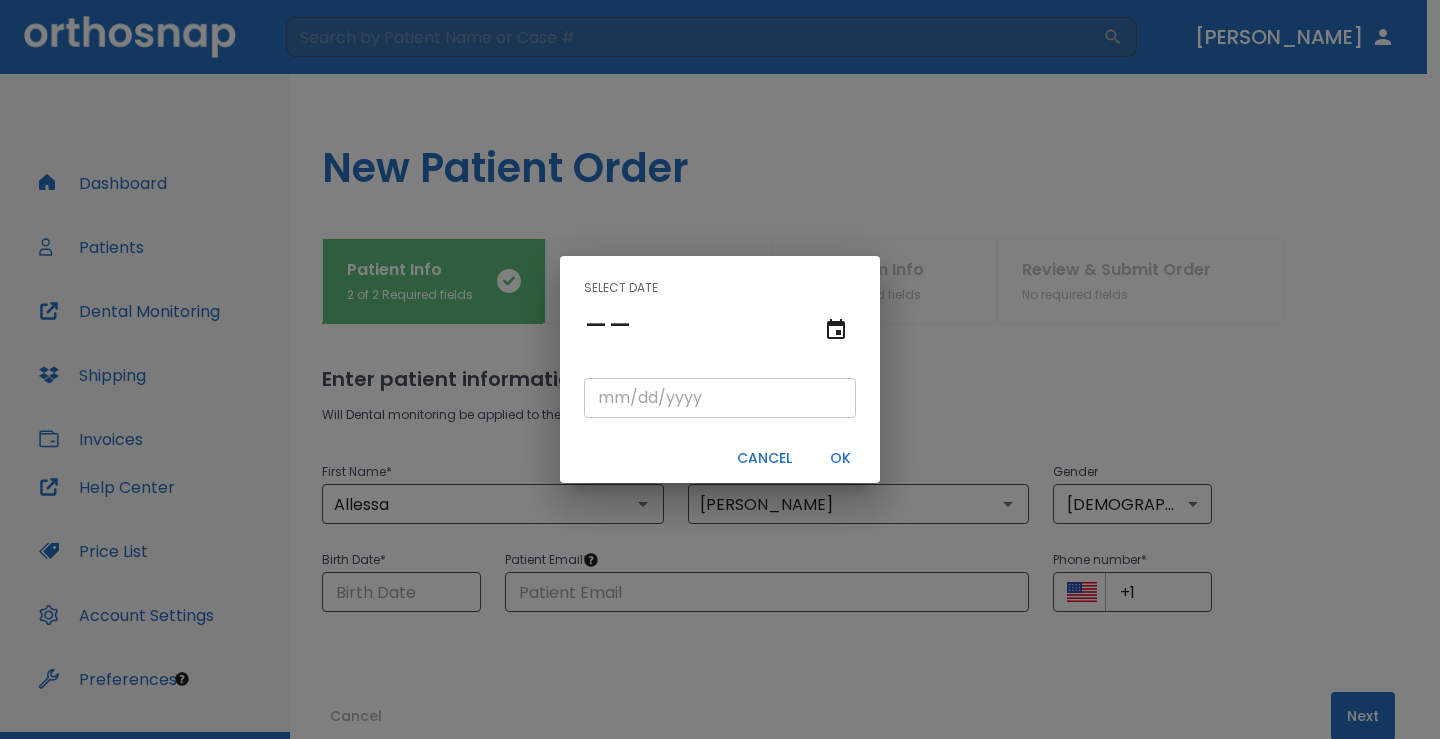 click at bounding box center (720, 398) 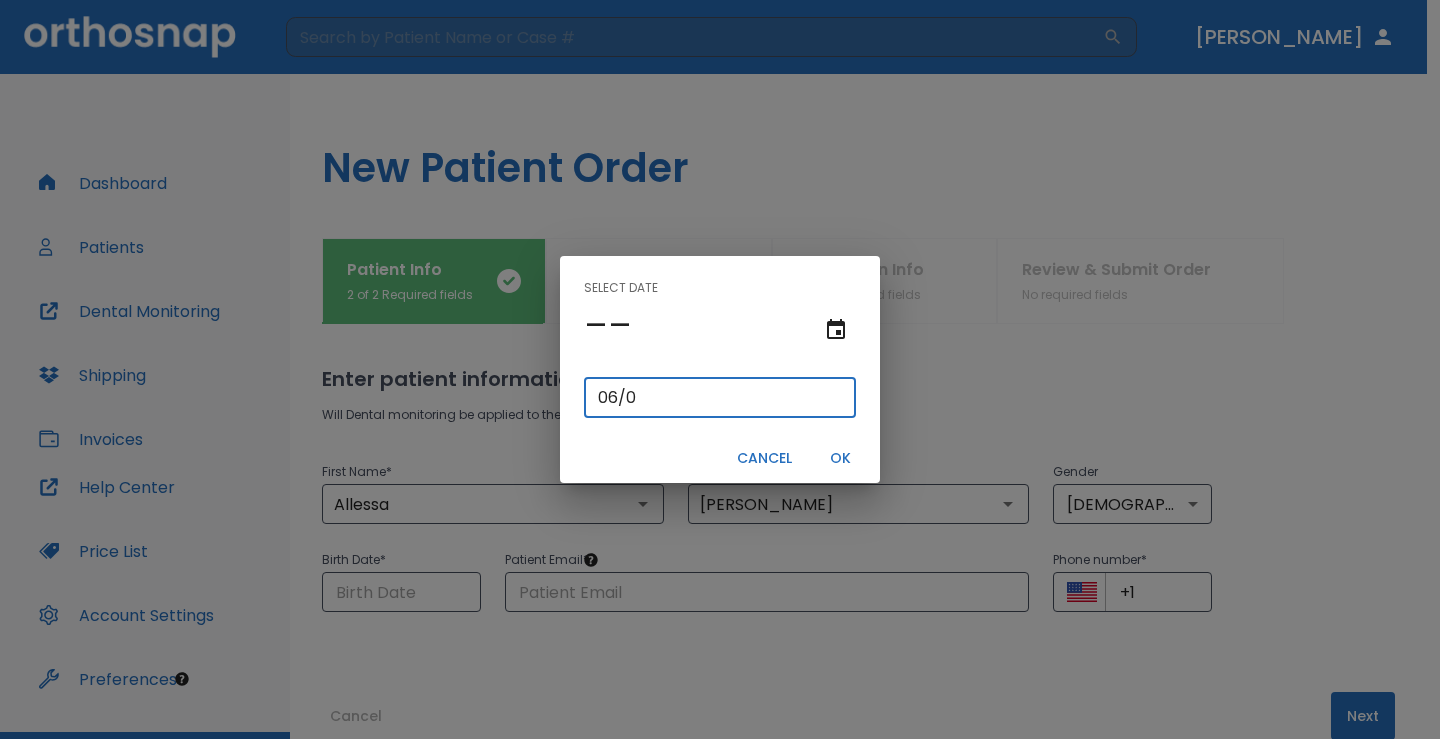 type on "06/01/" 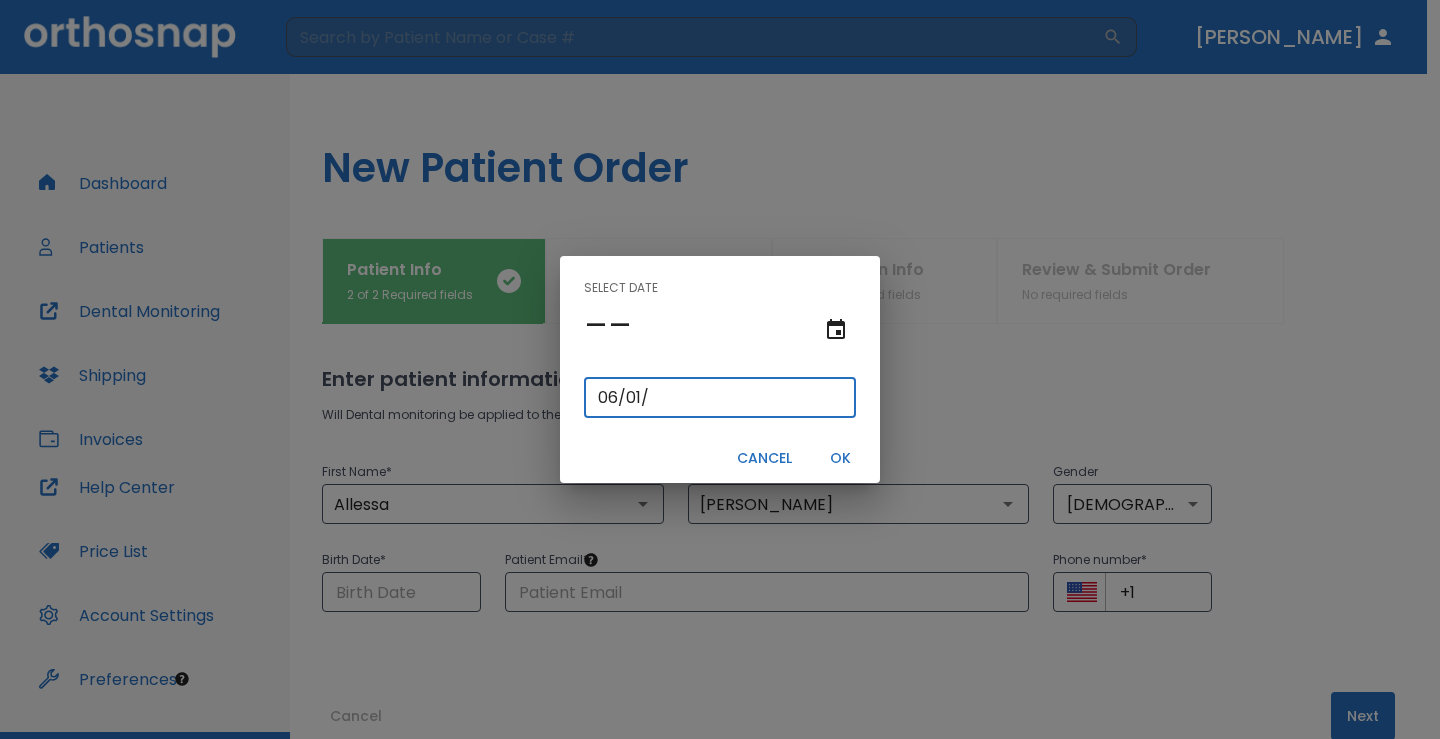 type on "06/01/0001" 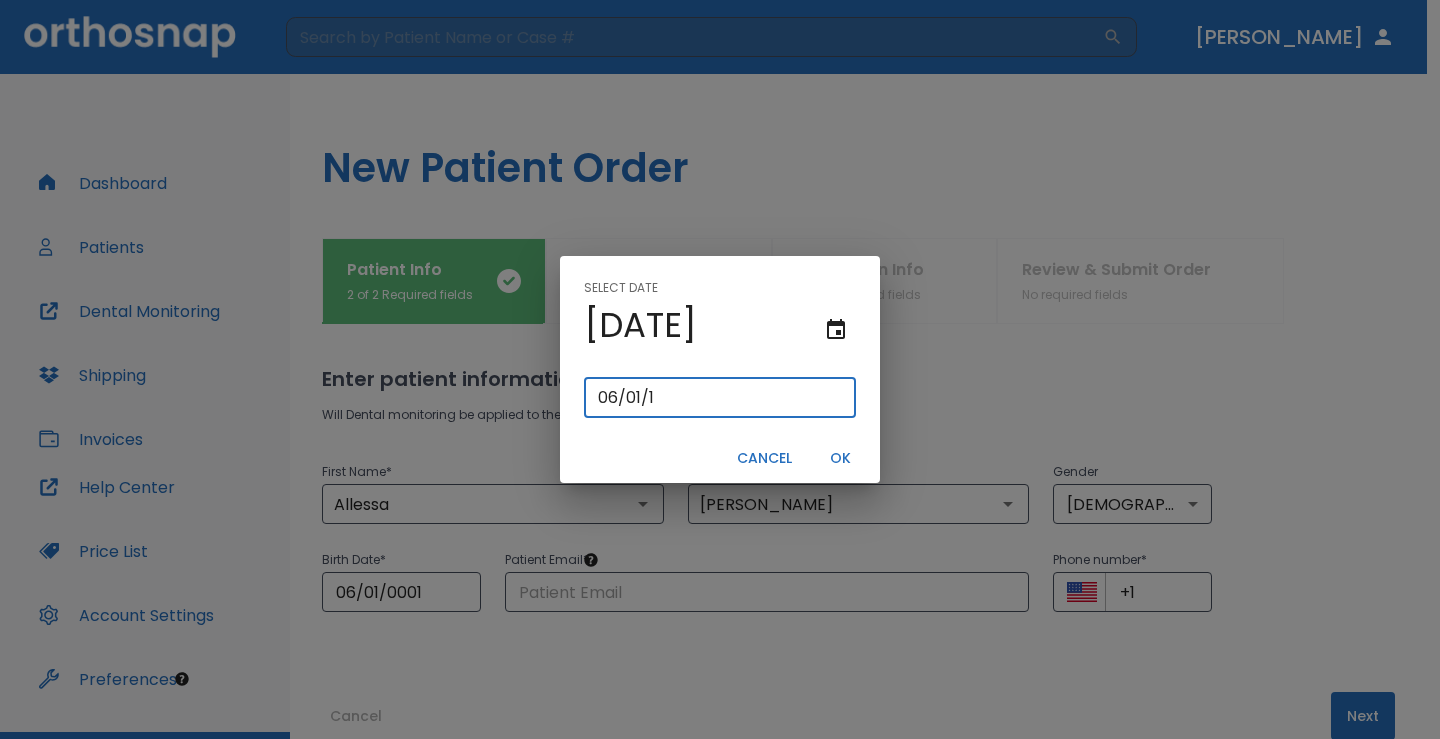 type on "06/01/0019" 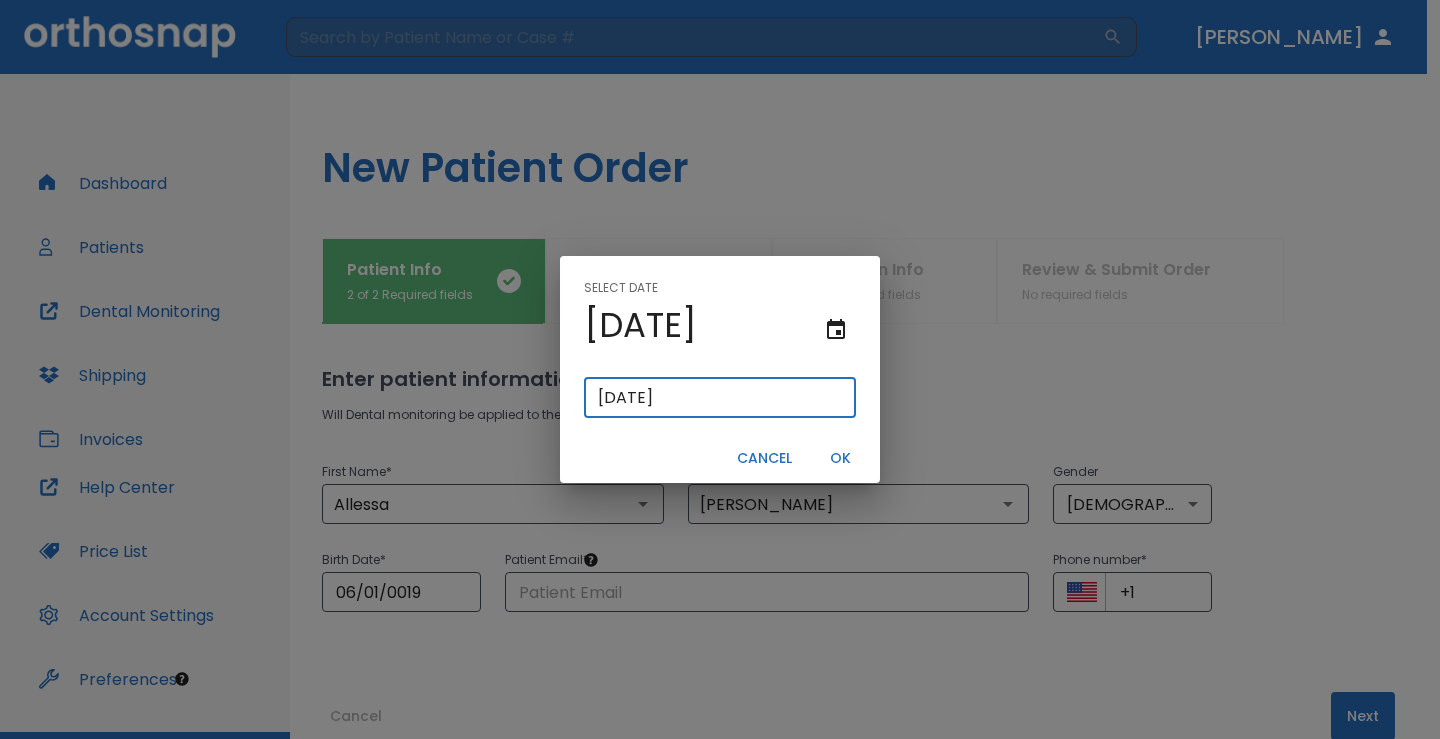 type on "06/01/0199" 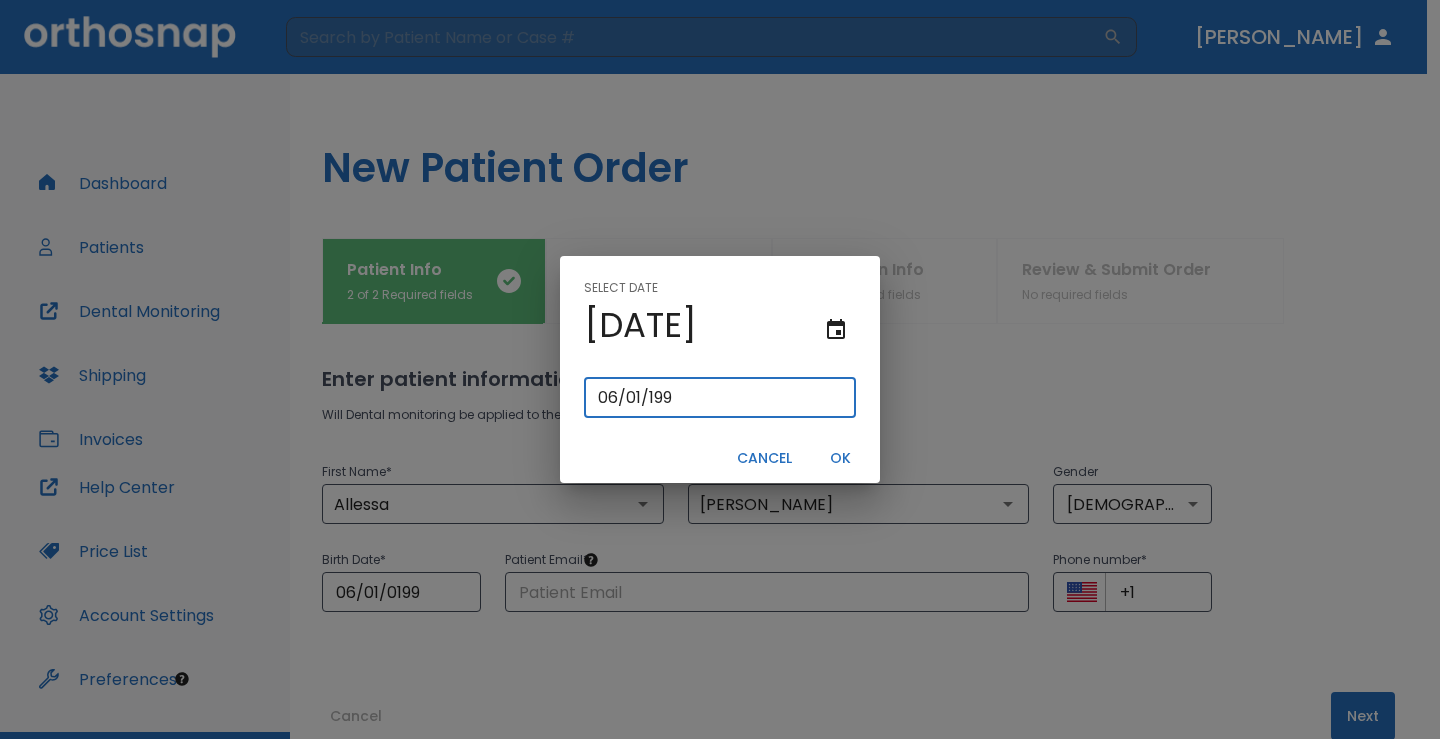 type on "[DATE]" 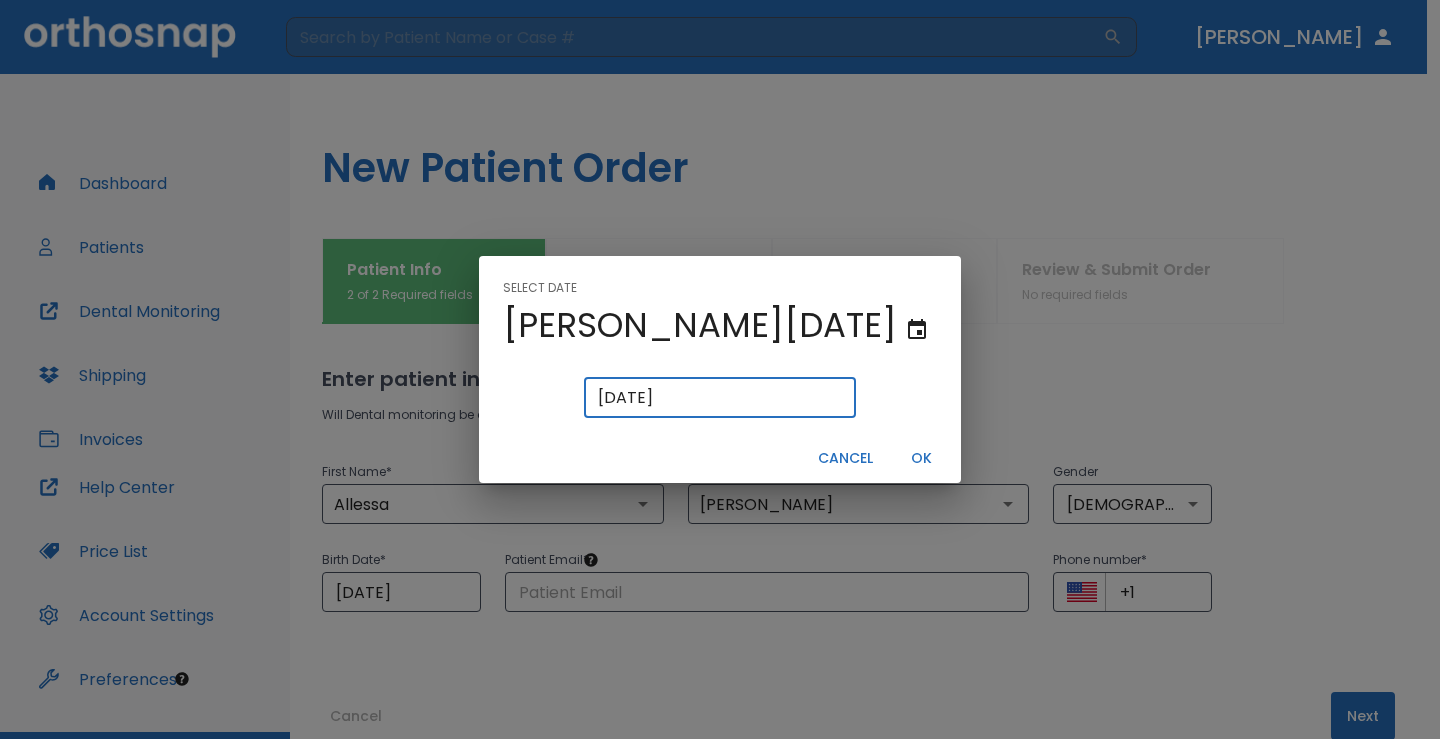 type on "[DATE]" 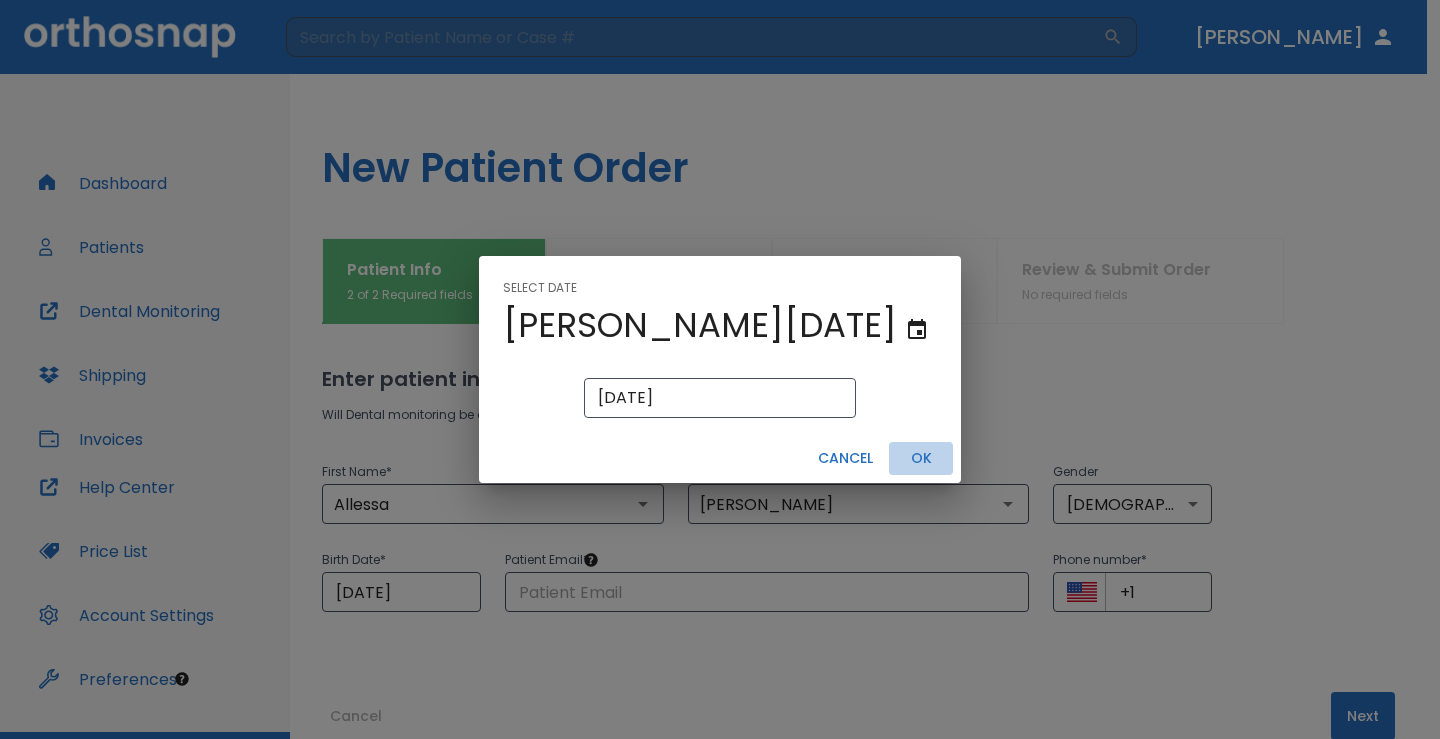 click on "OK" at bounding box center [921, 458] 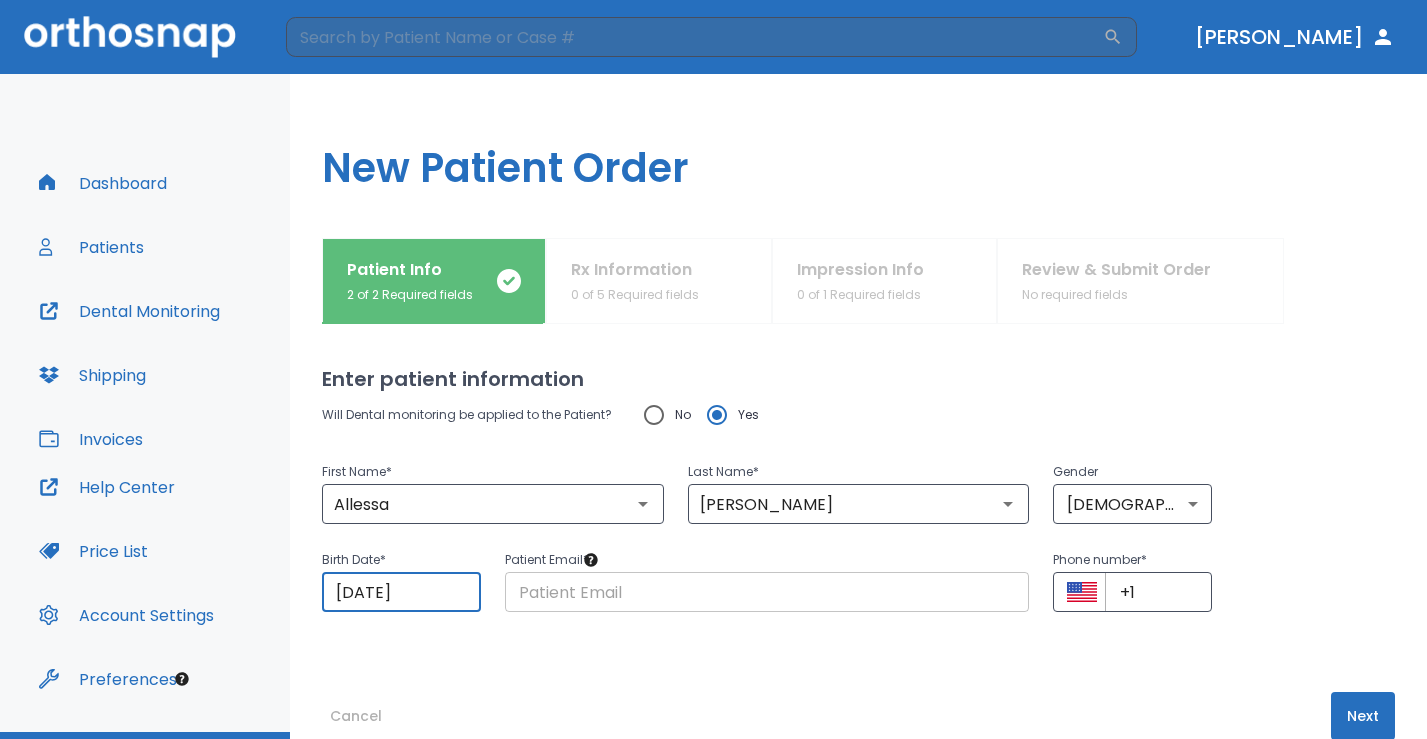 click at bounding box center [767, 592] 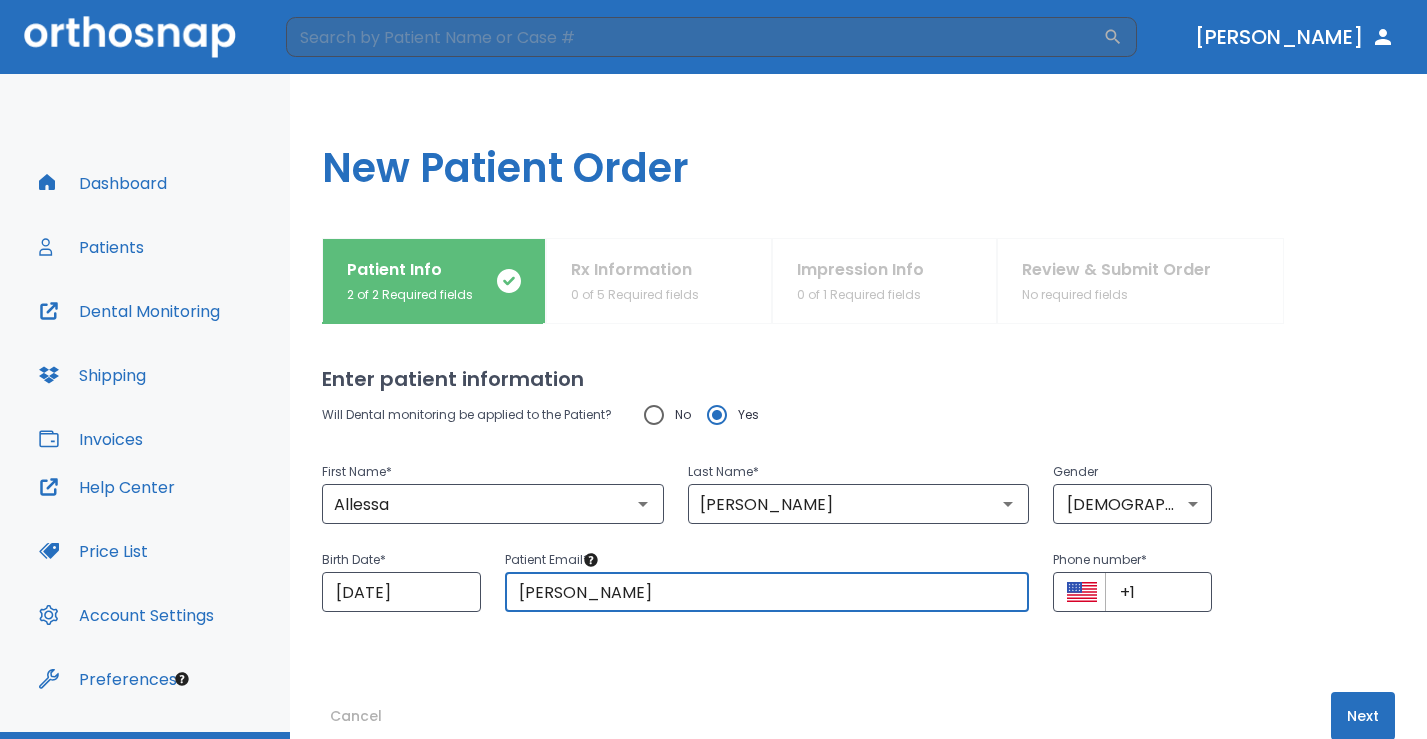 type on "[DOMAIN_NAME][EMAIL_ADDRESS][DOMAIN_NAME]" 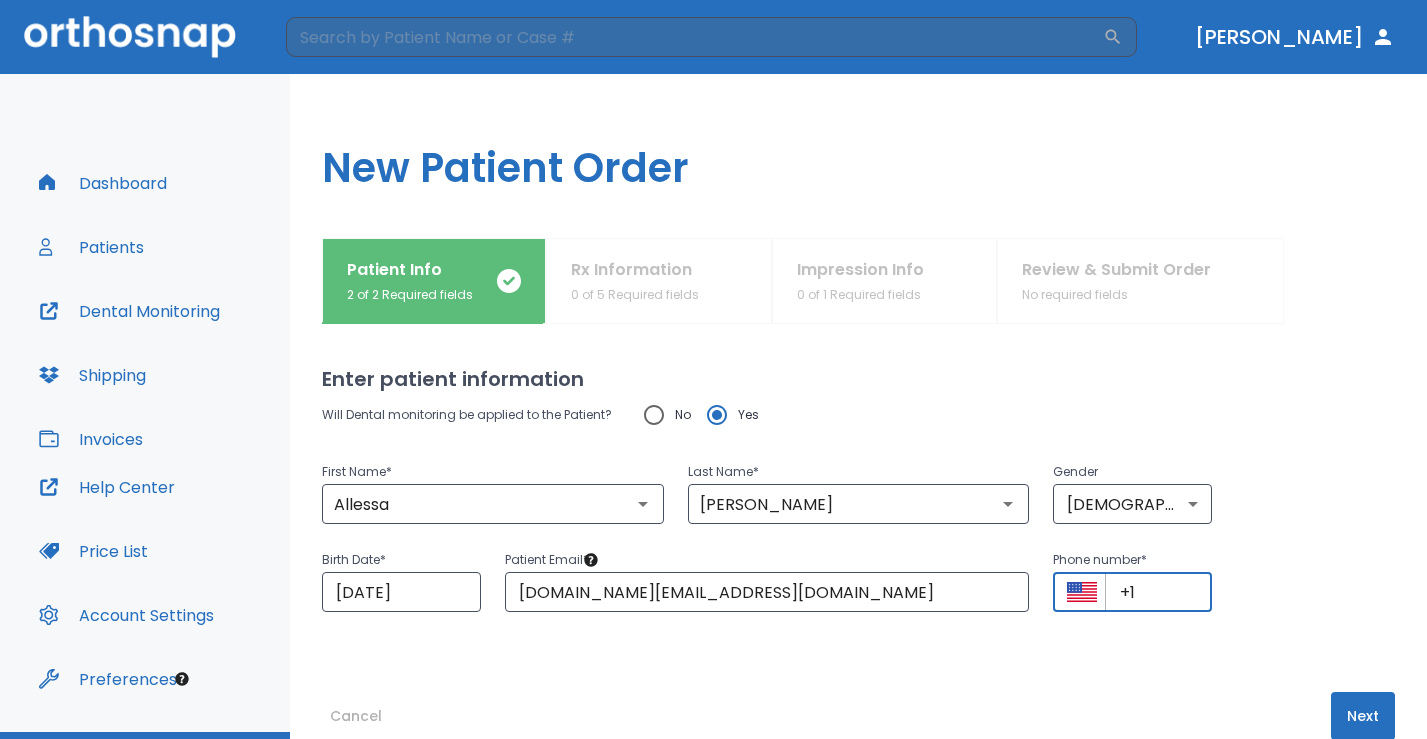 click on "+1" at bounding box center [1158, 592] 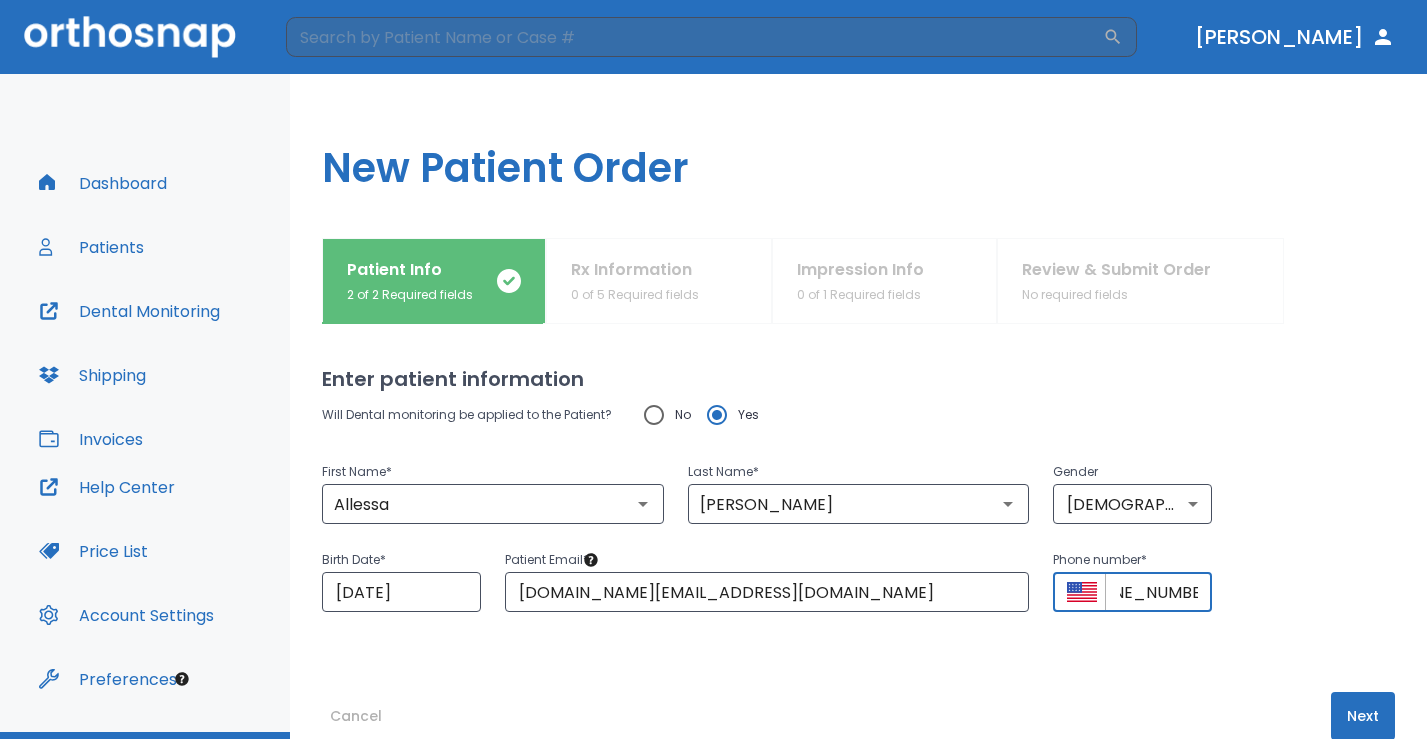 scroll, scrollTop: 0, scrollLeft: 57, axis: horizontal 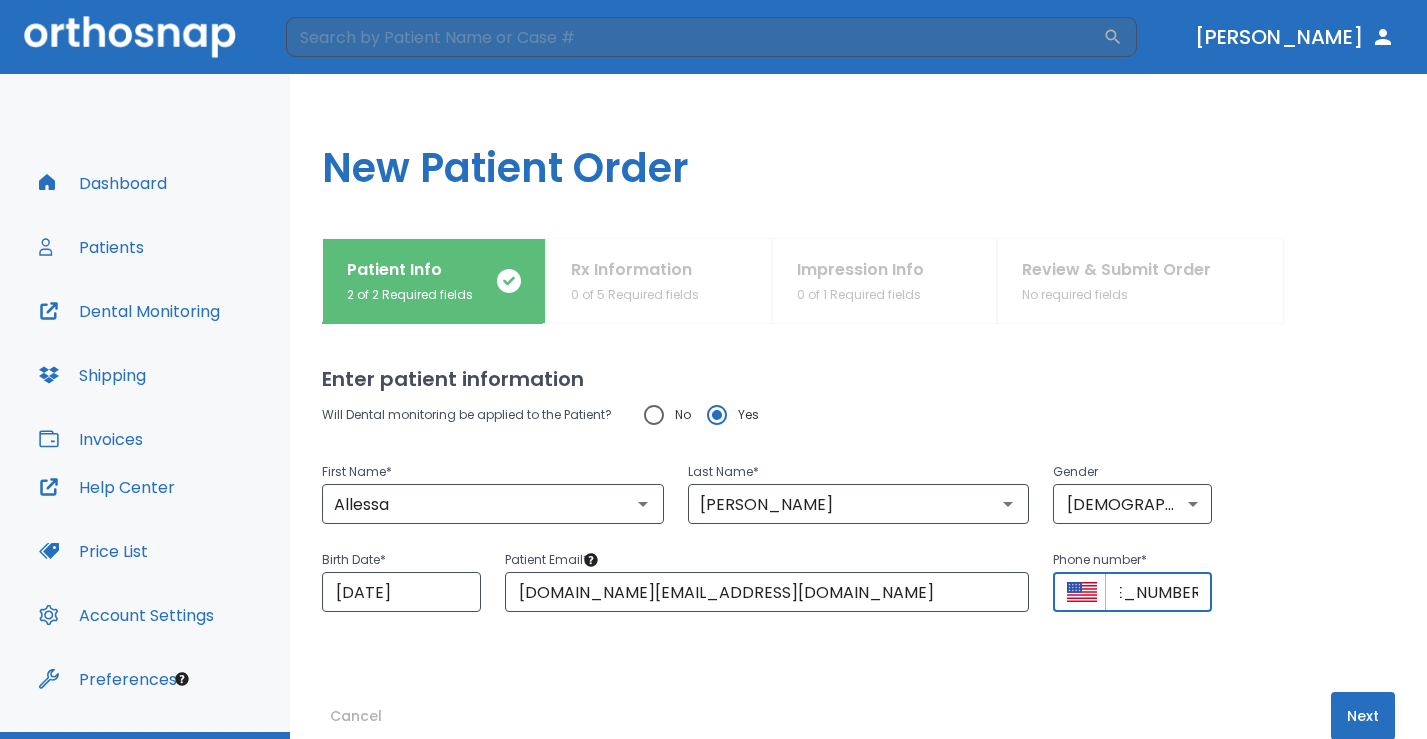 type on "[PHONE_NUMBER]" 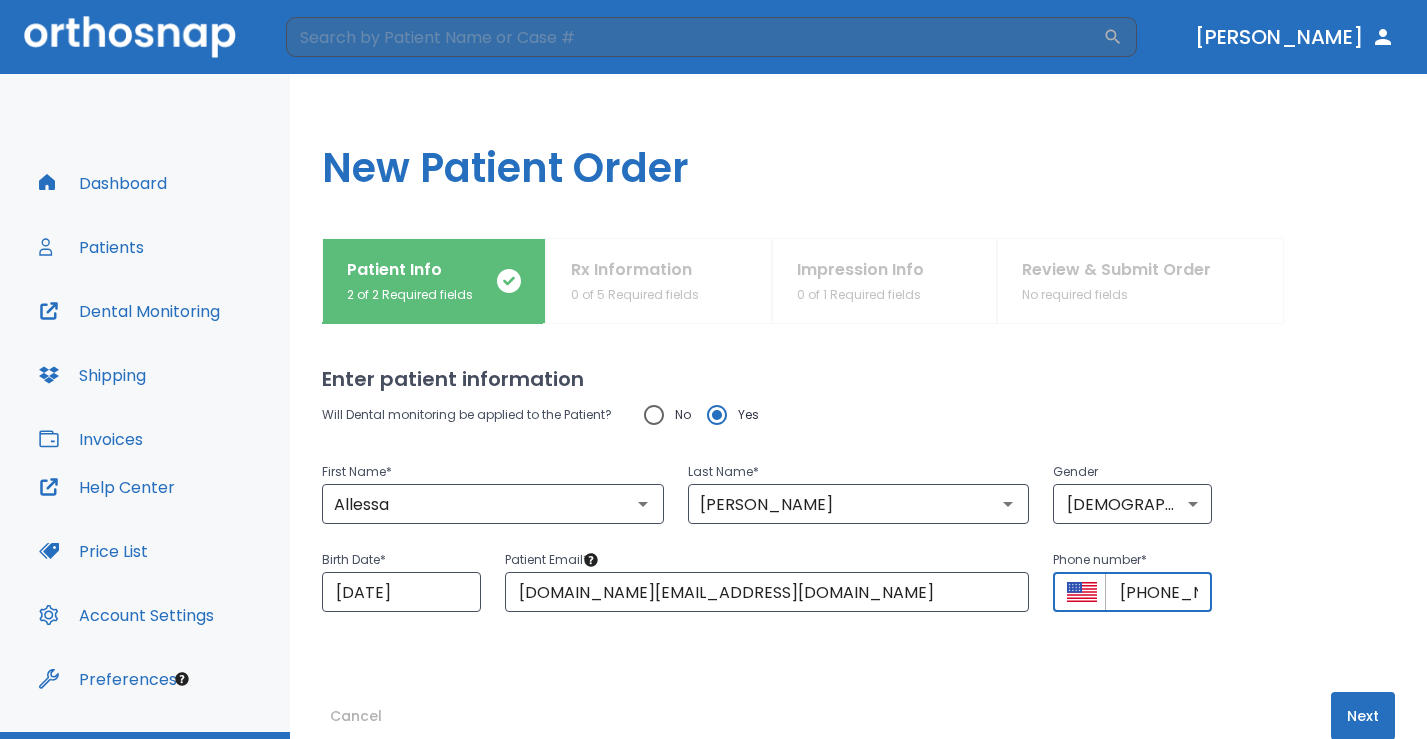 click on "Next" at bounding box center (1363, 716) 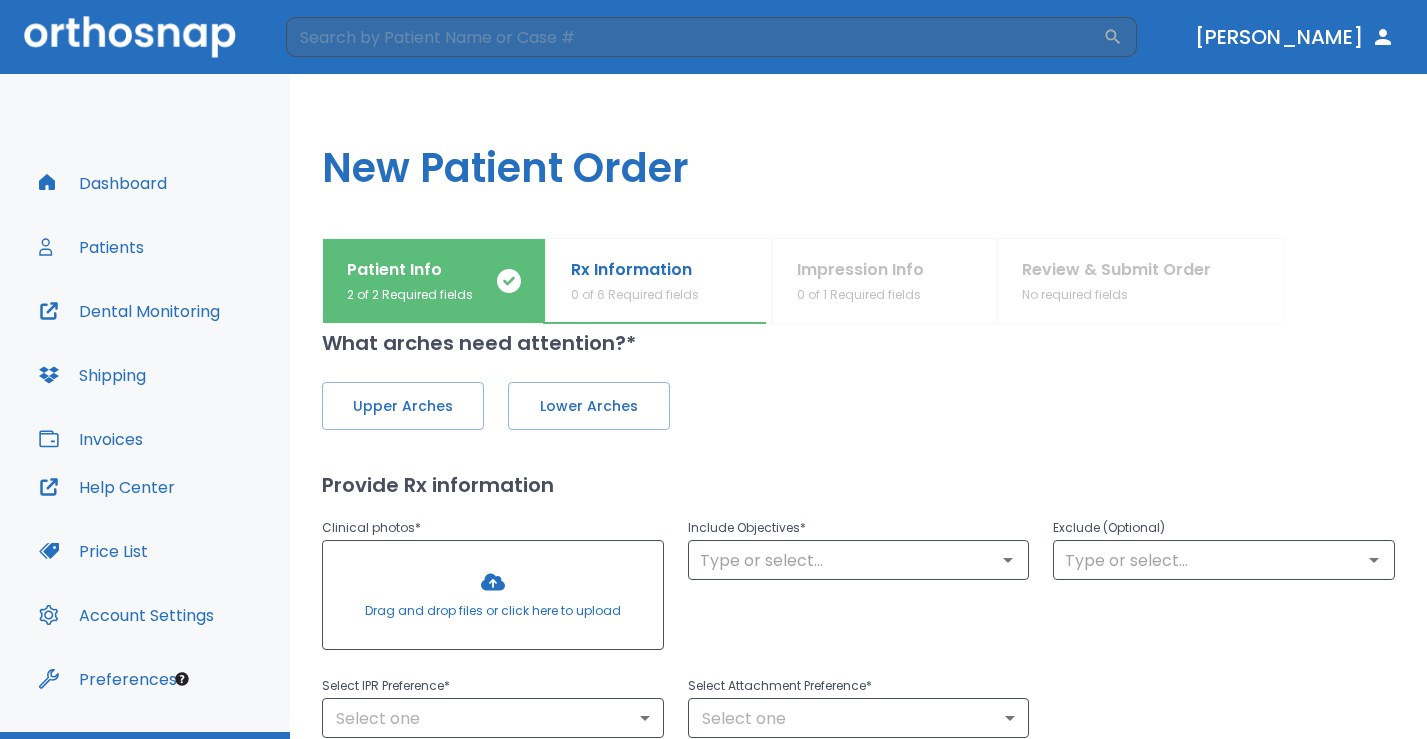 scroll, scrollTop: 0, scrollLeft: 0, axis: both 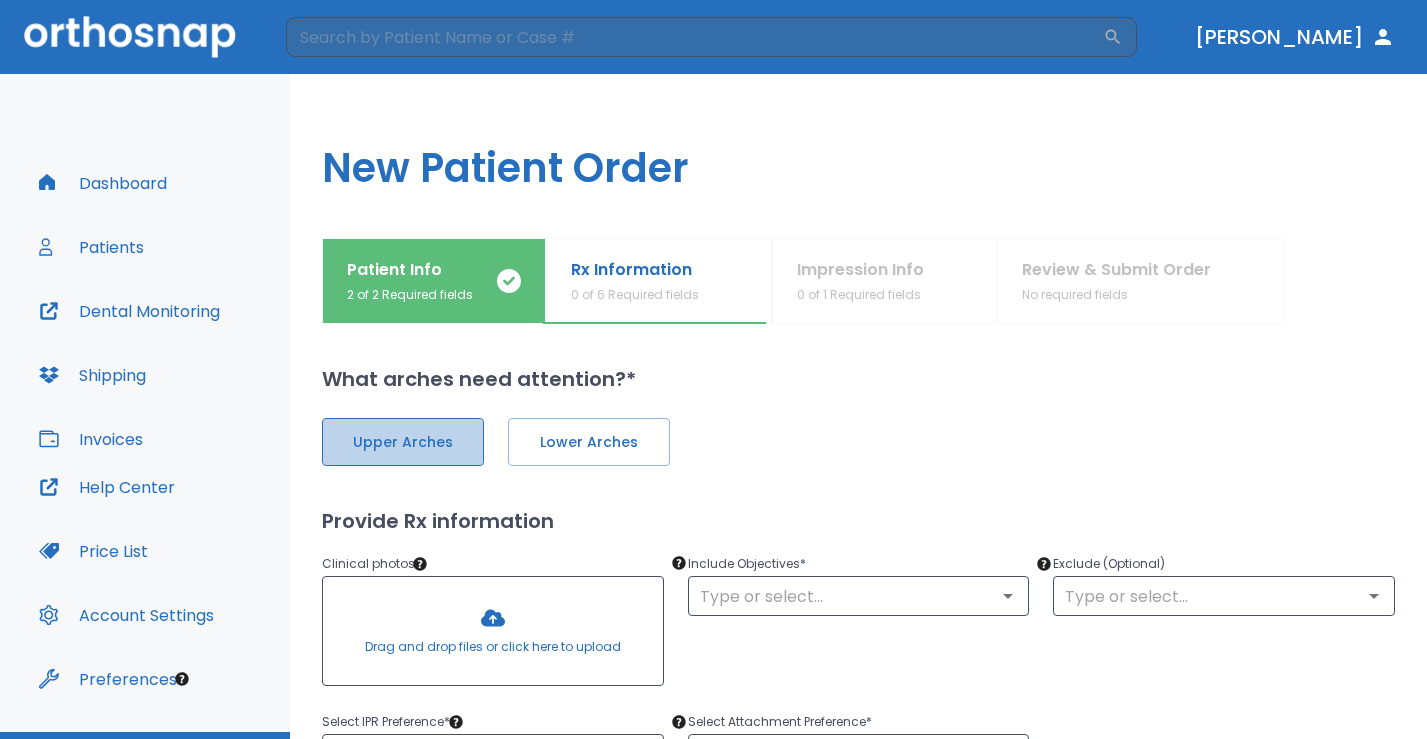 click on "Upper Arches" at bounding box center [403, 442] 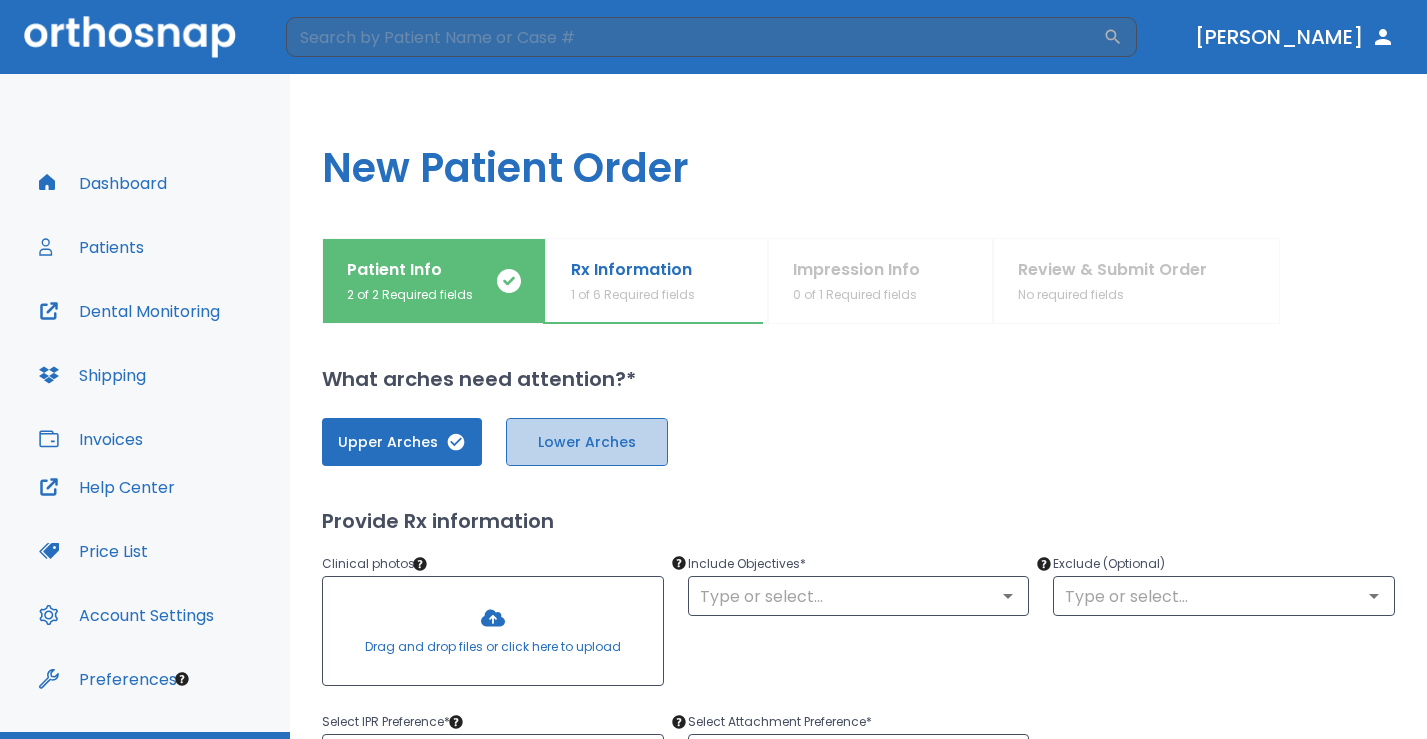 click on "Lower Arches" at bounding box center [587, 442] 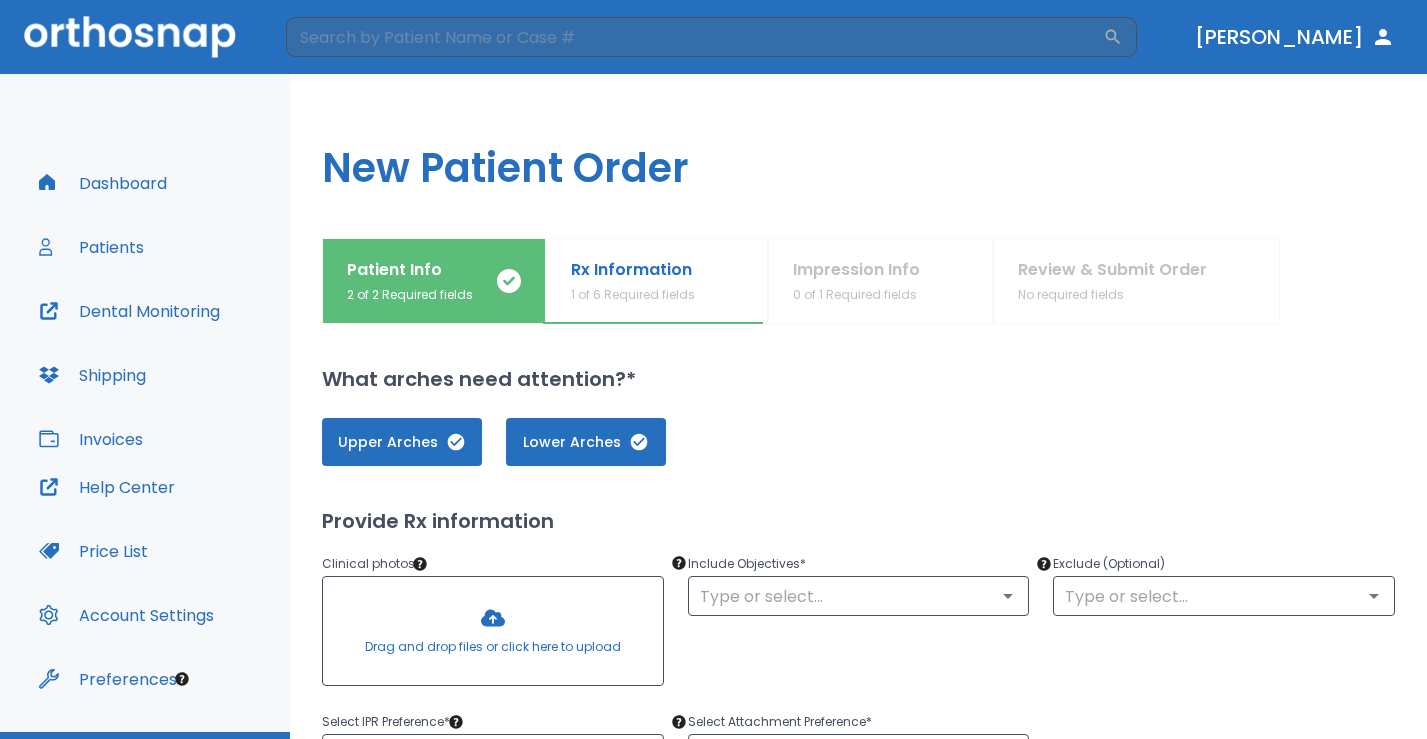 scroll, scrollTop: 100, scrollLeft: 0, axis: vertical 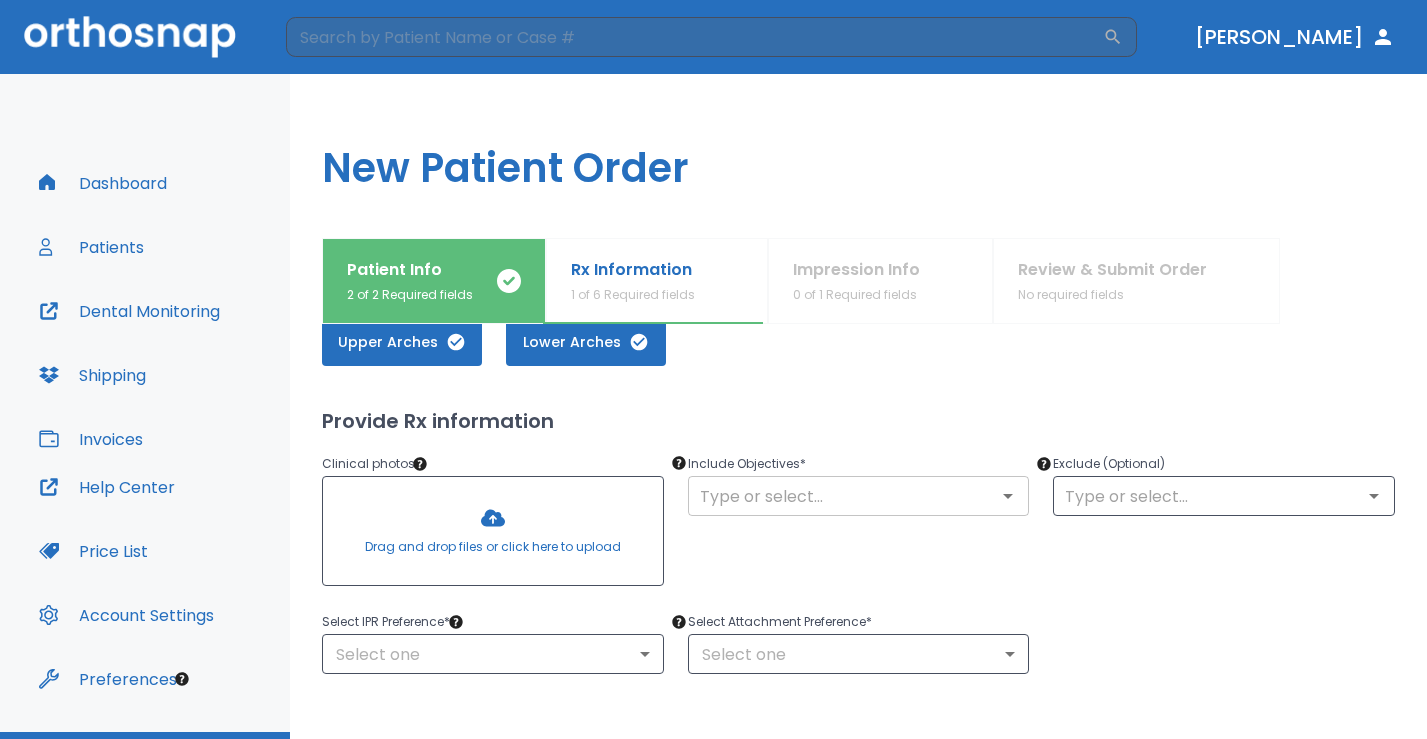 click at bounding box center (859, 496) 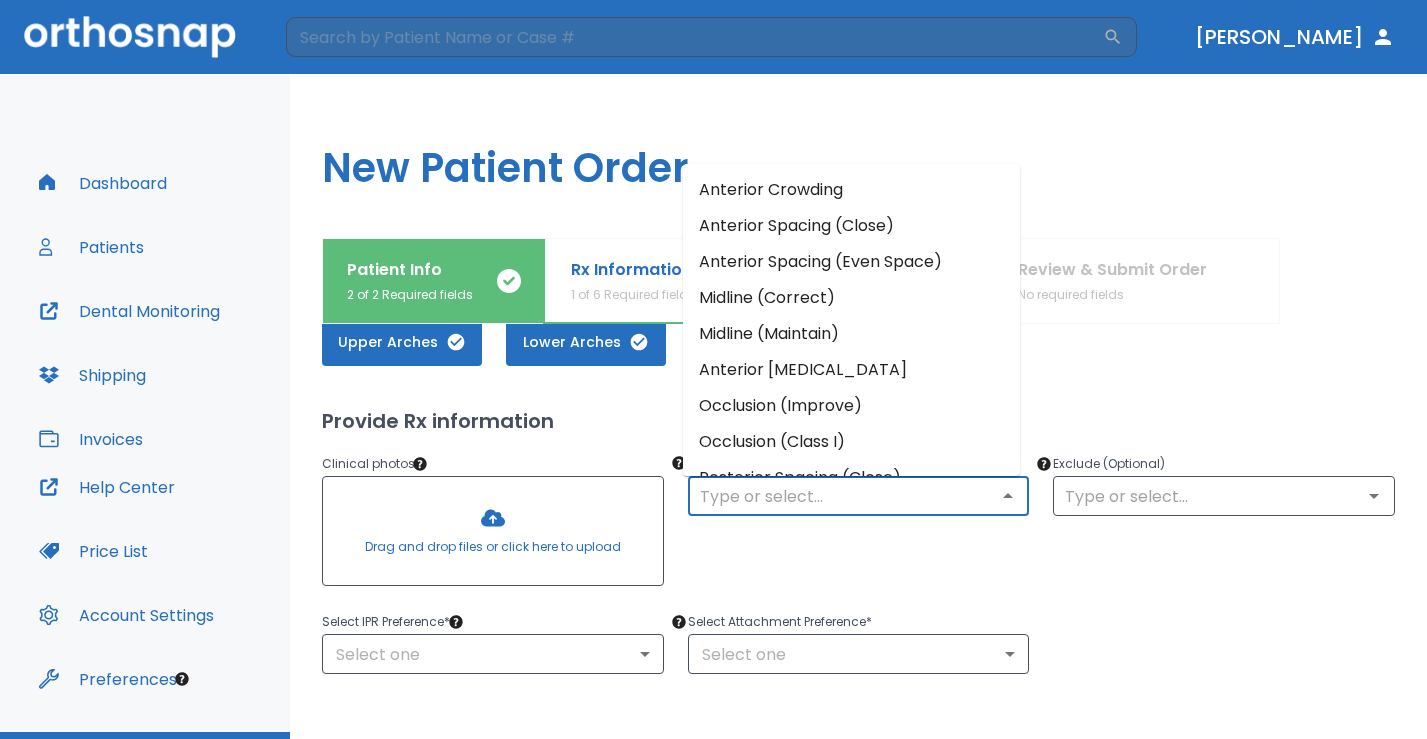 click on "Anterior Crowding" at bounding box center [851, 190] 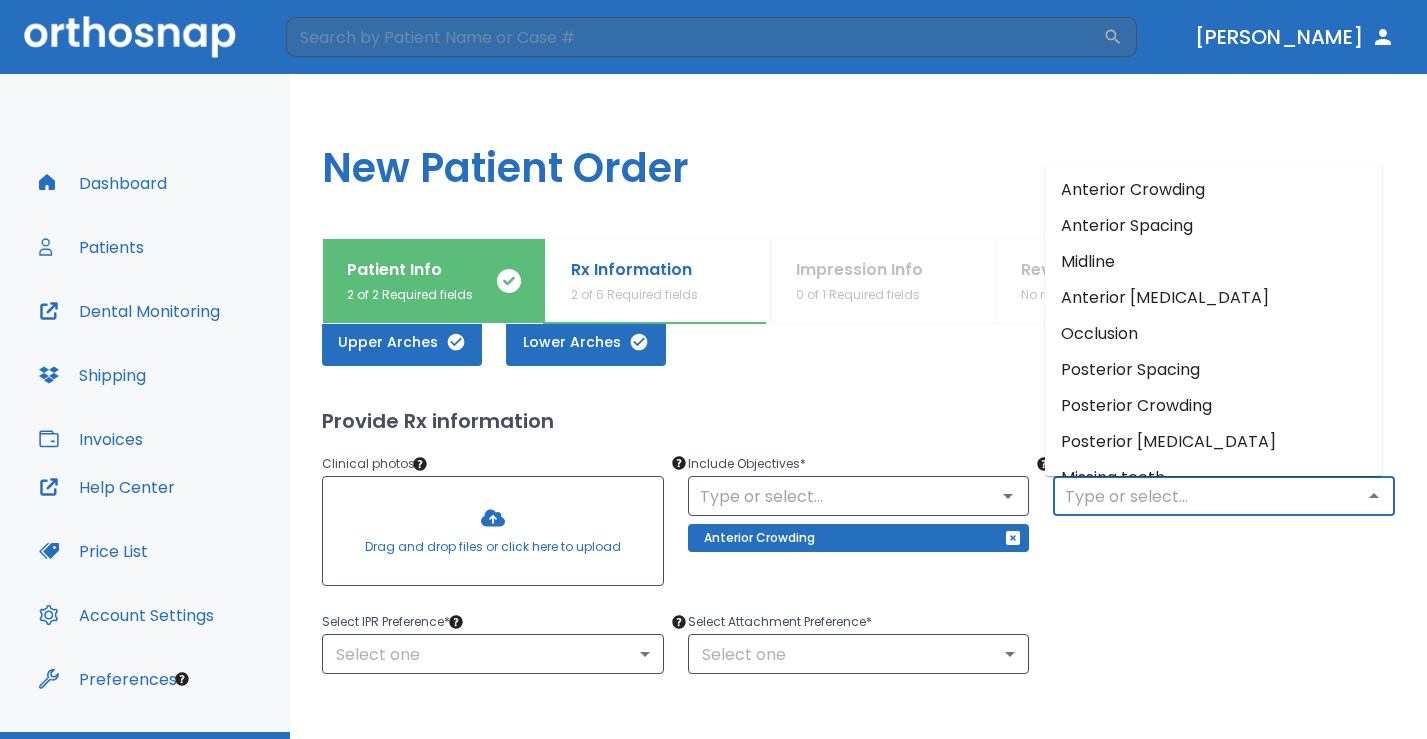 click at bounding box center (1224, 496) 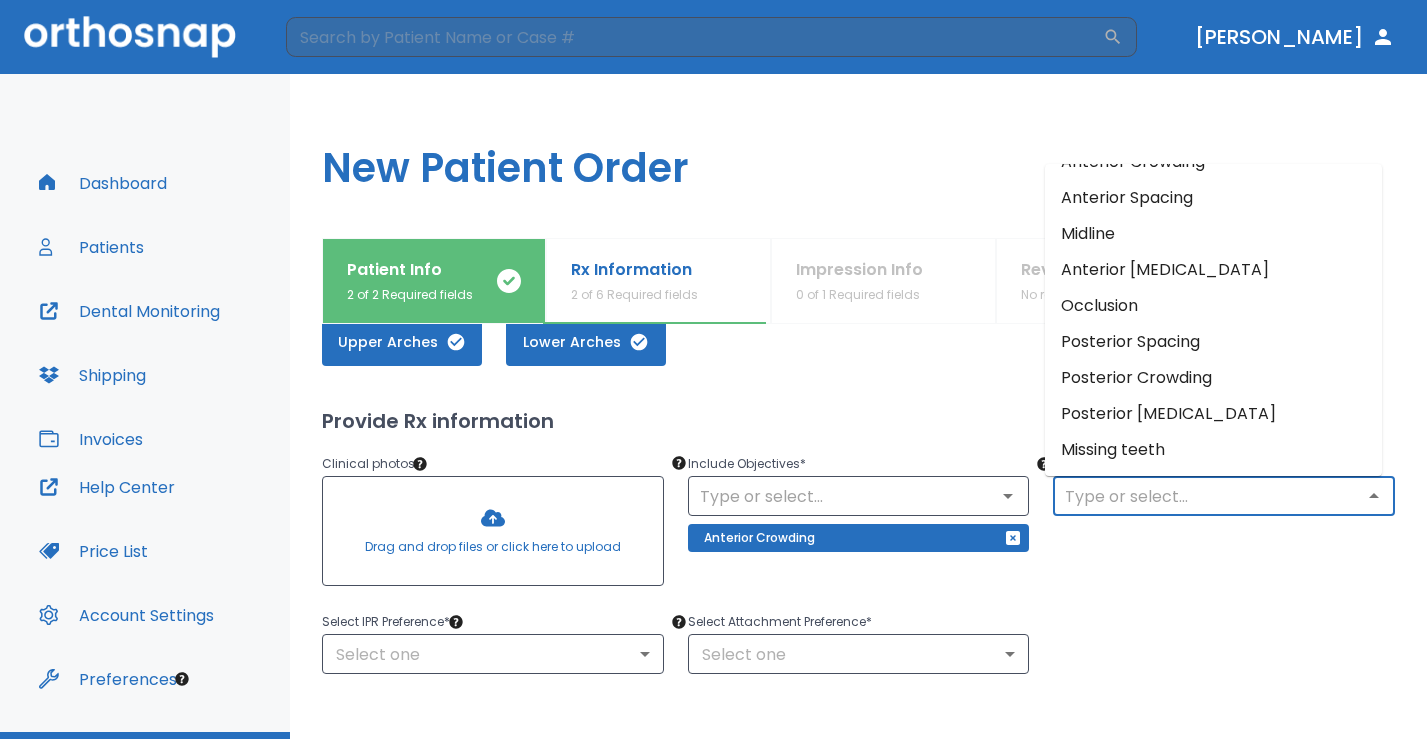 scroll, scrollTop: 0, scrollLeft: 0, axis: both 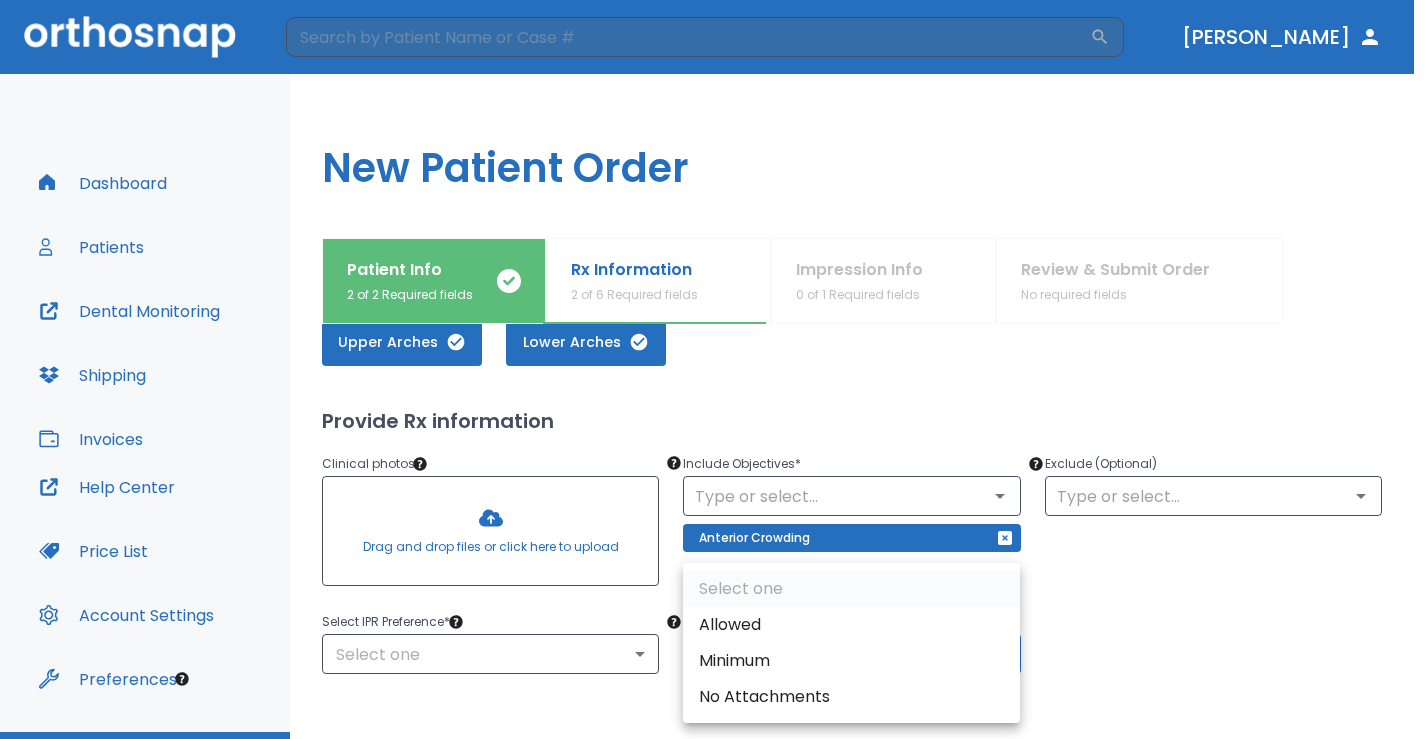 click on "​ [PERSON_NAME] Dashboard Patients Dental Monitoring Shipping Invoices Help Center Price List Account Settings Preferences Logout Uploading files and placing your order. One moment, please. New Patient Order Patient Info 2 of 2 Required fields Rx Information 2 of 6 Required fields Impression Info 0 of 1 Required fields Review & Submit Order No required fields What arches need attention?* Upper Arches Lower Arches Provide Rx information Clinical photos * Drag and drop files or click here to upload Include Objectives * ​ Anterior Crowding Exclude (Optional) ​ Select IPR Preference * Select one ​ Select Attachment Preference * Select one ​ Specify Implants, Crowns etc. Specify any planned extractions Save as draft Cancel Back Next Select one Allowed Minimum No Attachments" at bounding box center [713, 369] 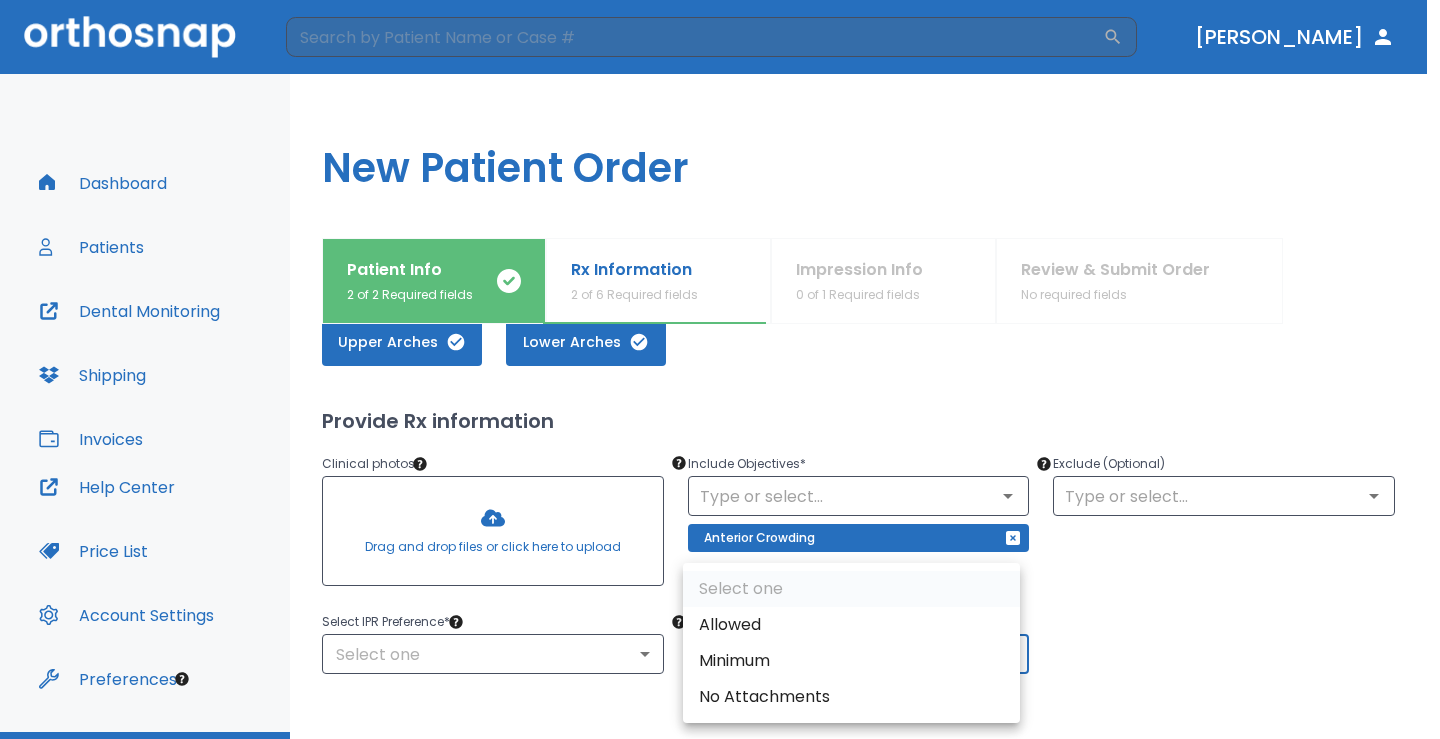 click on "Minimum" at bounding box center [851, 661] 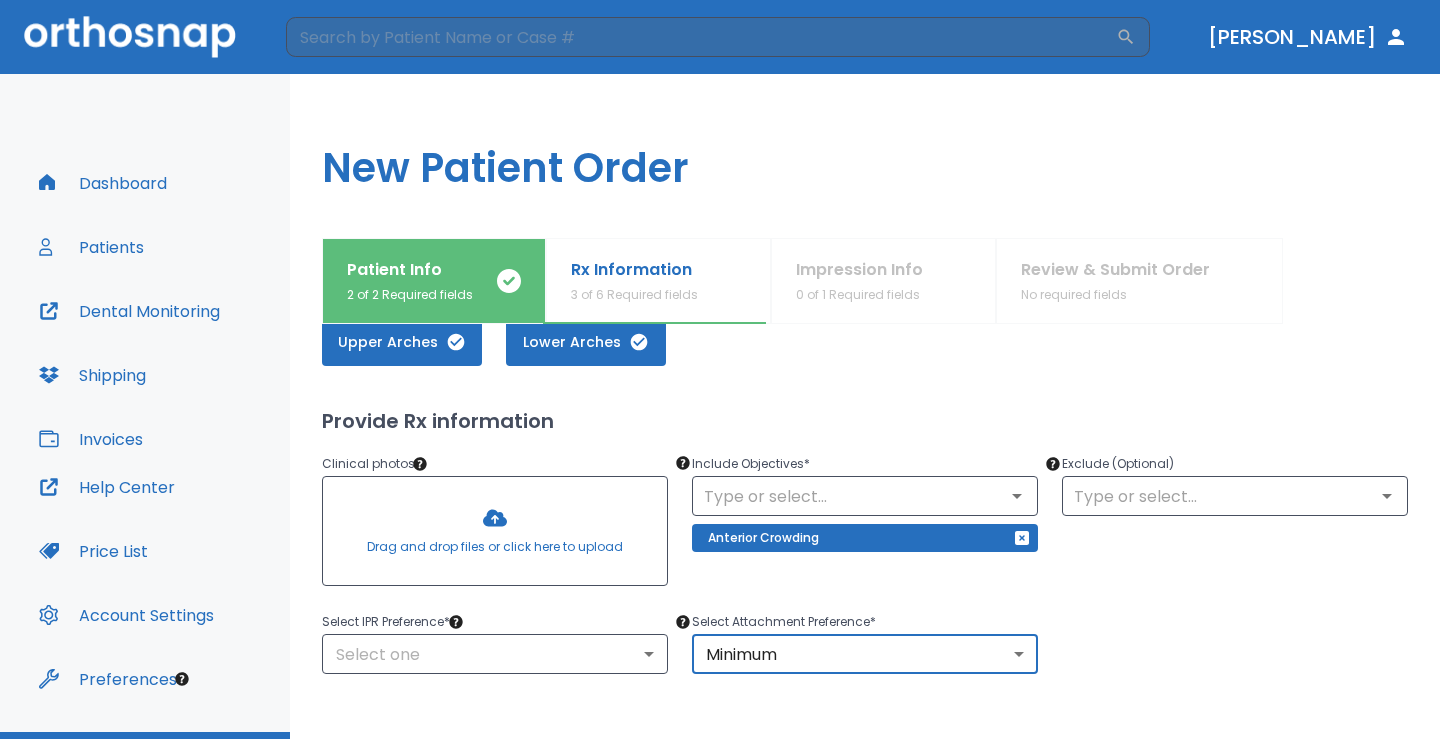 click on "​ [PERSON_NAME] Dashboard Patients Dental Monitoring Shipping Invoices Help Center Price List Account Settings Preferences Logout Uploading files and placing your order. One moment, please. New Patient Order Patient Info 2 of 2 Required fields Rx Information 3 of 6 Required fields Impression Info 0 of 1 Required fields Review & Submit Order No required fields What arches need attention?* Upper Arches Lower Arches Provide Rx information Clinical photos * Drag and drop files or click here to upload Include Objectives * ​ Anterior Crowding Exclude (Optional) ​ Select IPR Preference * Select one ​ Select Attachment Preference * Minimum 2 ​ Specify Implants, Crowns etc. Specify any planned extractions Save as draft Cancel Back Next" at bounding box center [720, 369] 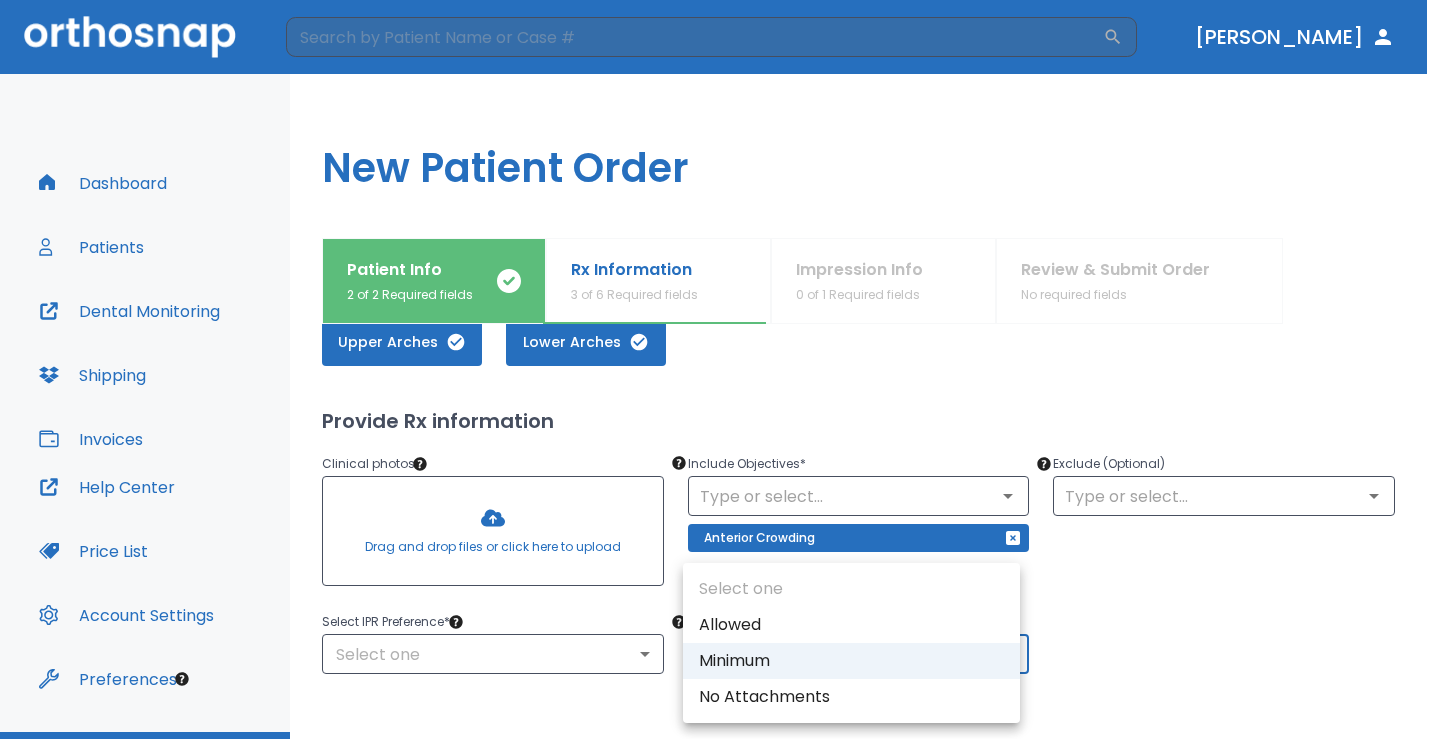 click on "Allowed" at bounding box center (851, 625) 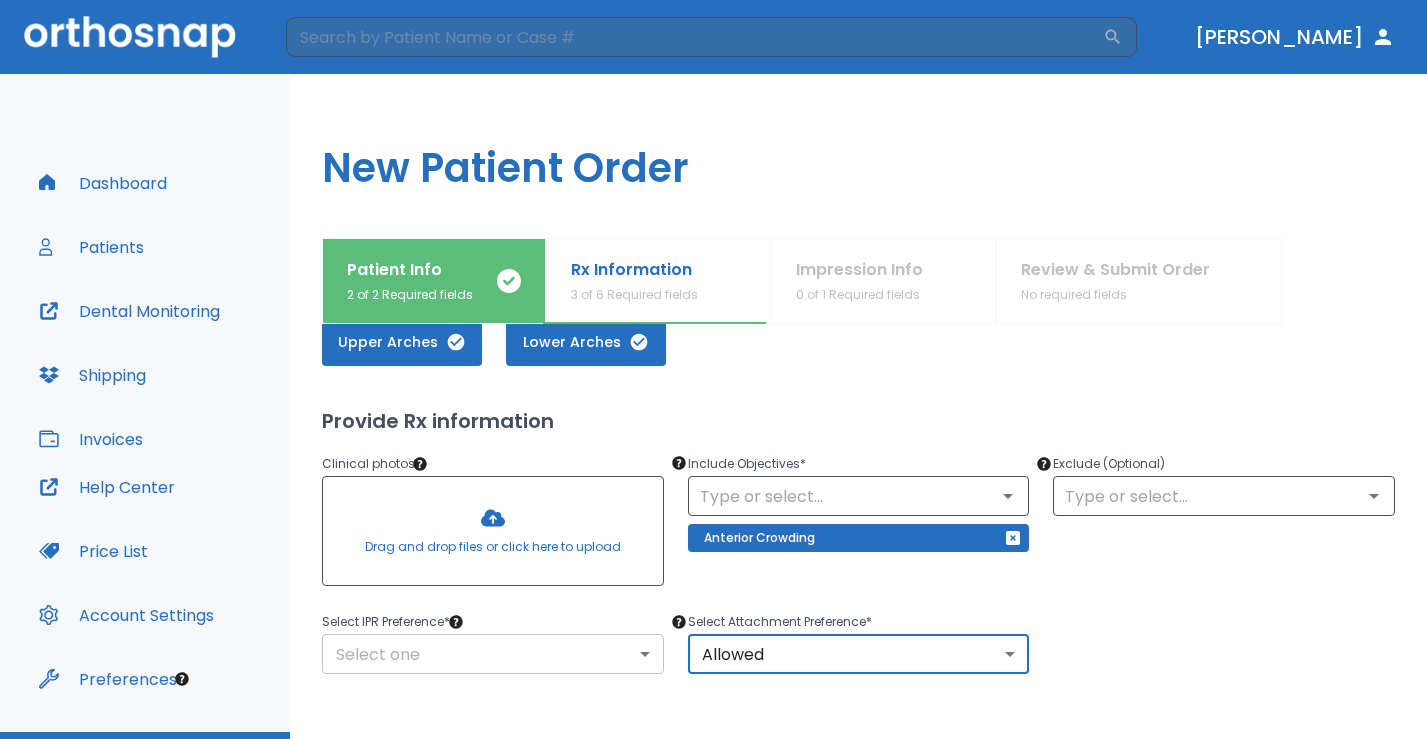 click on "​ [PERSON_NAME] Dashboard Patients Dental Monitoring Shipping Invoices Help Center Price List Account Settings Preferences Logout Uploading files and placing your order. One moment, please. New Patient Order Patient Info 2 of 2 Required fields Rx Information 3 of 6 Required fields Impression Info 0 of 1 Required fields Review & Submit Order No required fields What arches need attention?* Upper Arches Lower Arches Provide Rx information Clinical photos * Drag and drop files or click here to upload Include Objectives * ​ Anterior Crowding Exclude (Optional) ​ Select IPR Preference * Select one ​ Select Attachment Preference * Allowed 1 ​ Specify Implants, Crowns etc. Specify any planned extractions Save as draft Cancel Back Next" at bounding box center [713, 369] 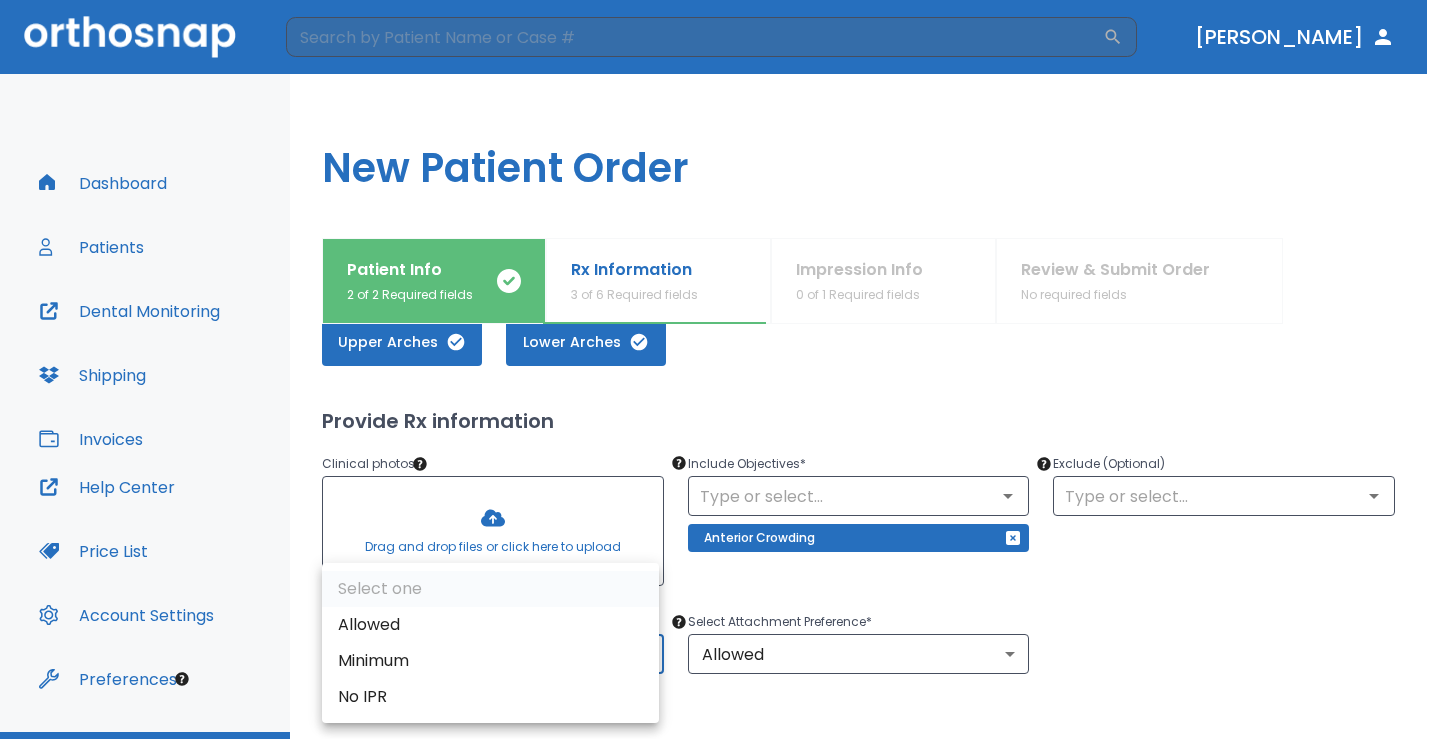 click on "Allowed" at bounding box center [490, 625] 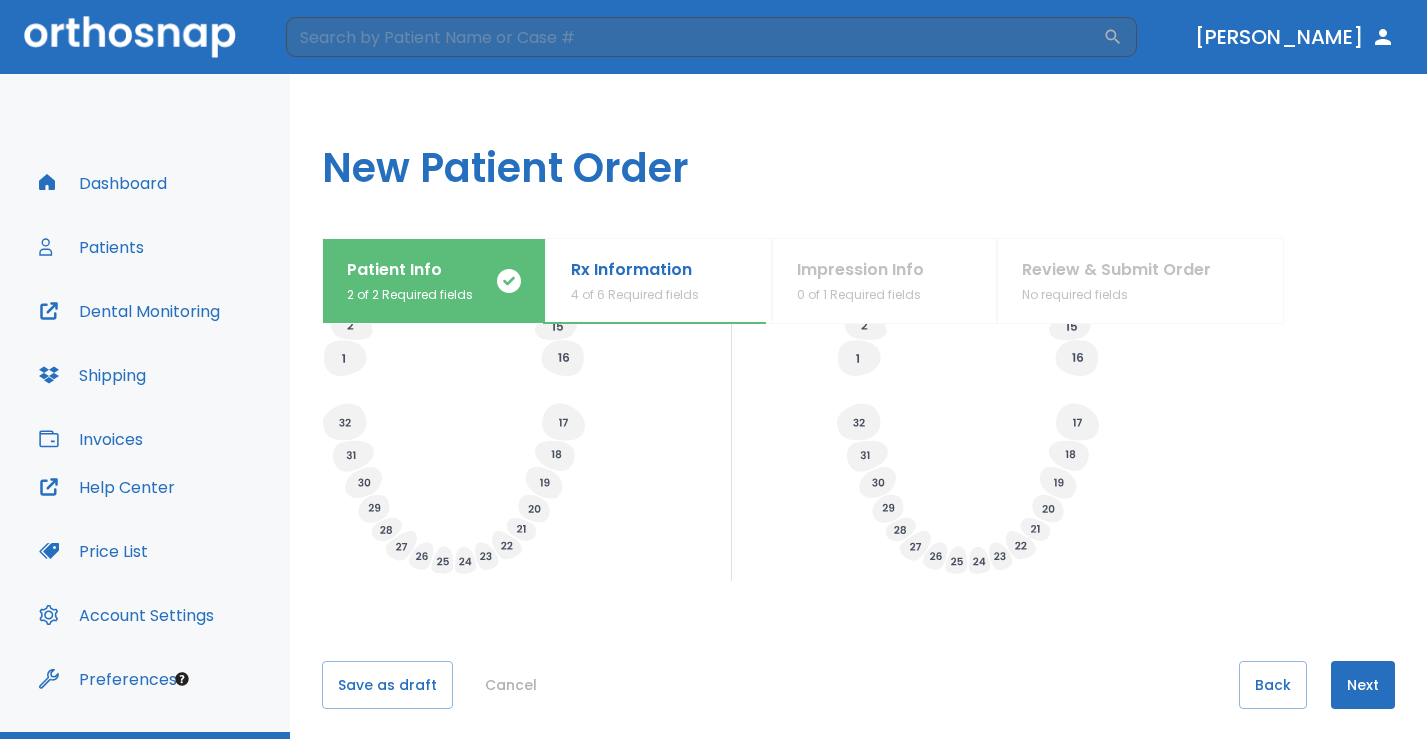 scroll, scrollTop: 743, scrollLeft: 0, axis: vertical 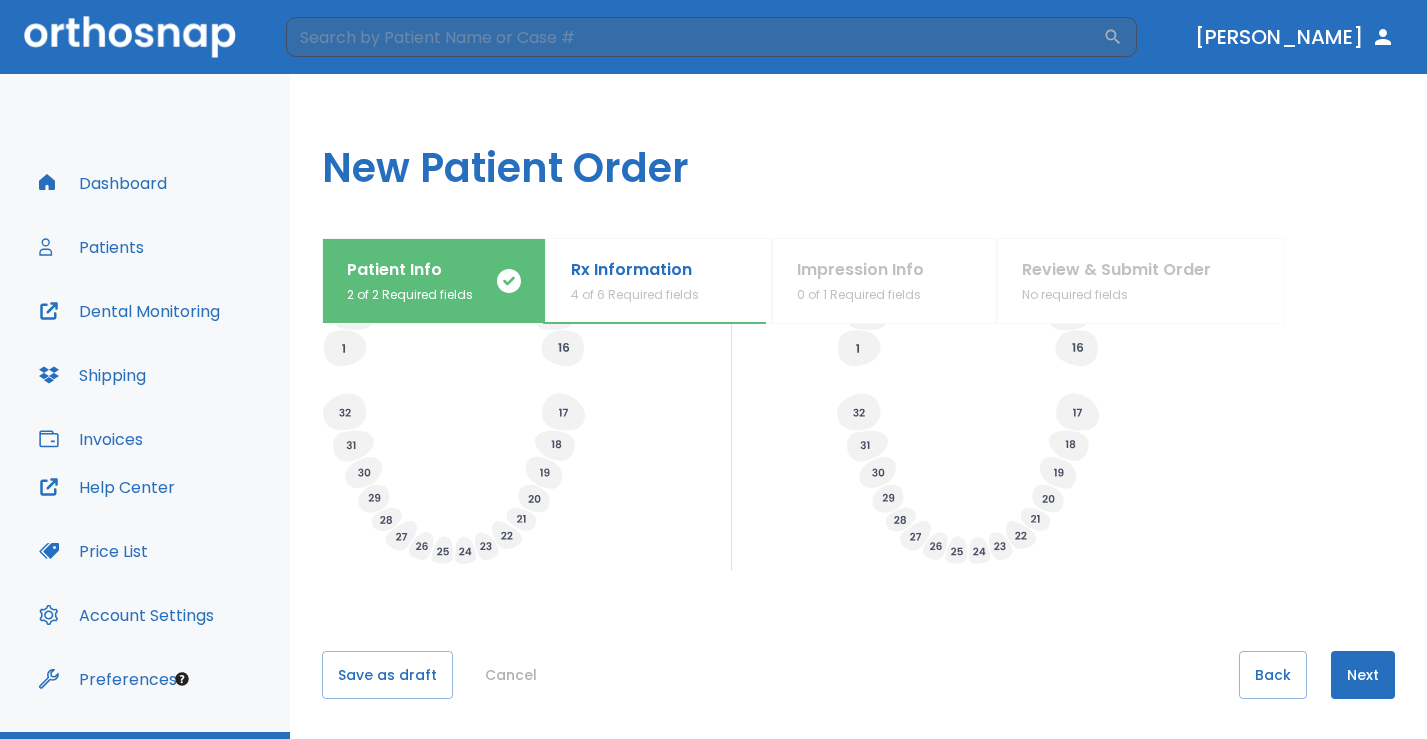 click on "Rx Information 4 of 6 Required fields" at bounding box center (659, 281) 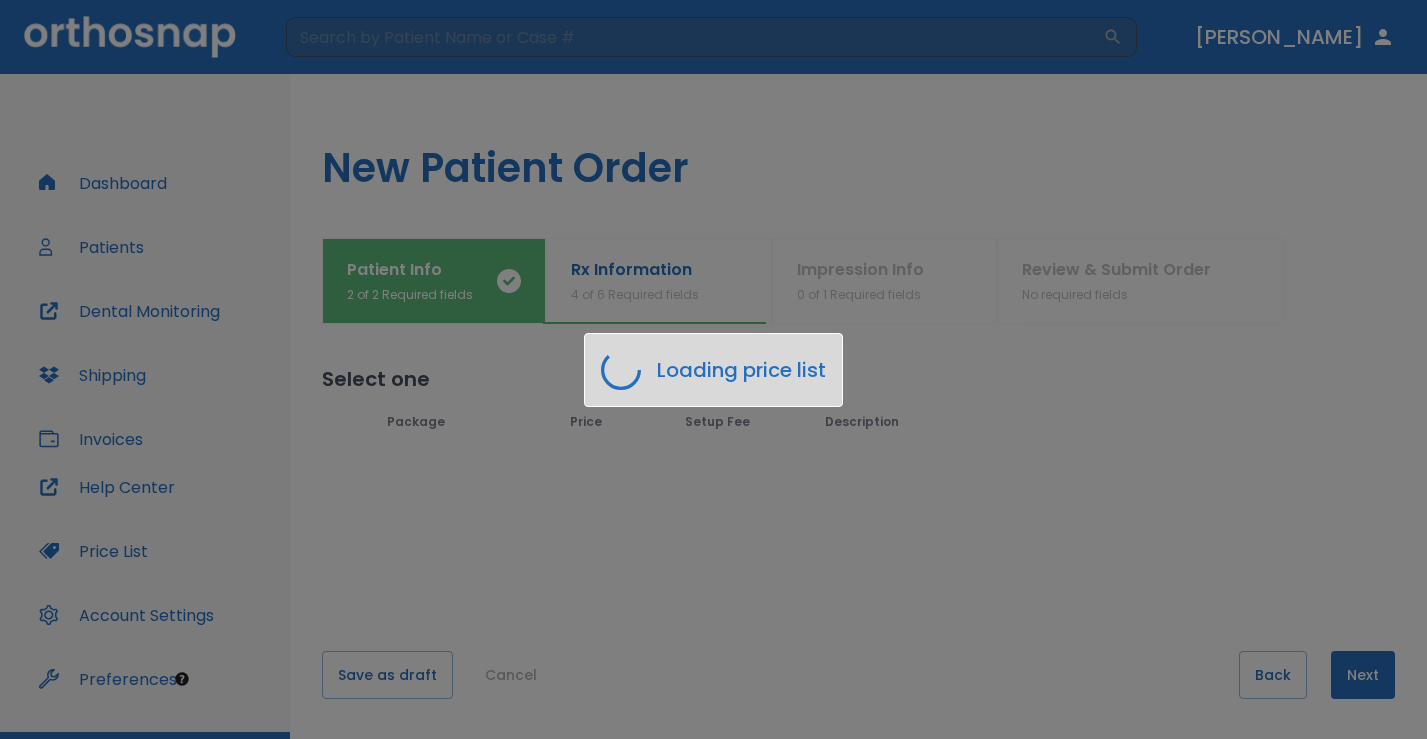 scroll, scrollTop: 0, scrollLeft: 0, axis: both 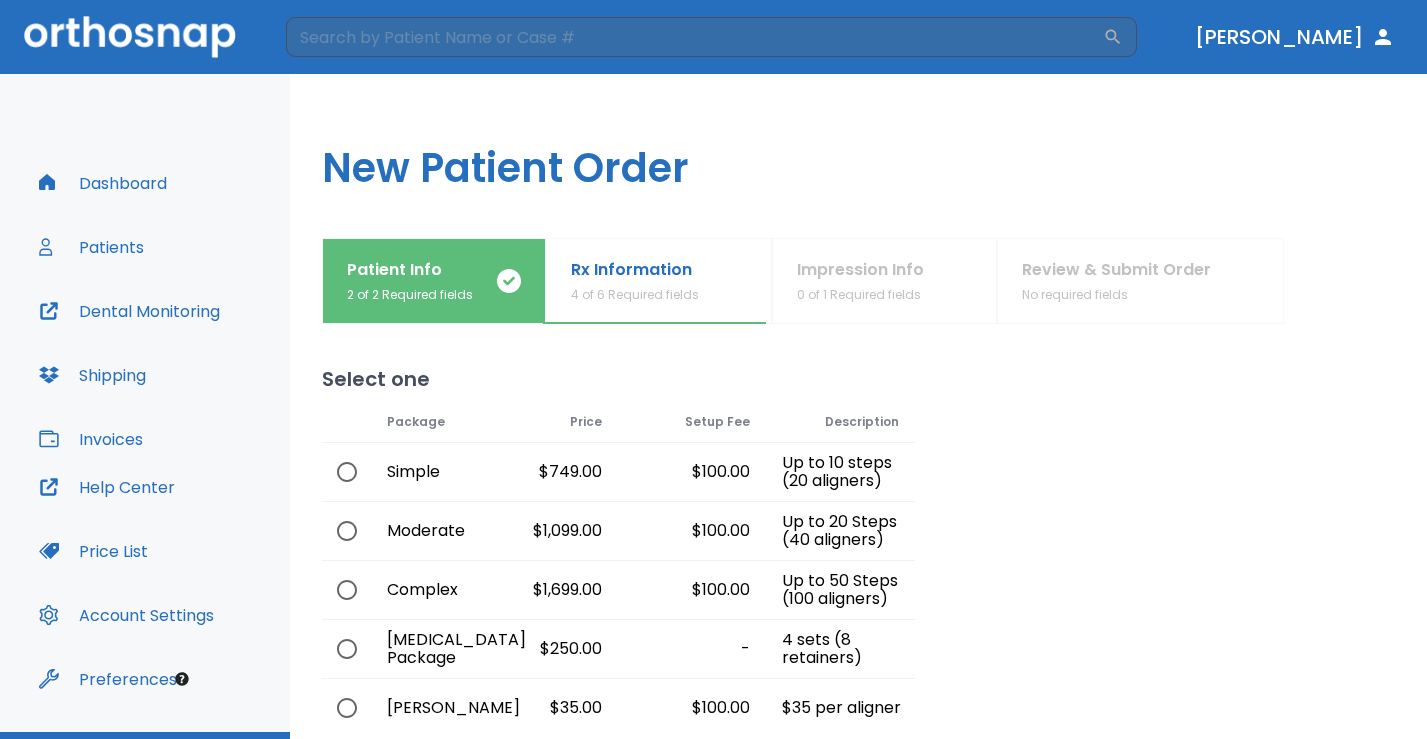 click at bounding box center [347, 472] 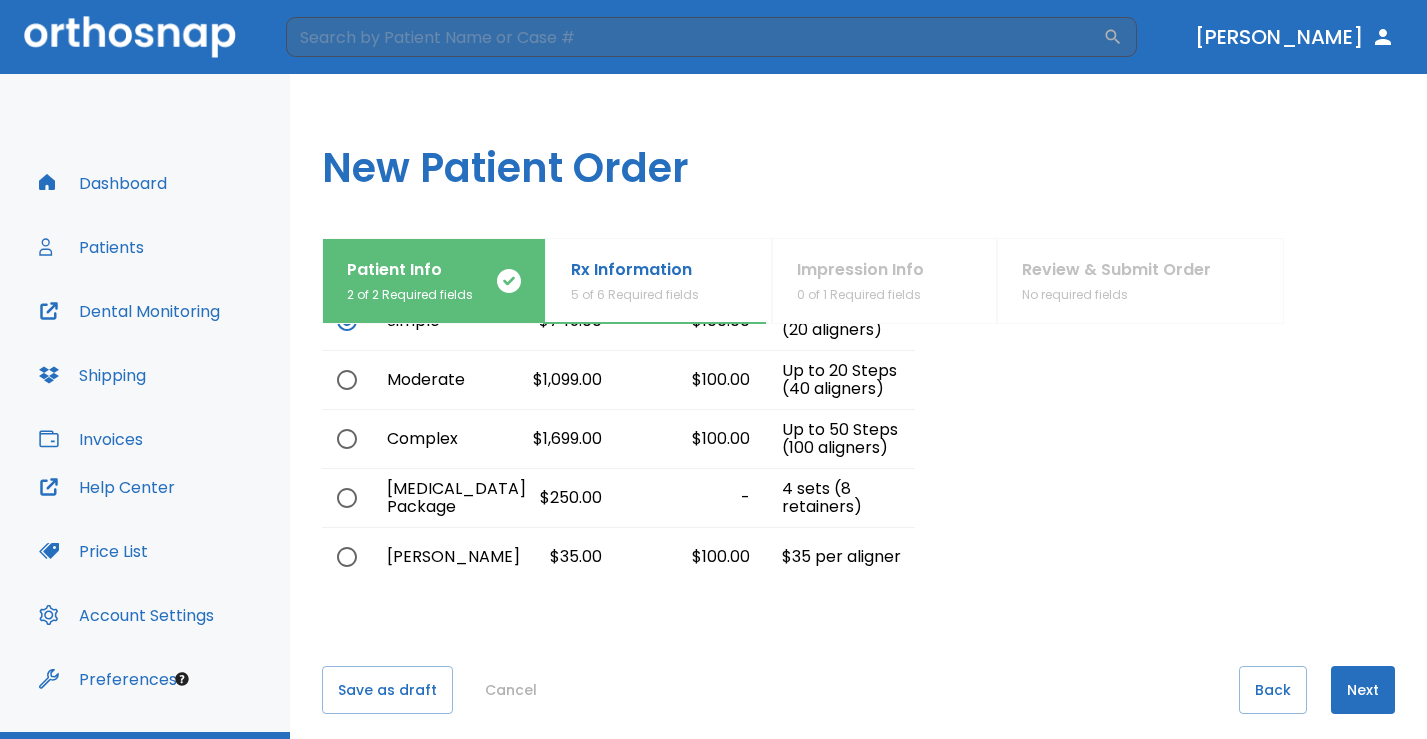 scroll, scrollTop: 166, scrollLeft: 0, axis: vertical 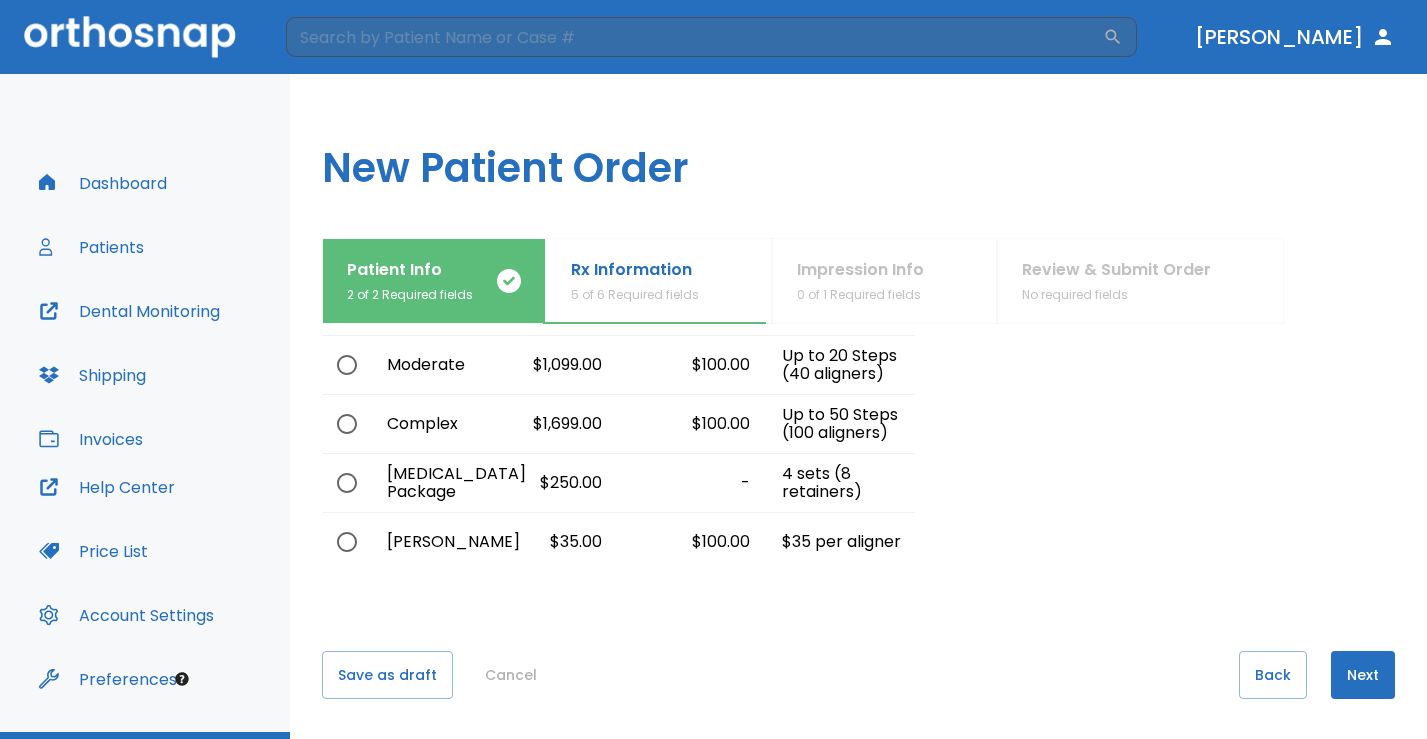 click on "Next" at bounding box center (1363, 675) 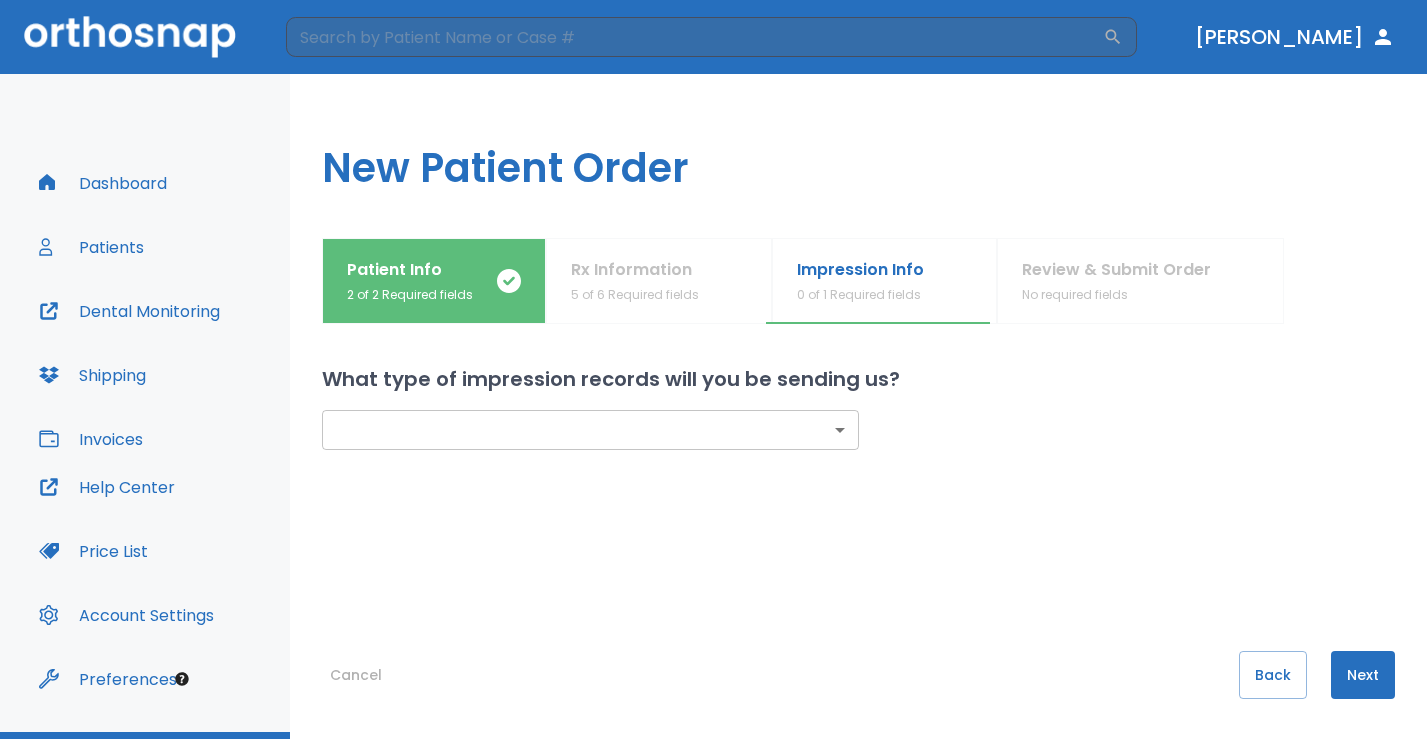 scroll, scrollTop: 0, scrollLeft: 0, axis: both 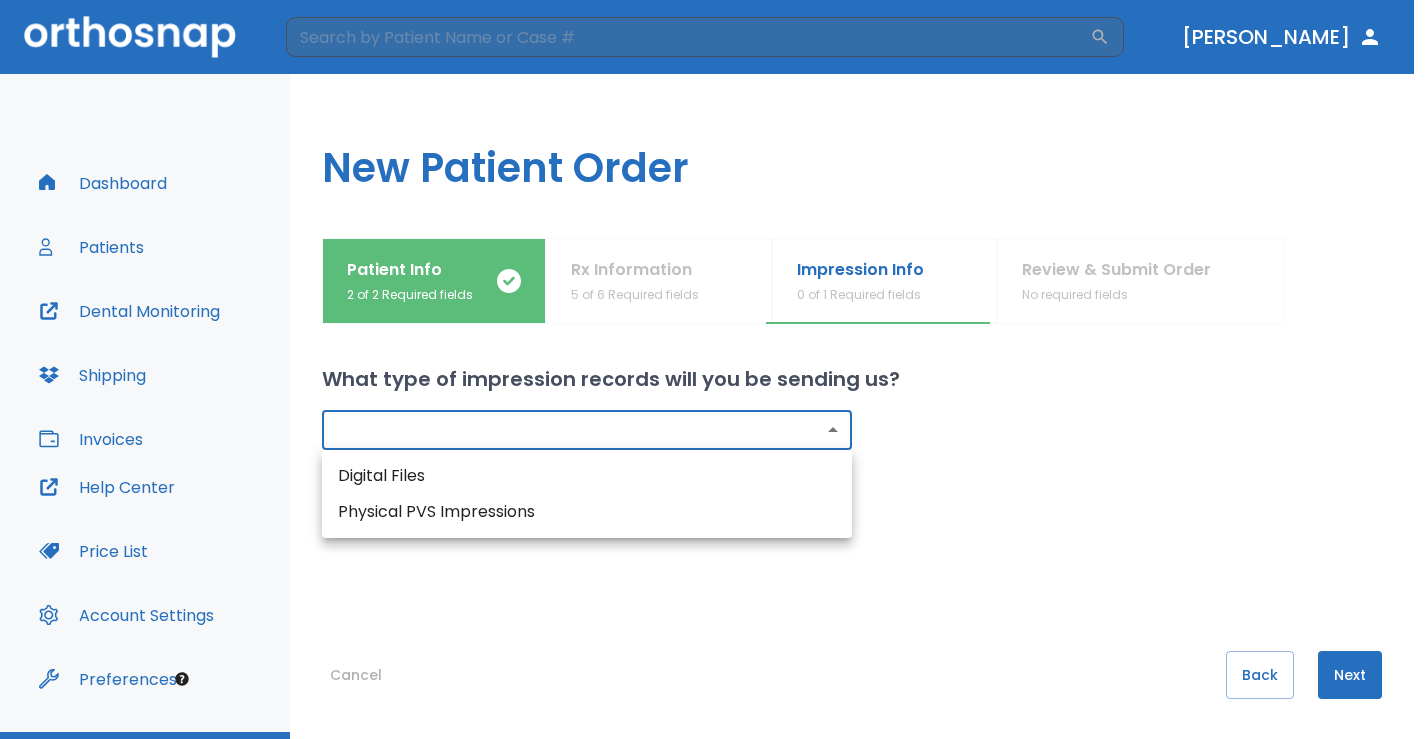 click on "​ [PERSON_NAME] Dashboard Patients Dental Monitoring Shipping Invoices Help Center Price List Account Settings Preferences Logout Uploading files and placing your order. One moment, please. New Patient Order Patient Info 2 of 2 Required fields Rx Information 5 of 6 Required fields Impression Info 0 of 1 Required fields Review & Submit Order No required fields What type of impression records will you be sending us? ​ ​ Cancel Back Next Digital Files Physical PVS Impressions" at bounding box center [713, 369] 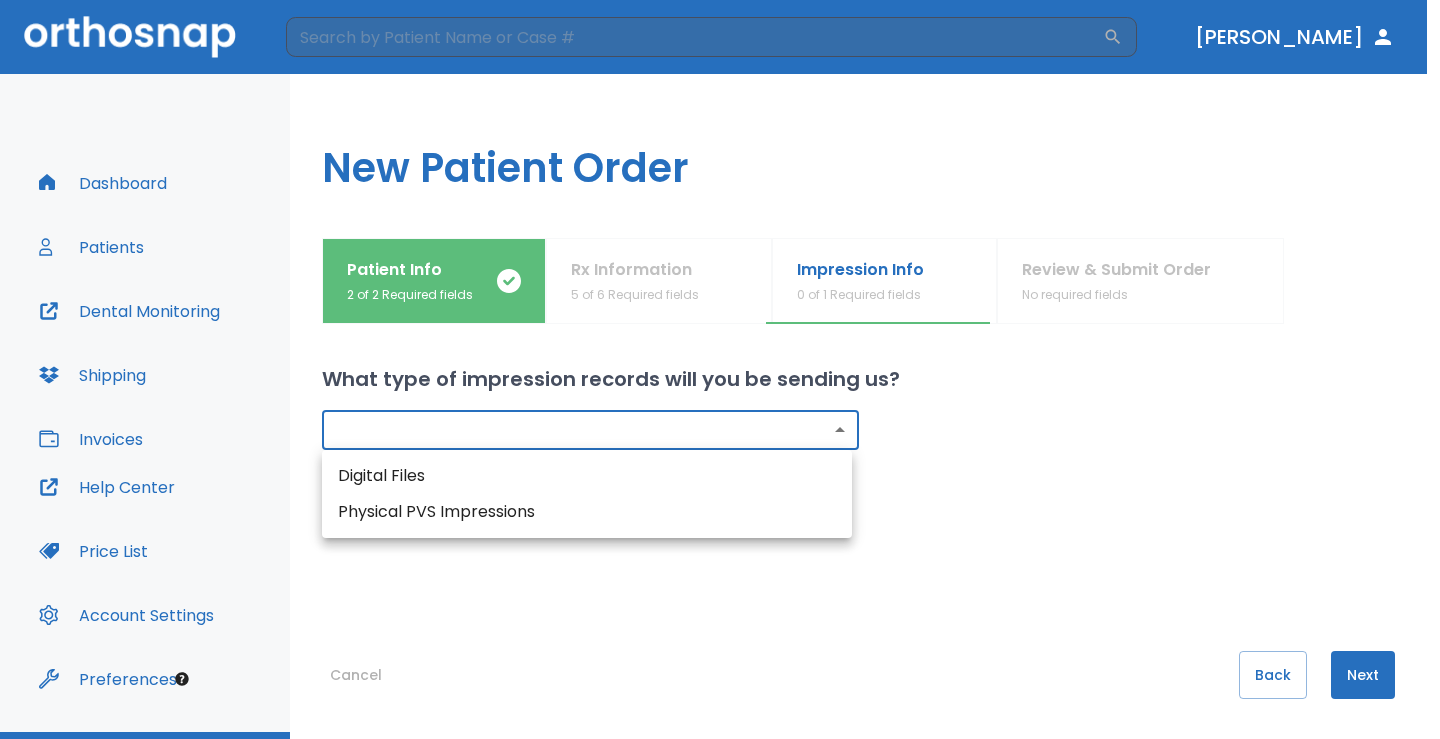 click on "Digital Files" at bounding box center [587, 476] 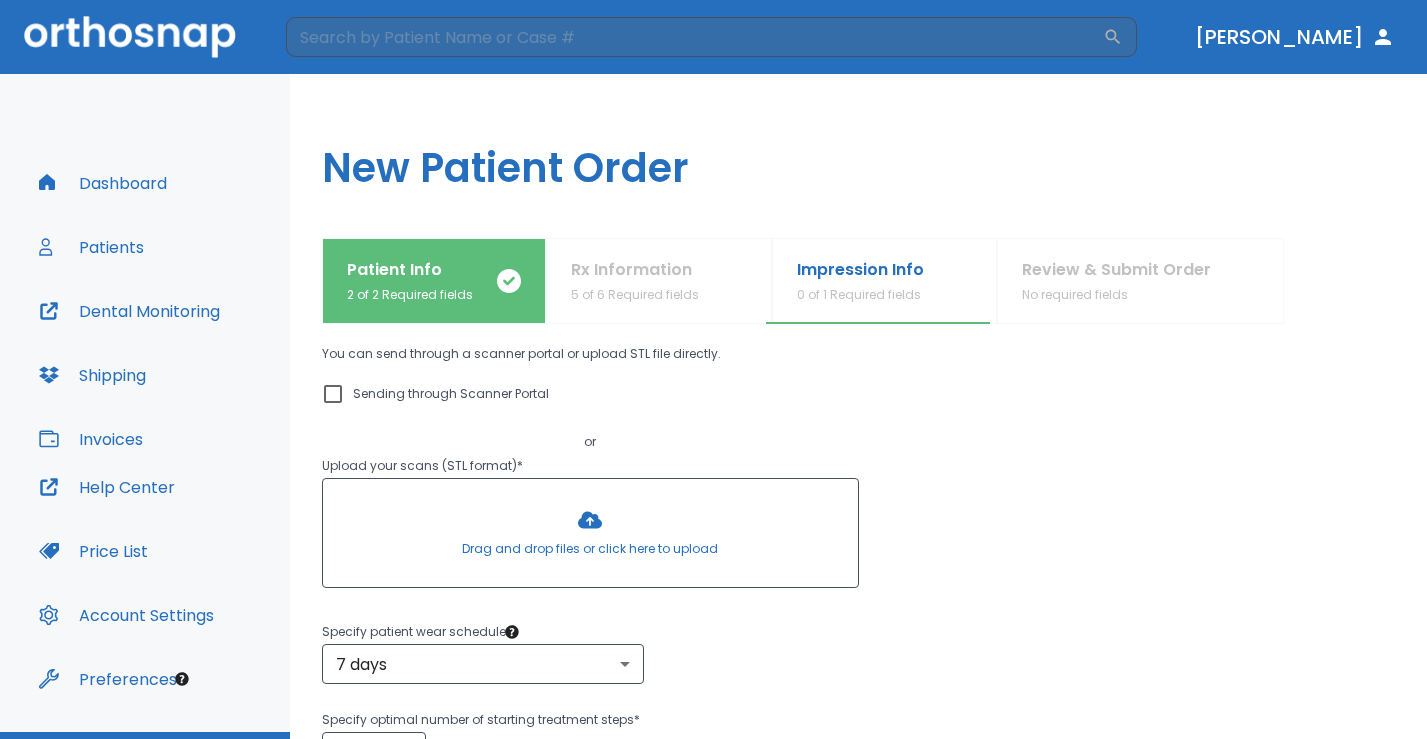 scroll, scrollTop: 100, scrollLeft: 0, axis: vertical 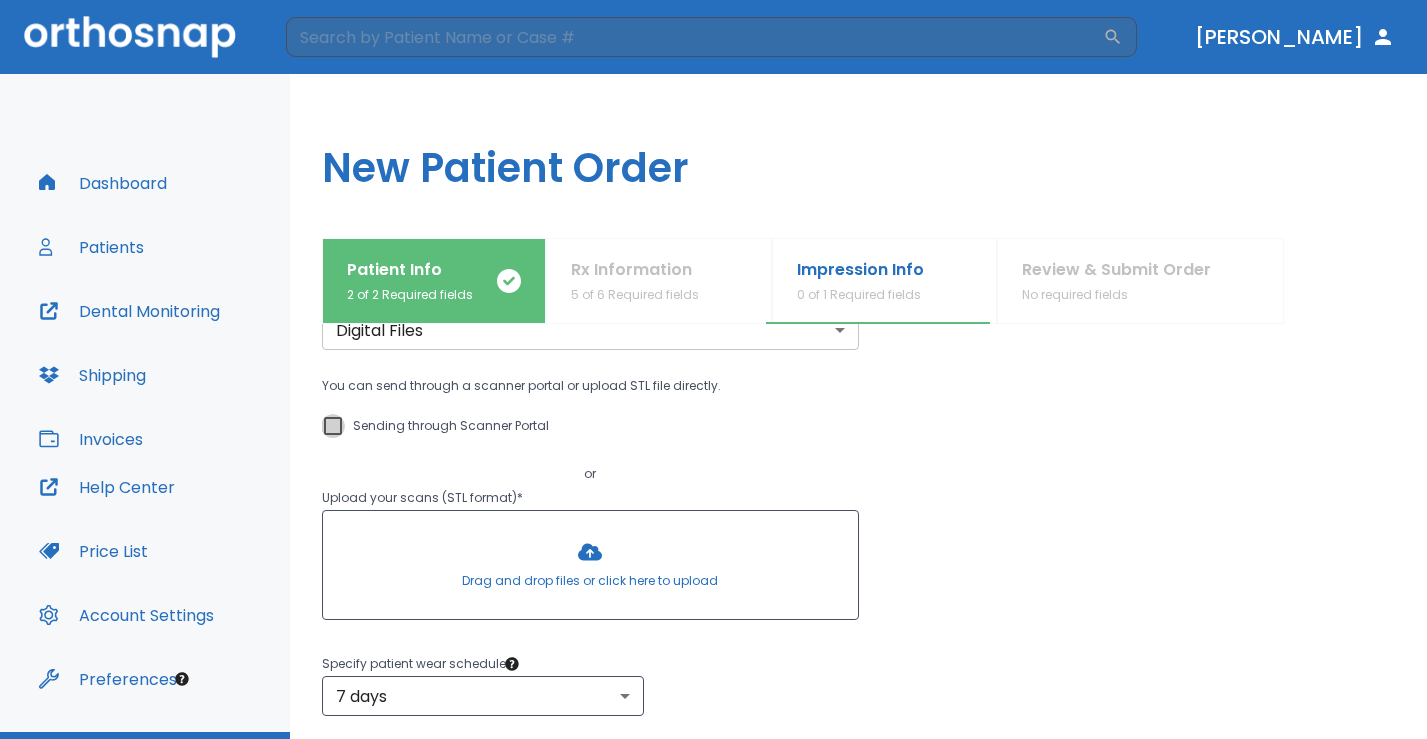 click on "Sending through Scanner Portal" at bounding box center [333, 426] 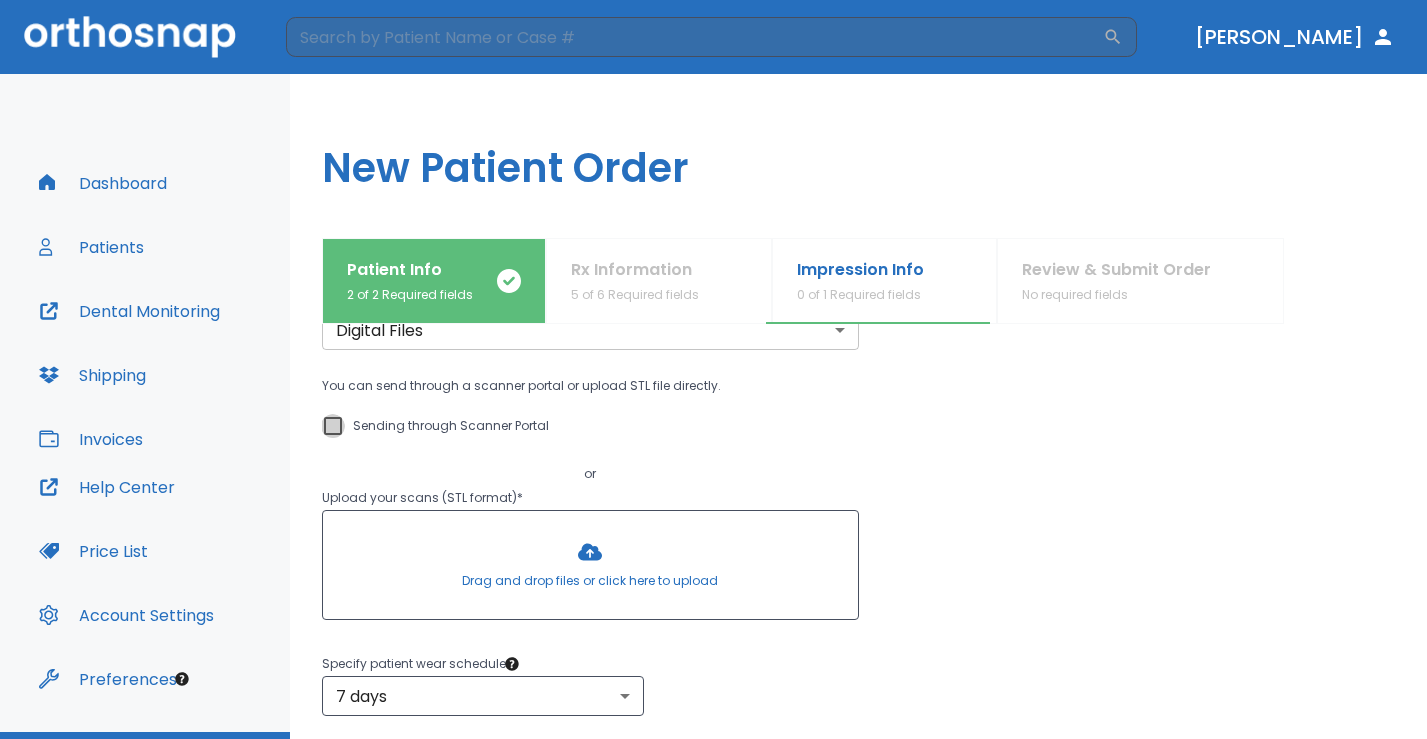 checkbox on "true" 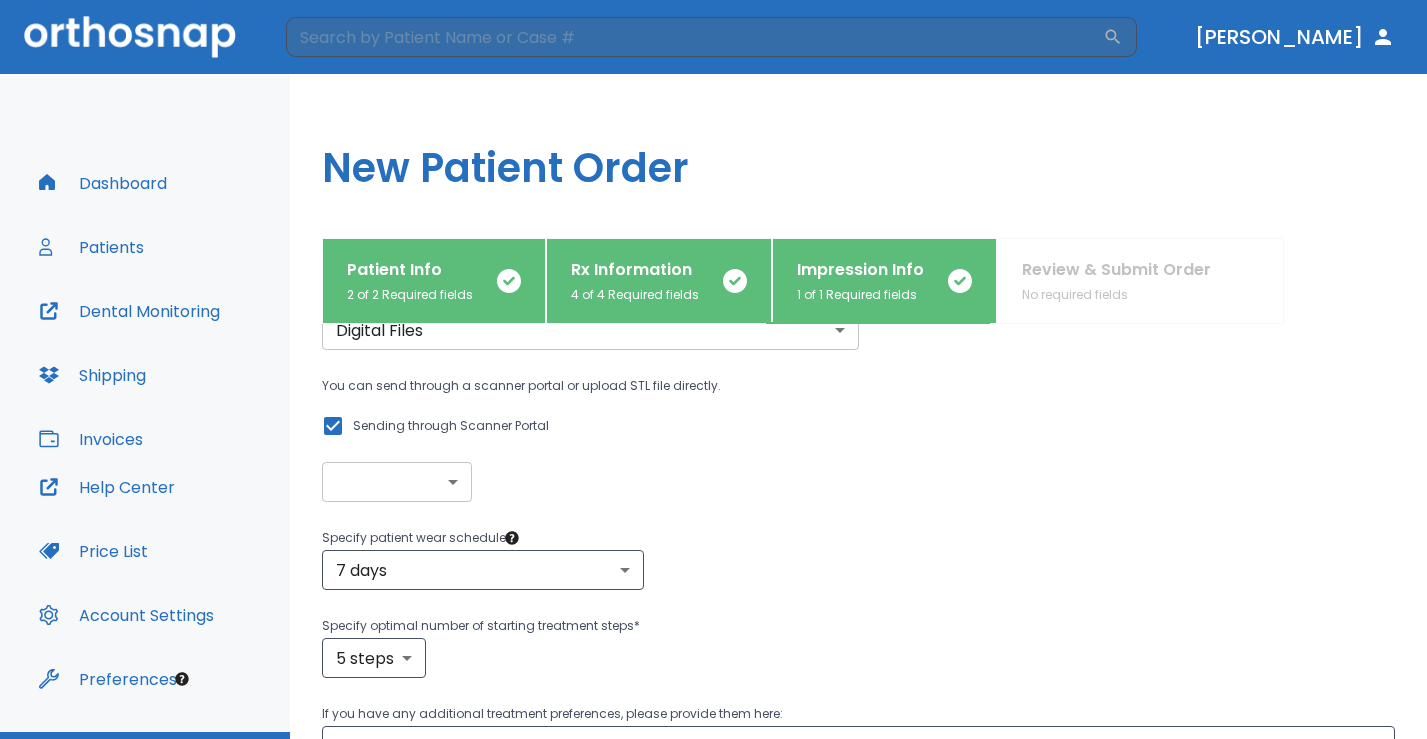 click on "​ [PERSON_NAME] Dashboard Patients Dental Monitoring Shipping Invoices Help Center Price List Account Settings Preferences Logout Uploading files and placing your order. One moment, please. New Patient Order Patient Info 2 of 2 Required fields Rx Information 4 of 4 Required fields Impression Info 1 of 1 Required fields Review & Submit Order No required fields What type of impression records will you be sending us? Digital Files digital ​ You can send through a scanner portal or upload STL file directly. Sending through Scanner Portal ​ ​ Specify patient wear schedule * 7 days 7 ​ Specify optimal number of starting treatment steps * 5 steps 5 ​ If you have any additional treatment preferences, please provide them here: x ​ Cancel Back Next" at bounding box center [713, 369] 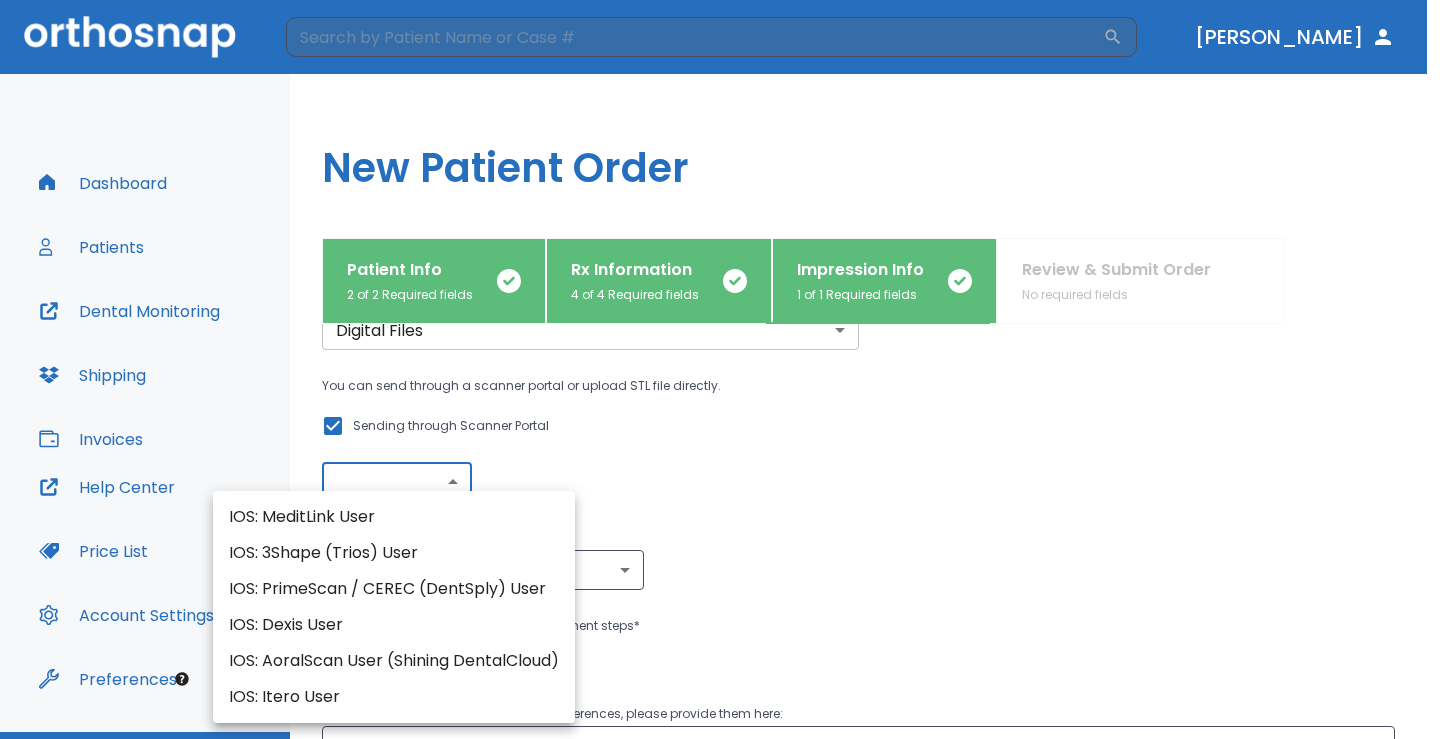 click on "IOS: 3Shape (Trios) User" at bounding box center [394, 553] 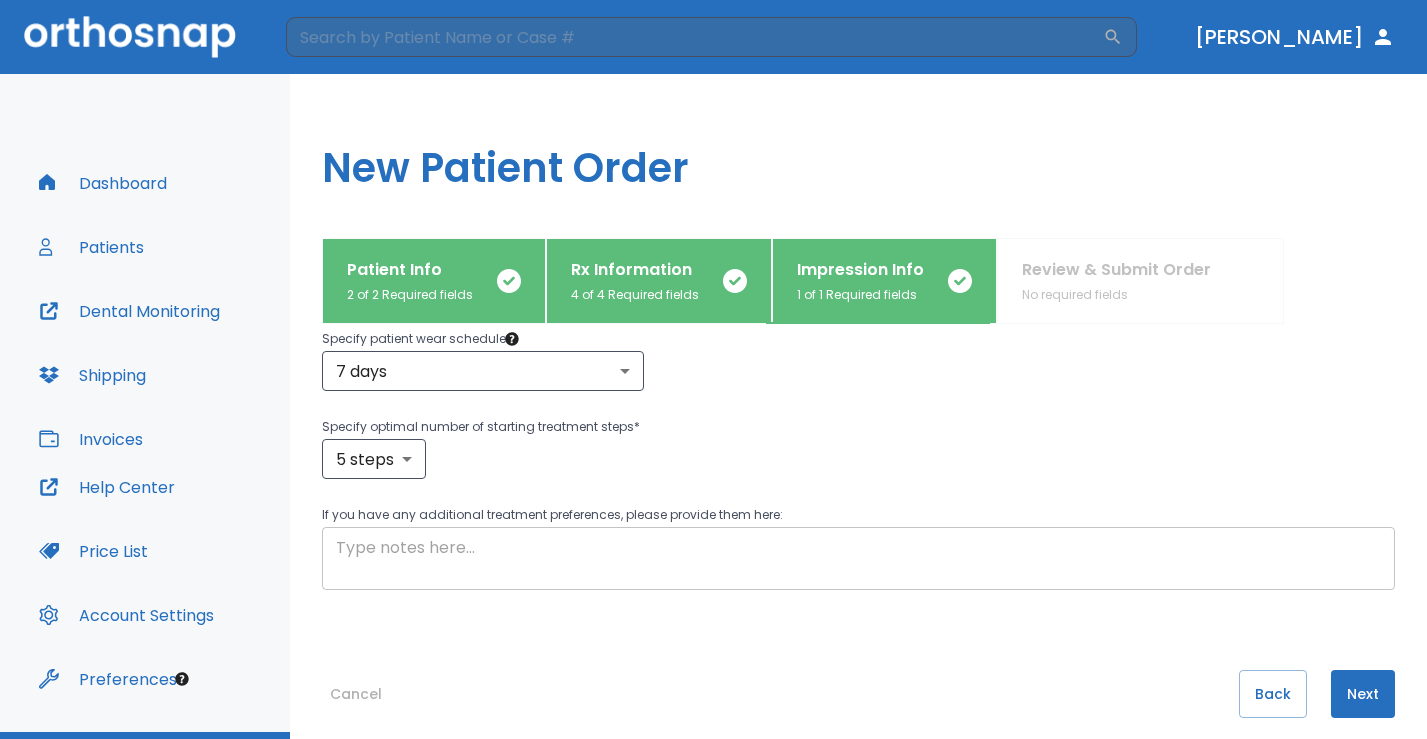 scroll, scrollTop: 300, scrollLeft: 0, axis: vertical 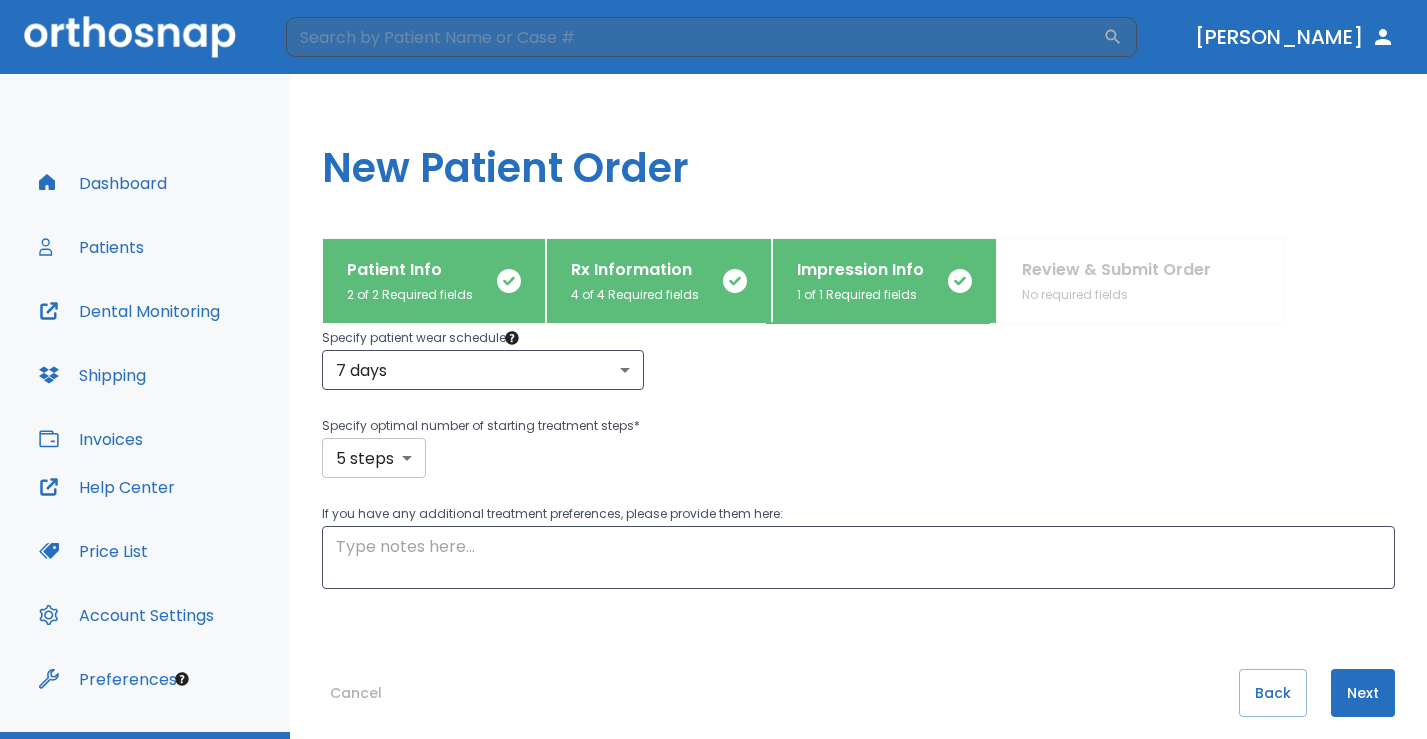 click on "​ [PERSON_NAME] Dashboard Patients Dental Monitoring Shipping Invoices Help Center Price List Account Settings Preferences Logout Uploading files and placing your order. One moment, please. New Patient Order Patient Info 2 of 2 Required fields Rx Information 4 of 4 Required fields Impression Info 1 of 1 Required fields Review & Submit Order No required fields What type of impression records will you be sending us? Digital Files digital ​ You can send through a scanner portal or upload STL file directly. Sending through Scanner Portal IOS: 3Shape (Trios) User IOS: 3Shape (Trios) User ​ Specify patient wear schedule * 7 days 7 ​ Specify optimal number of starting treatment steps * 5 steps 5 ​ If you have any additional treatment preferences, please provide them here: x ​ Cancel Back Next" at bounding box center (713, 369) 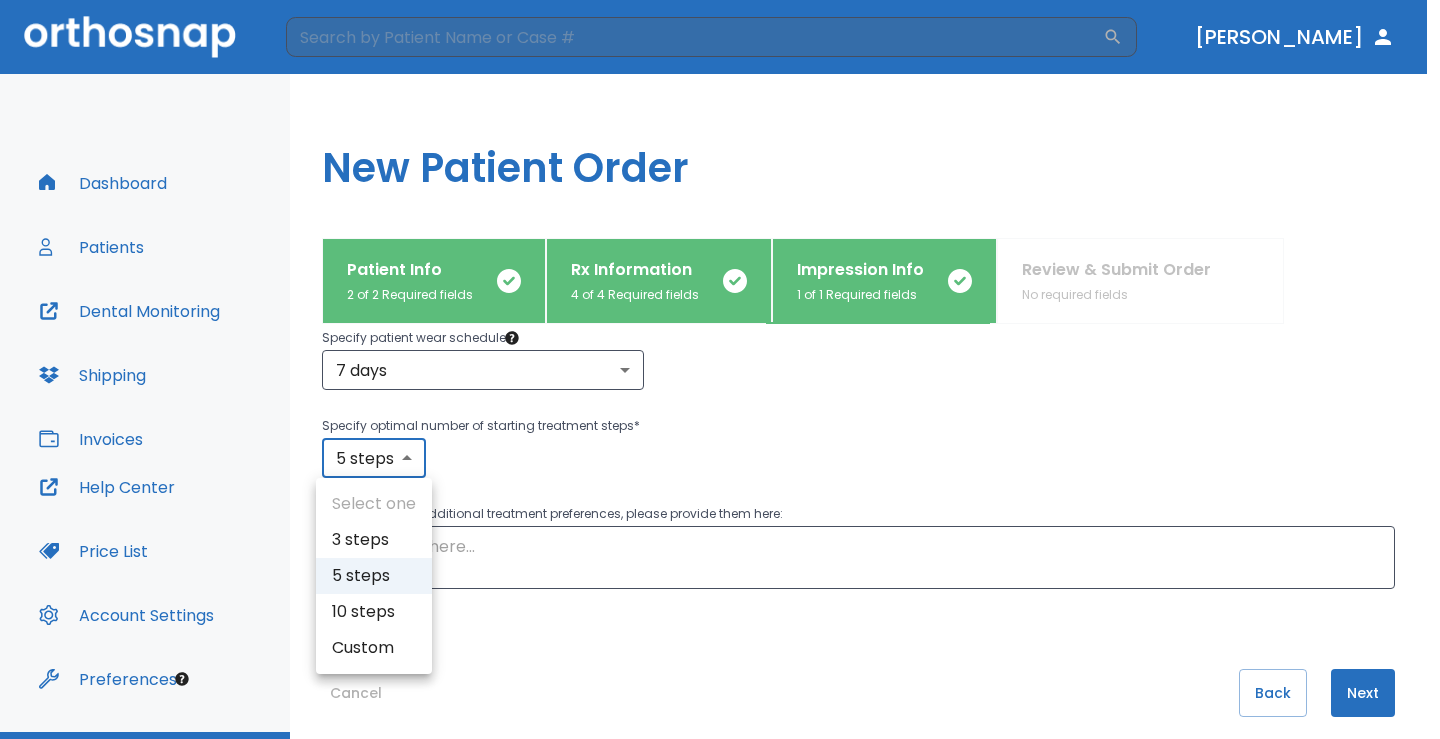 click at bounding box center [720, 369] 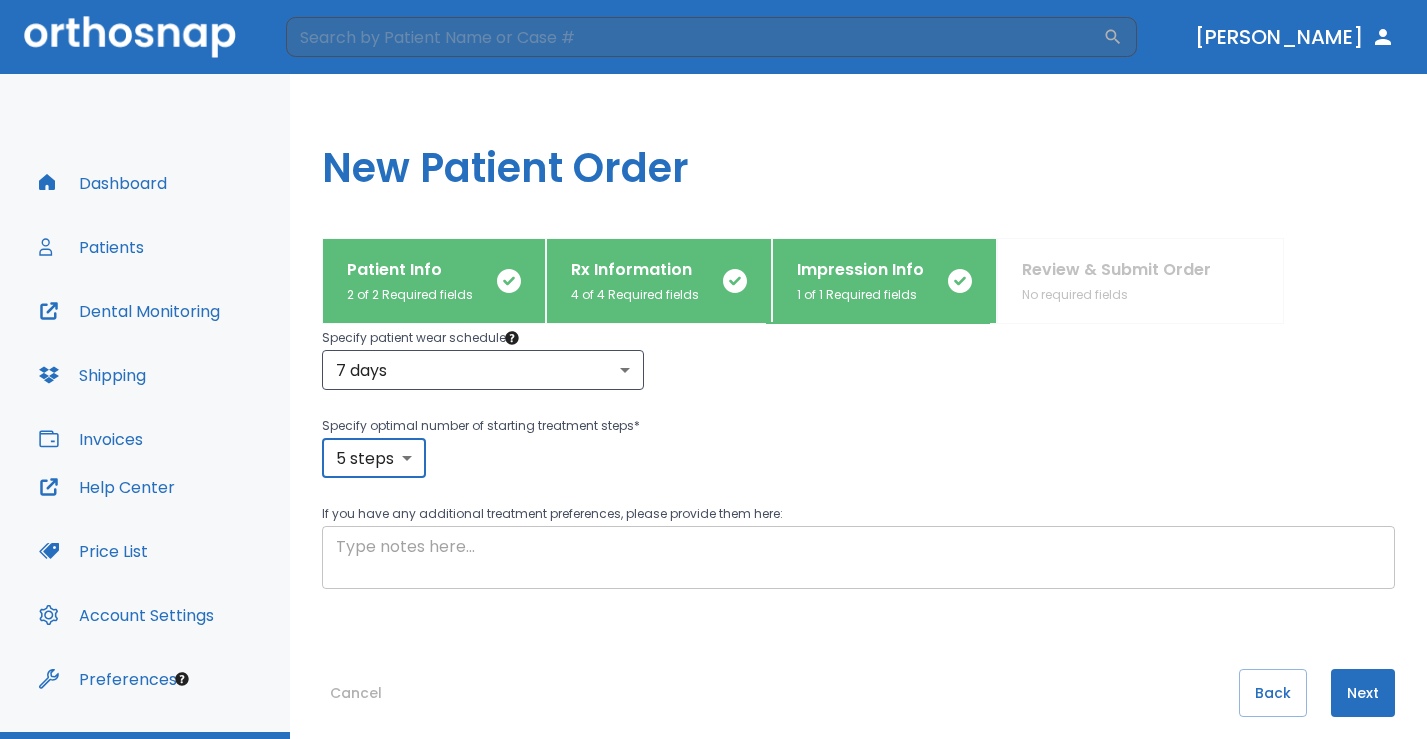 click at bounding box center (858, 558) 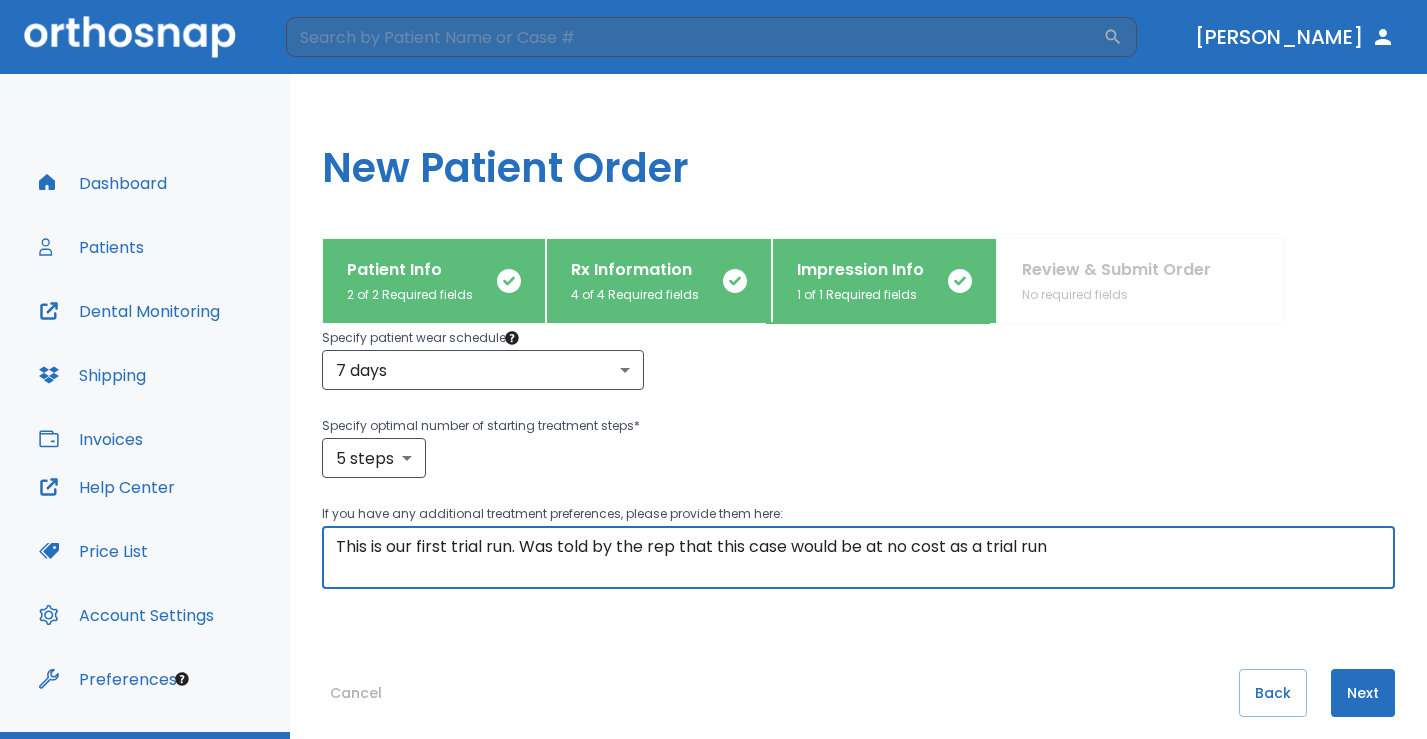 type on "This is our first trial run. Was told by the rep that this case would be at no cost as a trial run" 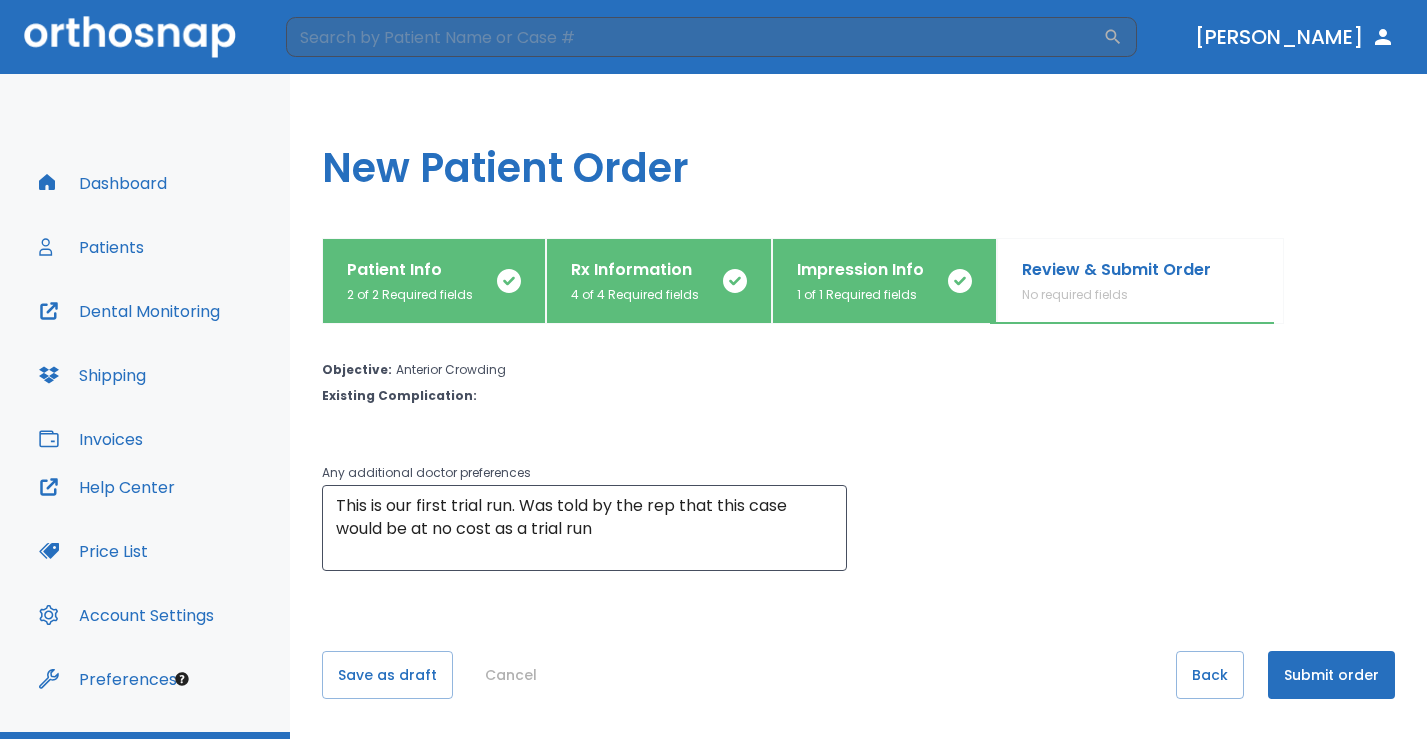 scroll, scrollTop: 0, scrollLeft: 0, axis: both 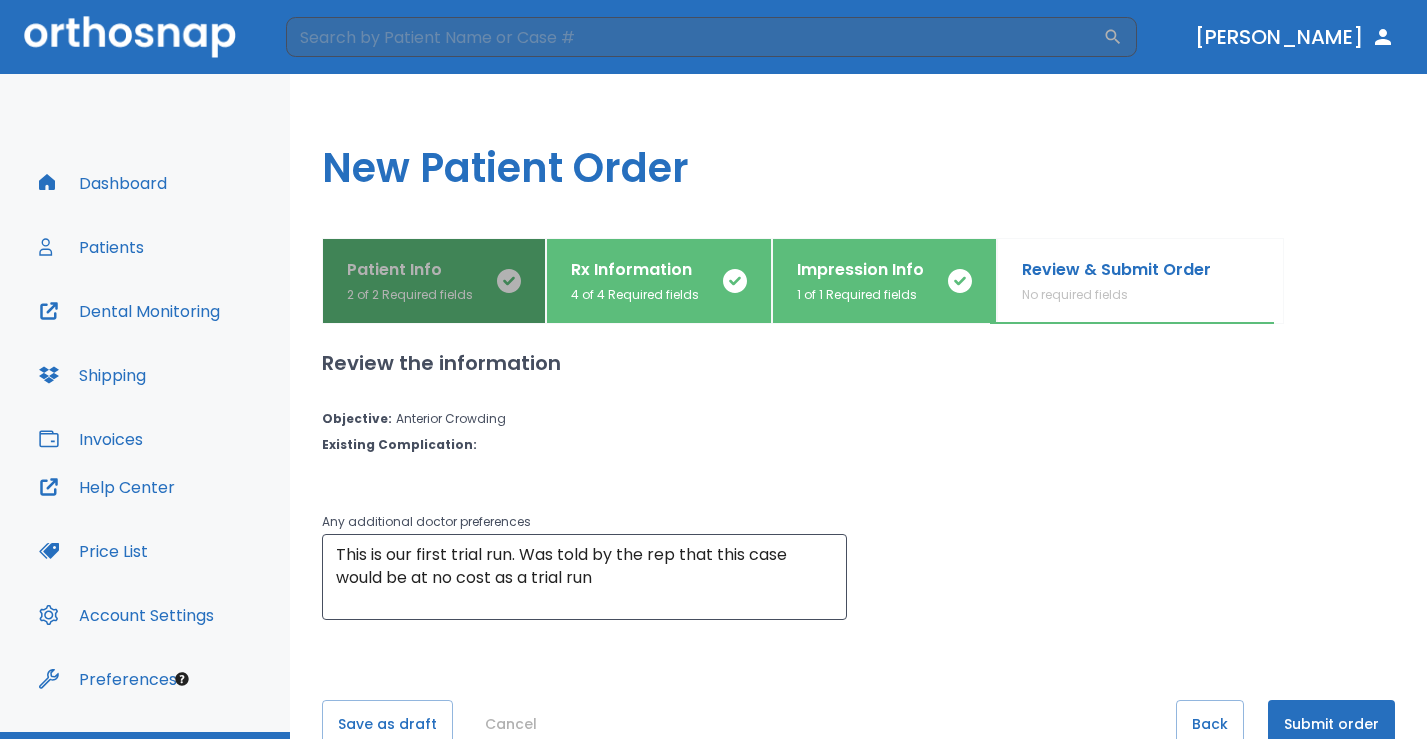 click on "2 of 2 Required fields" at bounding box center (410, 295) 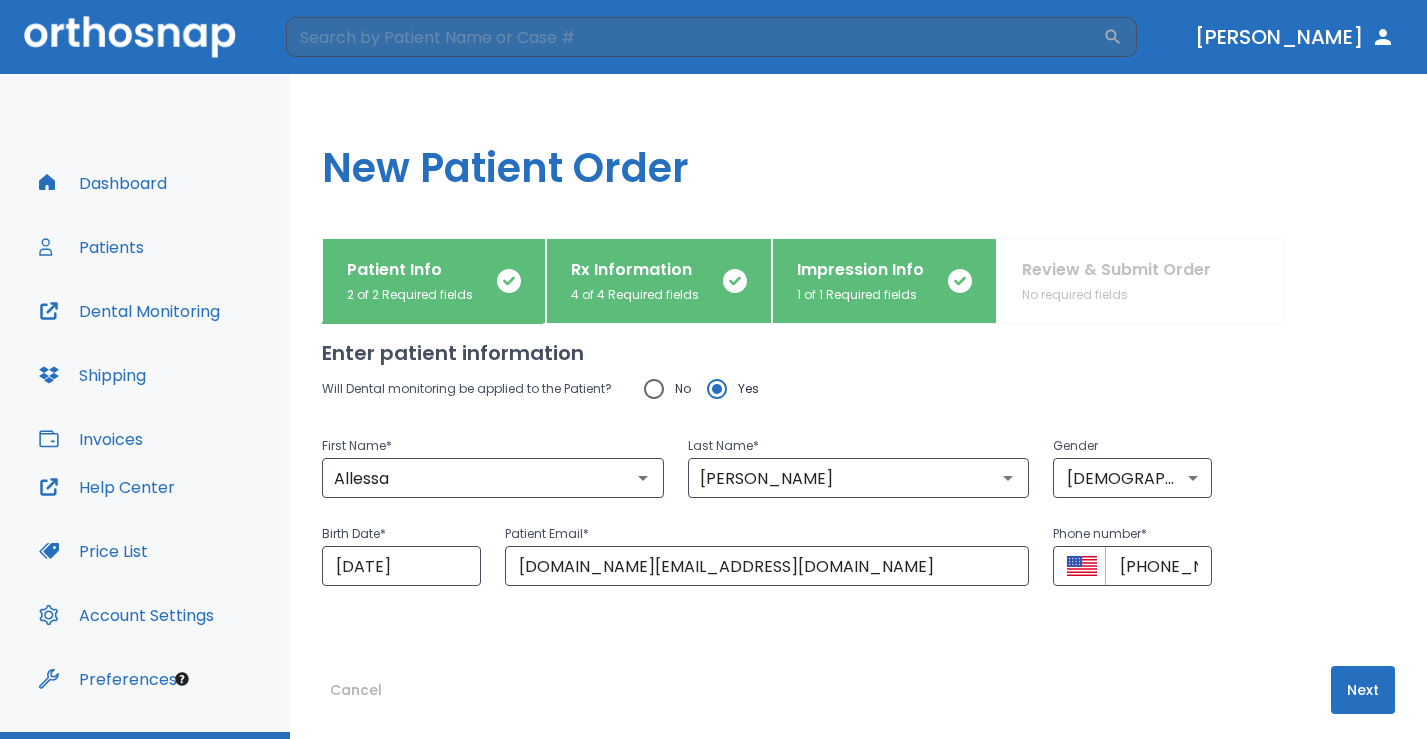 scroll, scrollTop: 41, scrollLeft: 0, axis: vertical 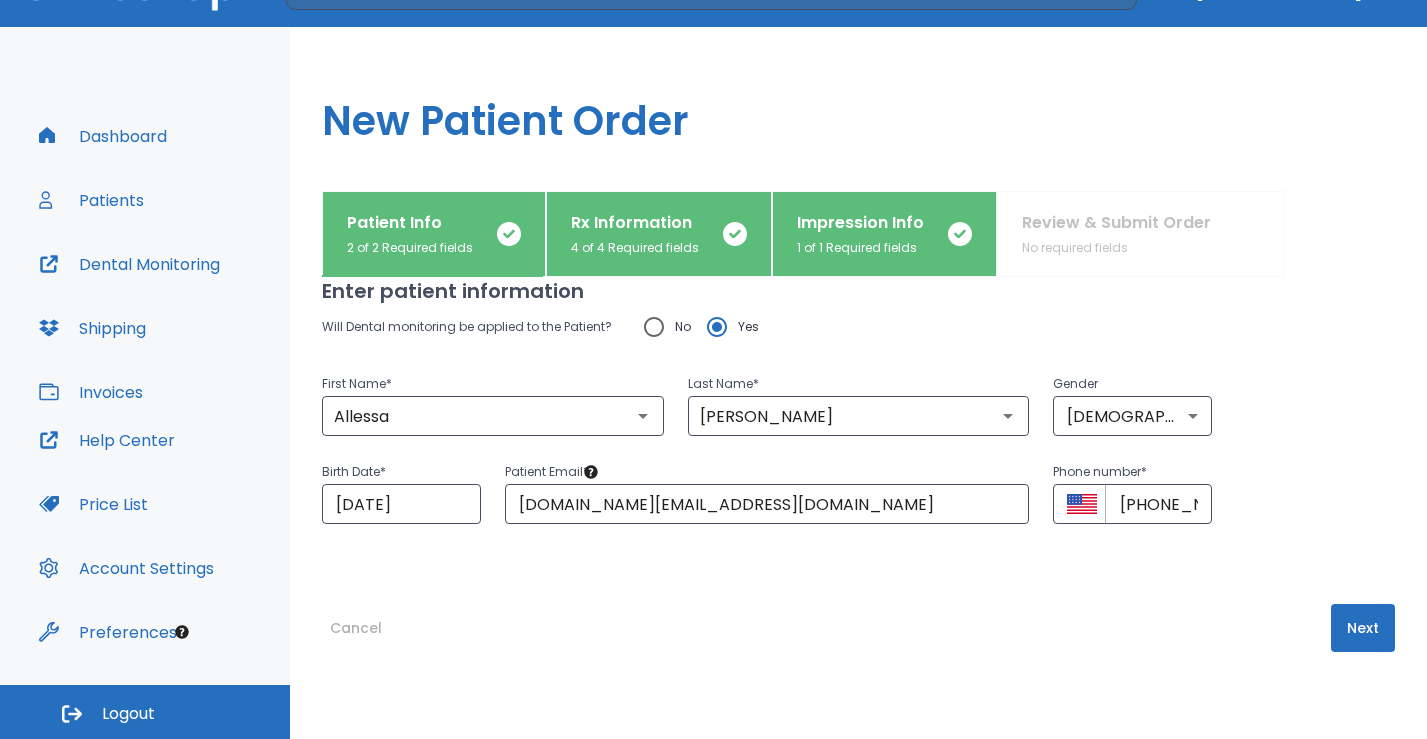 click on "4 of 4 Required fields" at bounding box center (635, 248) 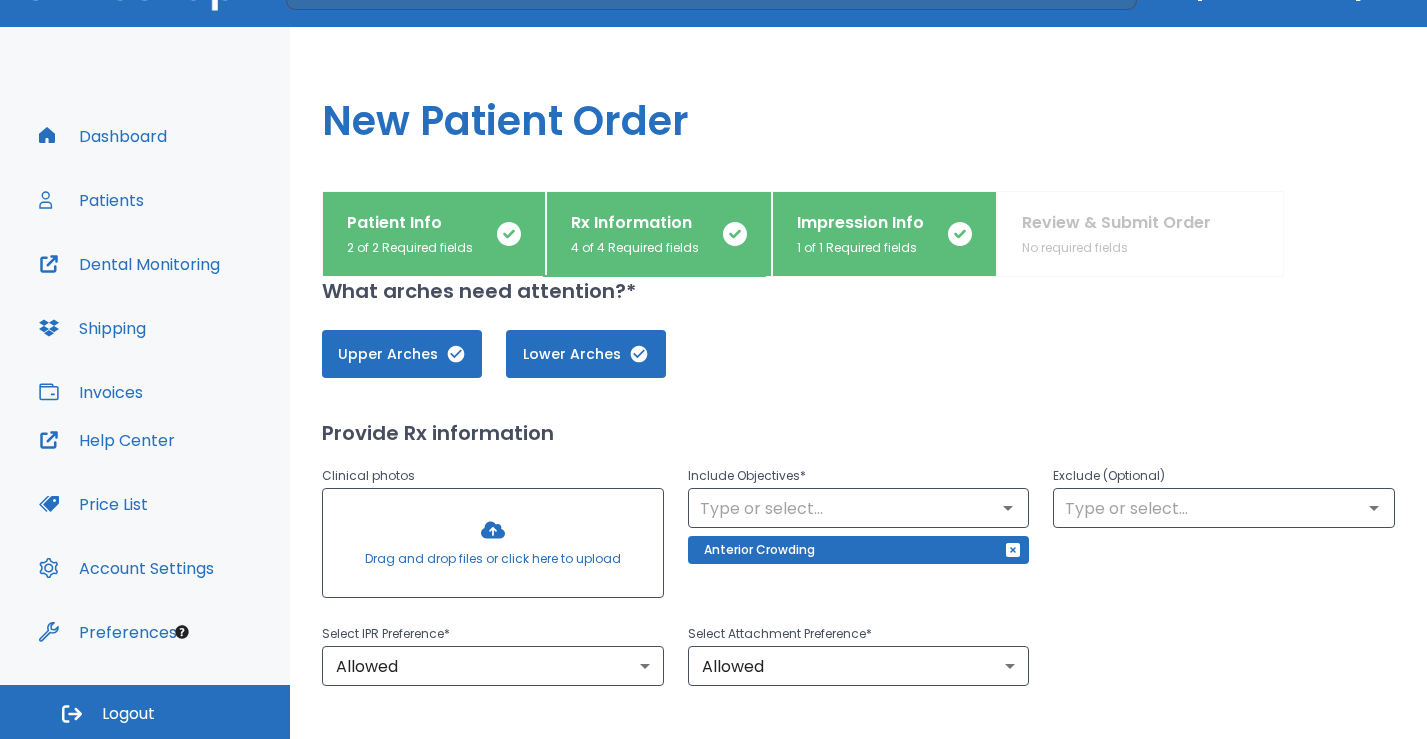 click at bounding box center (493, 543) 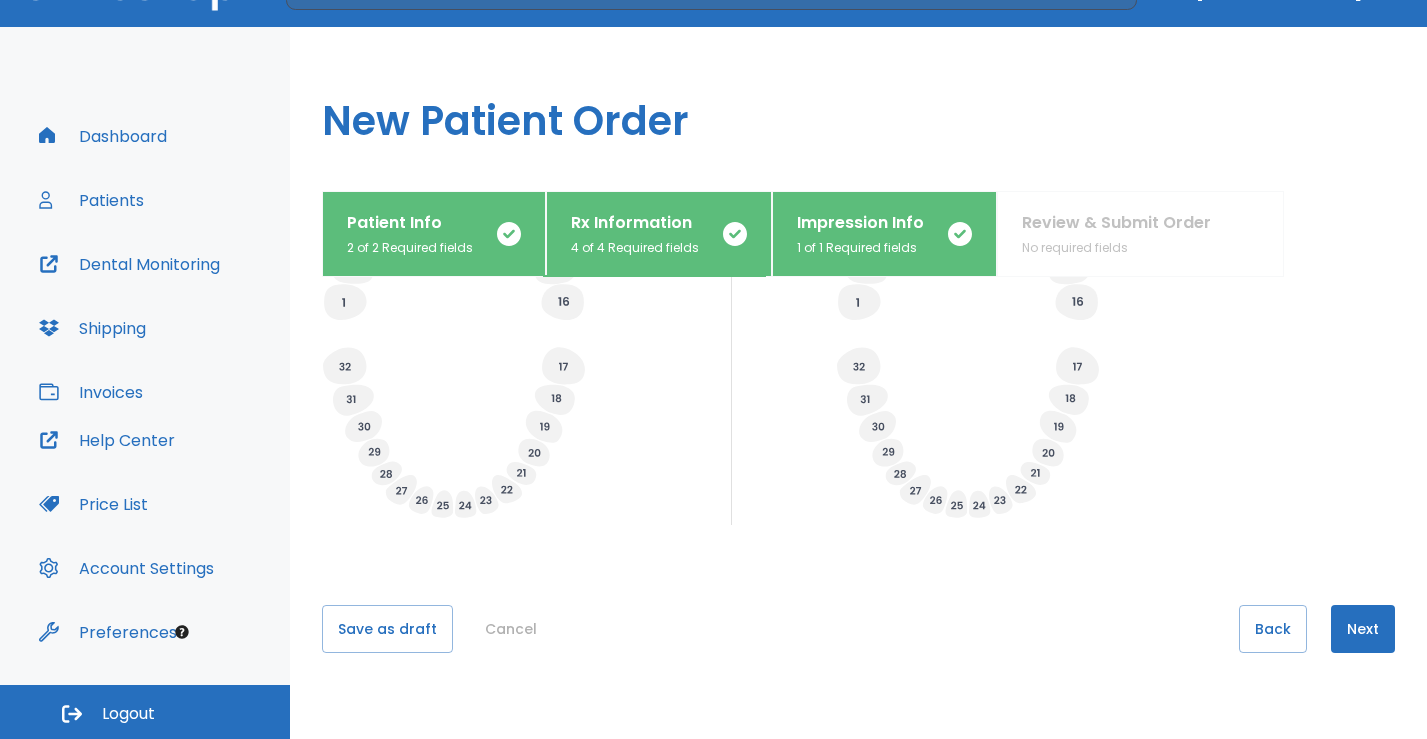 scroll, scrollTop: 807, scrollLeft: 0, axis: vertical 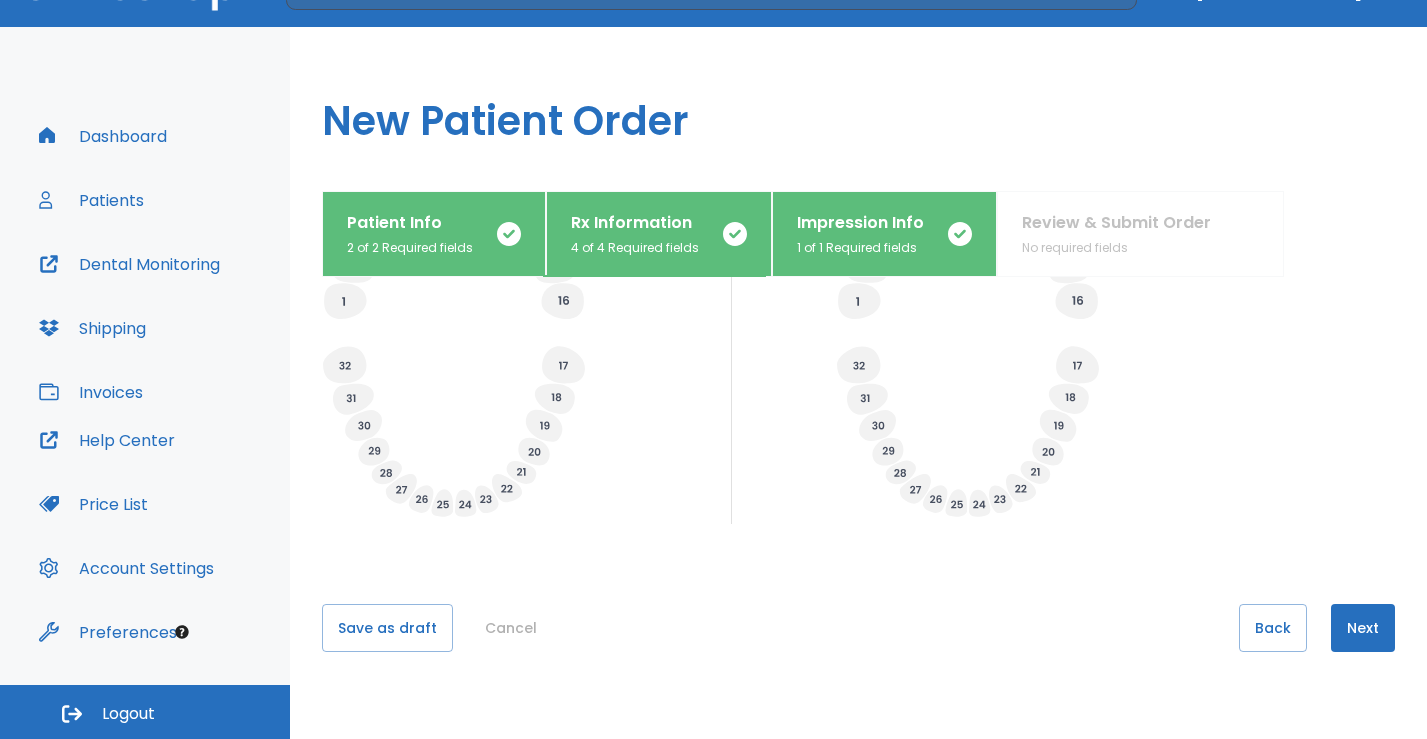 click on "Next" at bounding box center [1363, 628] 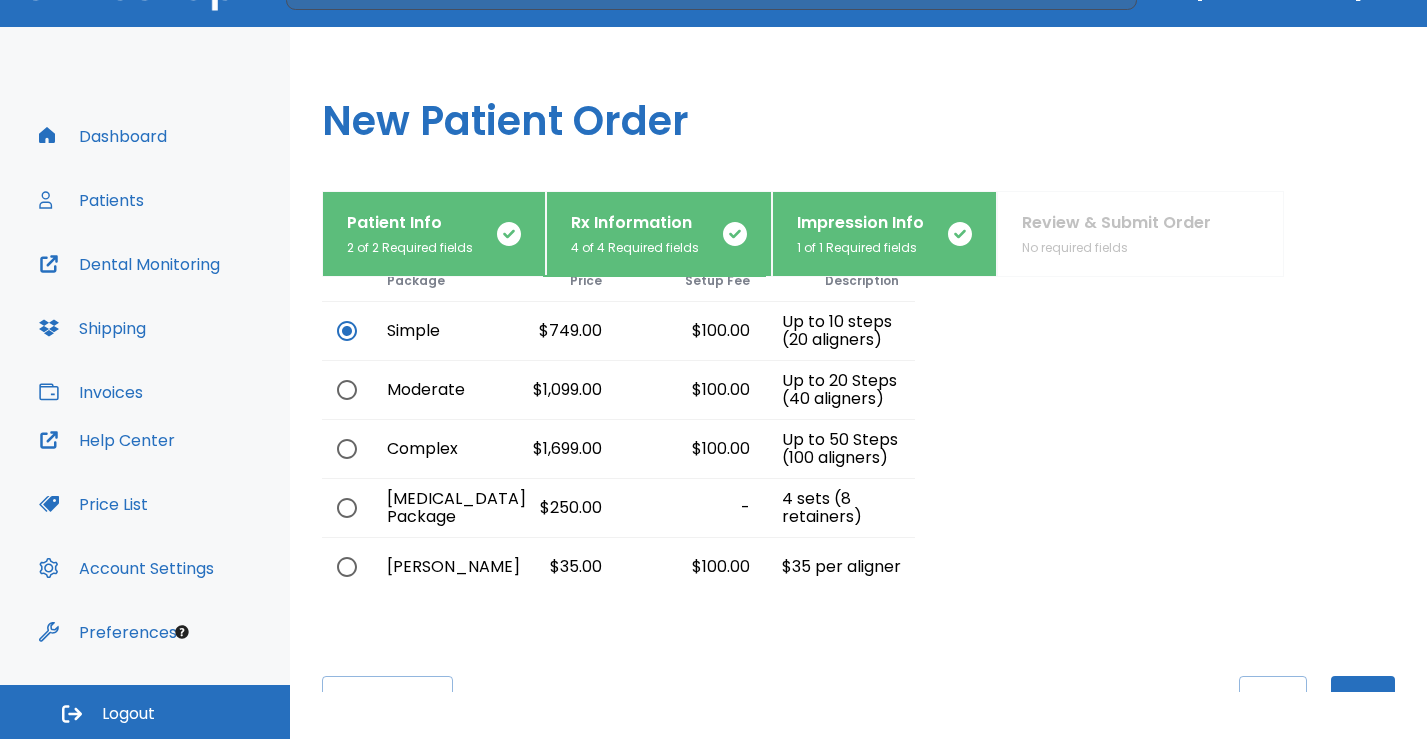 scroll, scrollTop: 166, scrollLeft: 0, axis: vertical 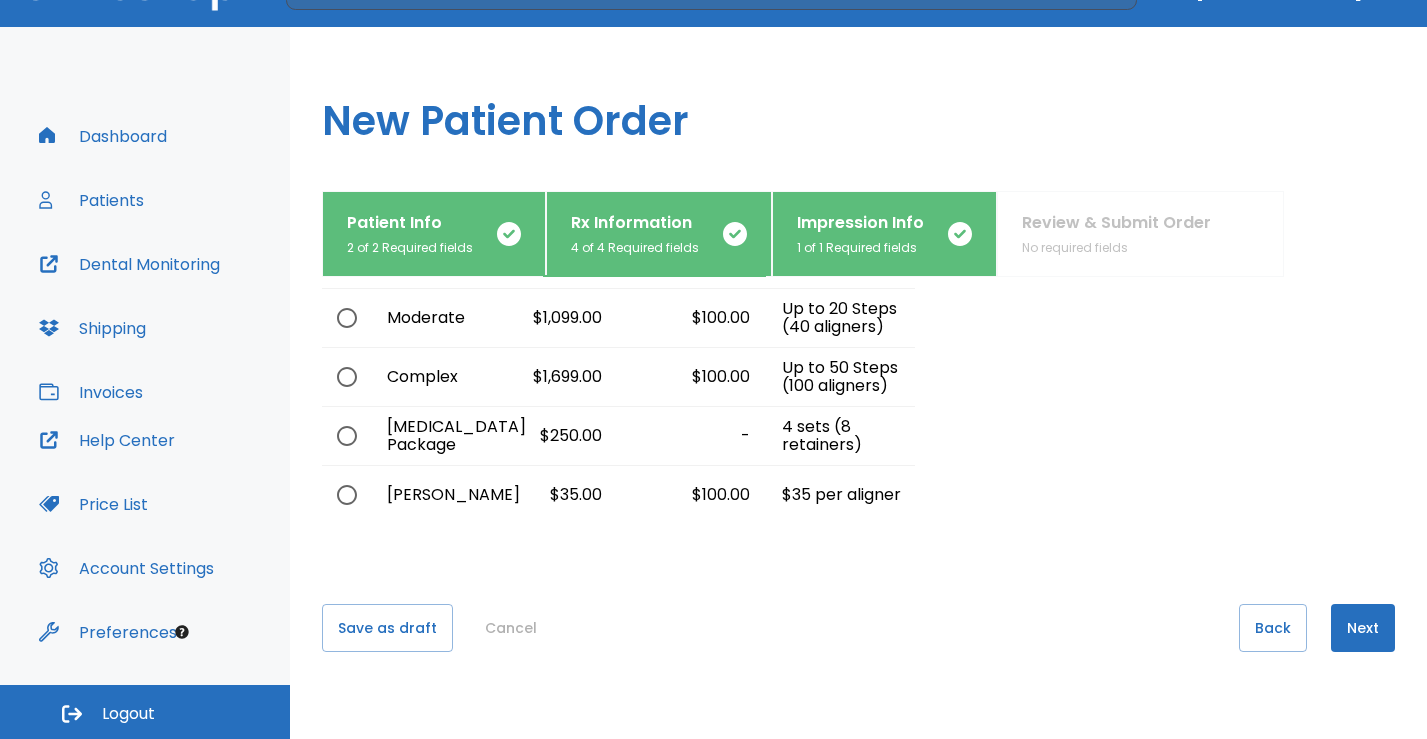 click on "Next" at bounding box center [1363, 628] 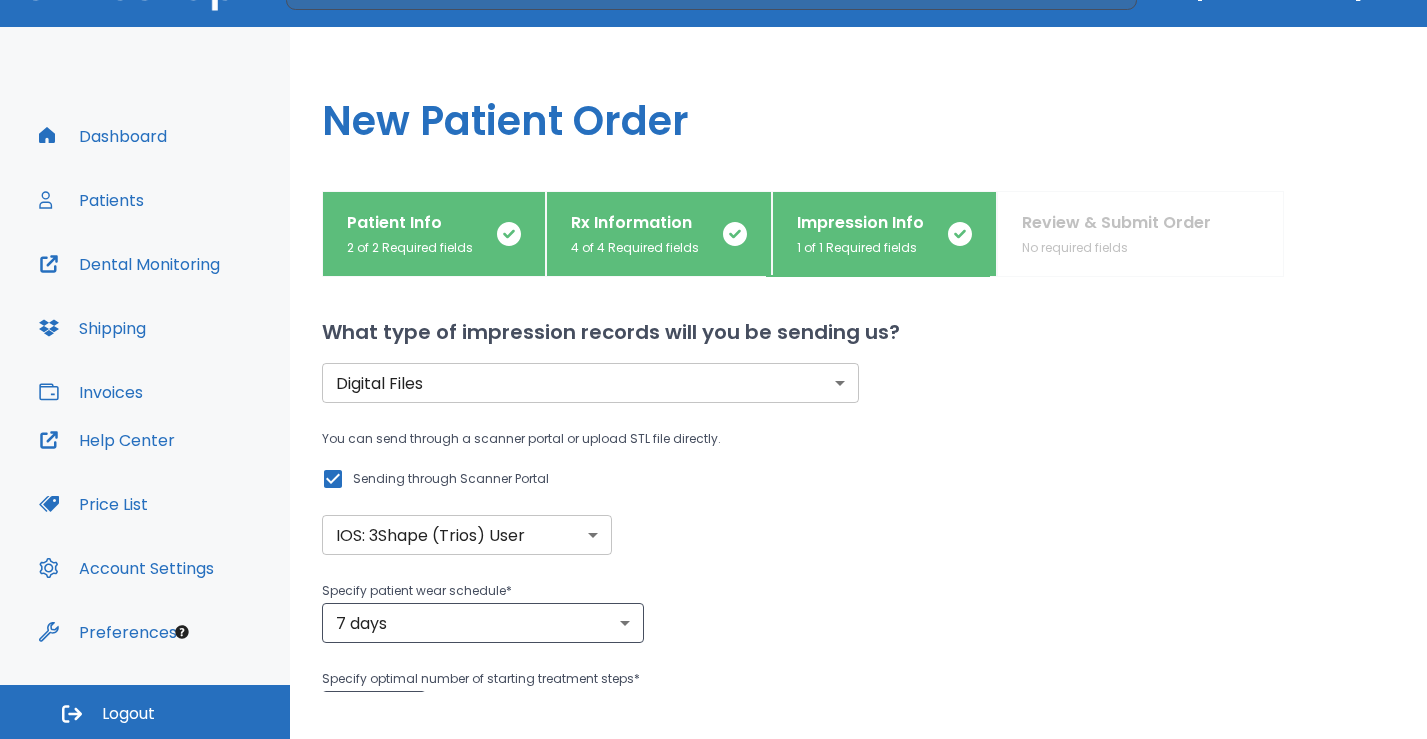 scroll, scrollTop: 318, scrollLeft: 0, axis: vertical 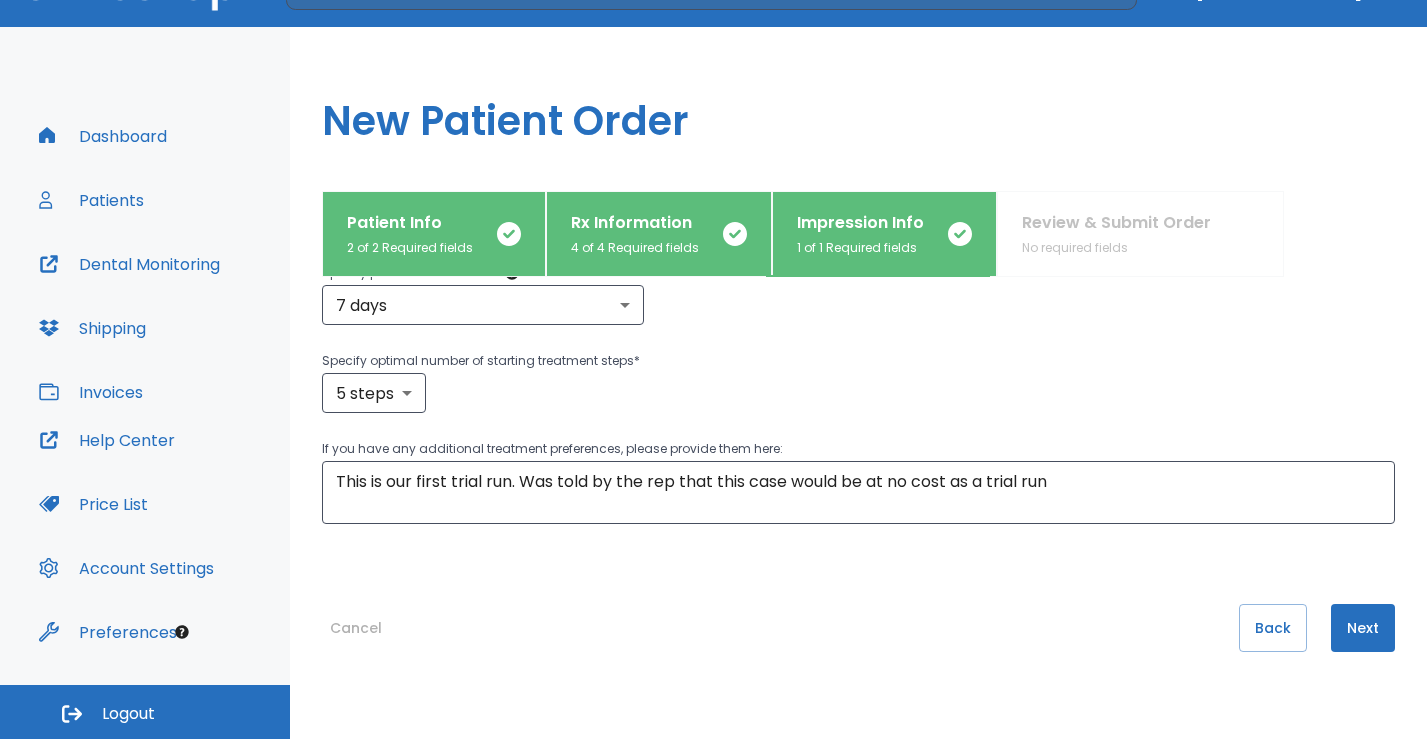 click on "Next" at bounding box center [1363, 628] 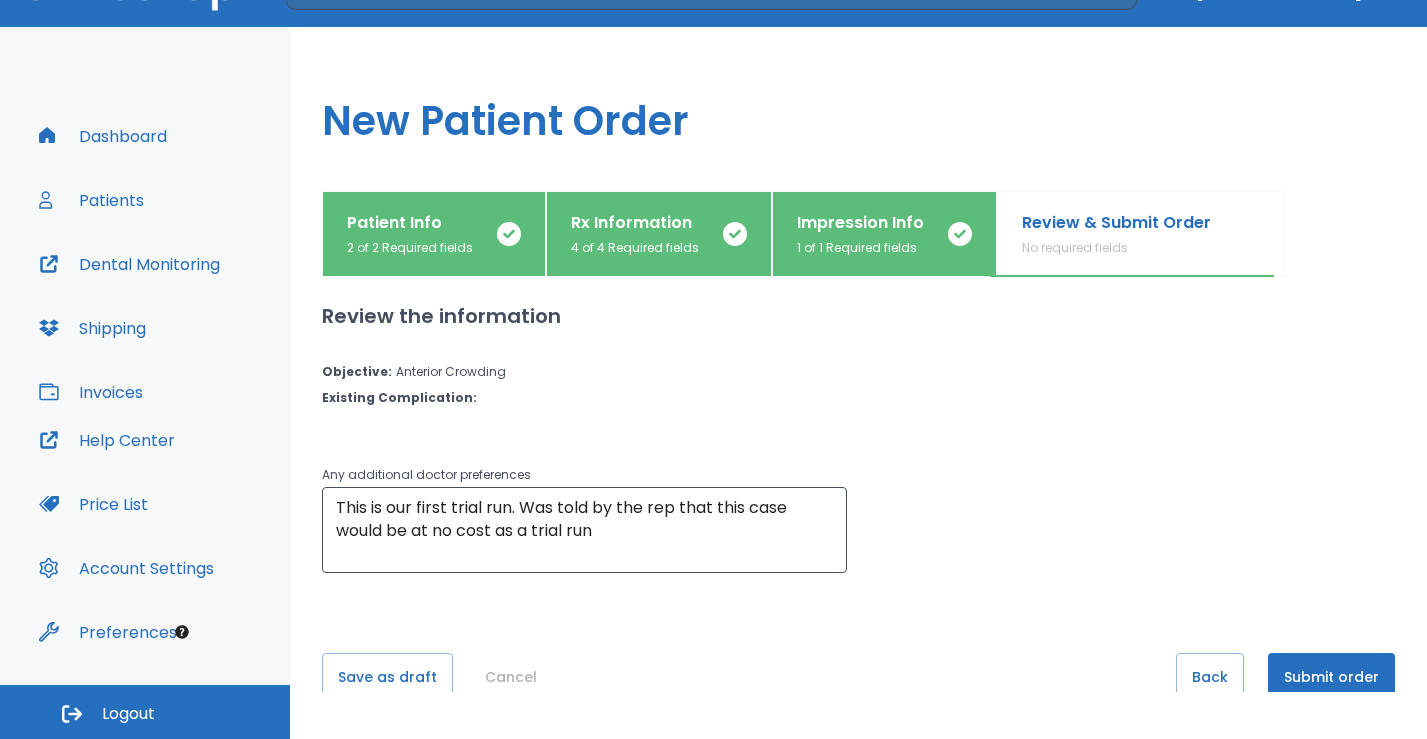scroll, scrollTop: 49, scrollLeft: 0, axis: vertical 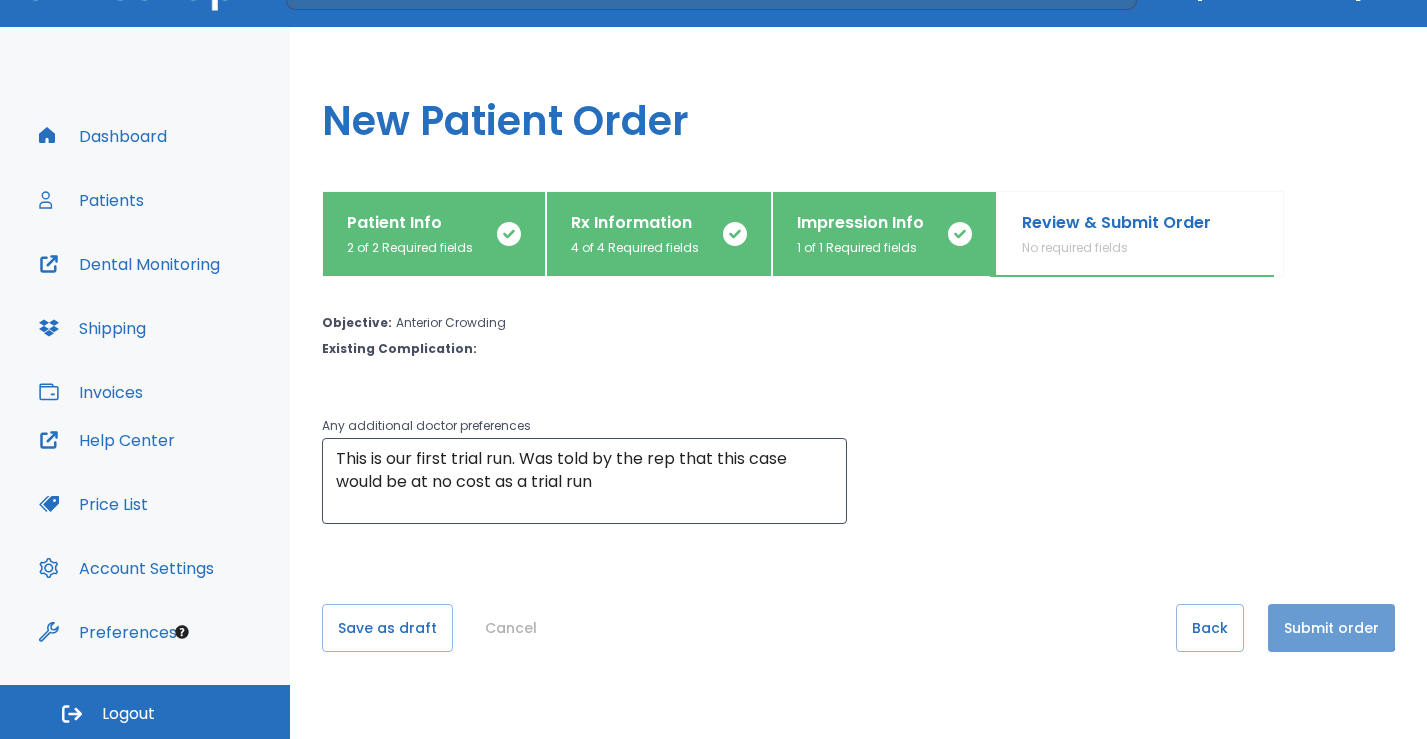 click on "Submit order" at bounding box center [1331, 628] 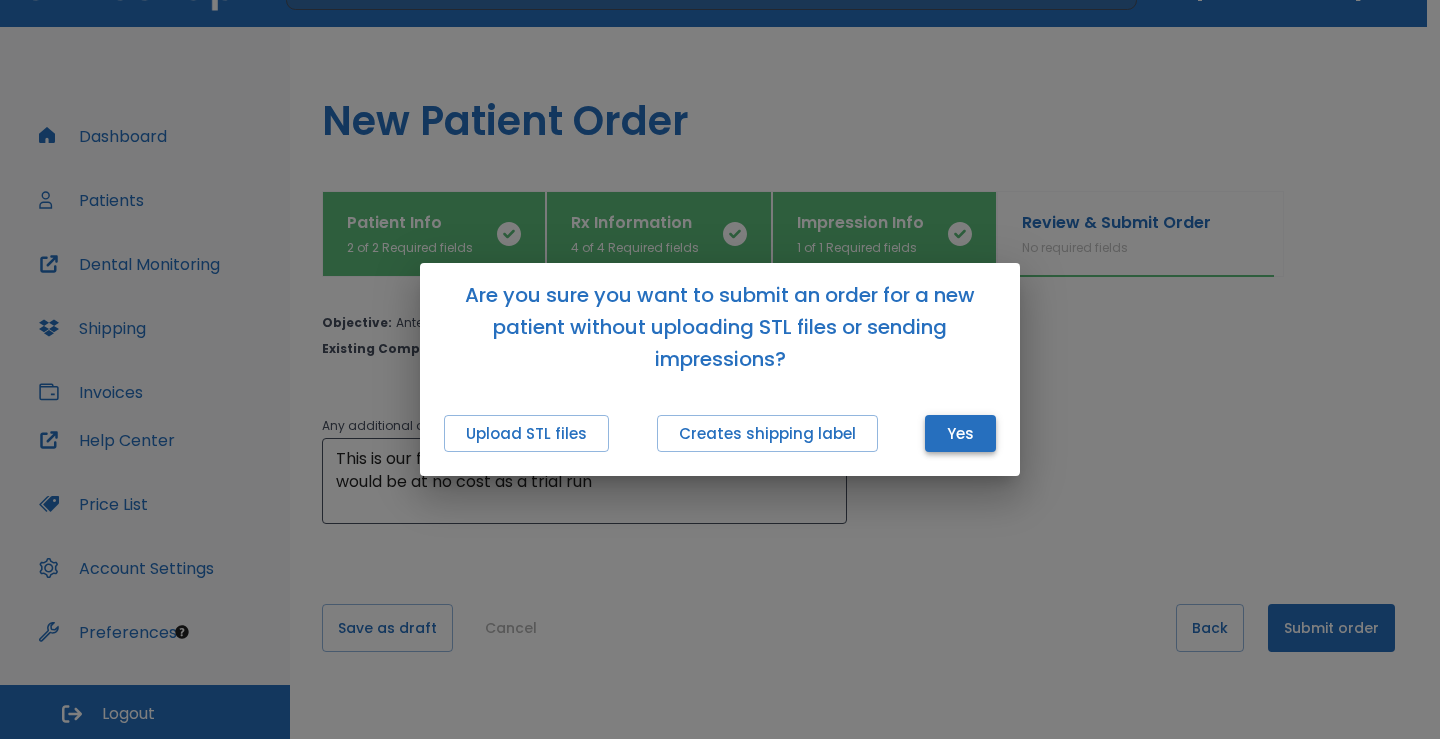 click on "Yes" at bounding box center [960, 433] 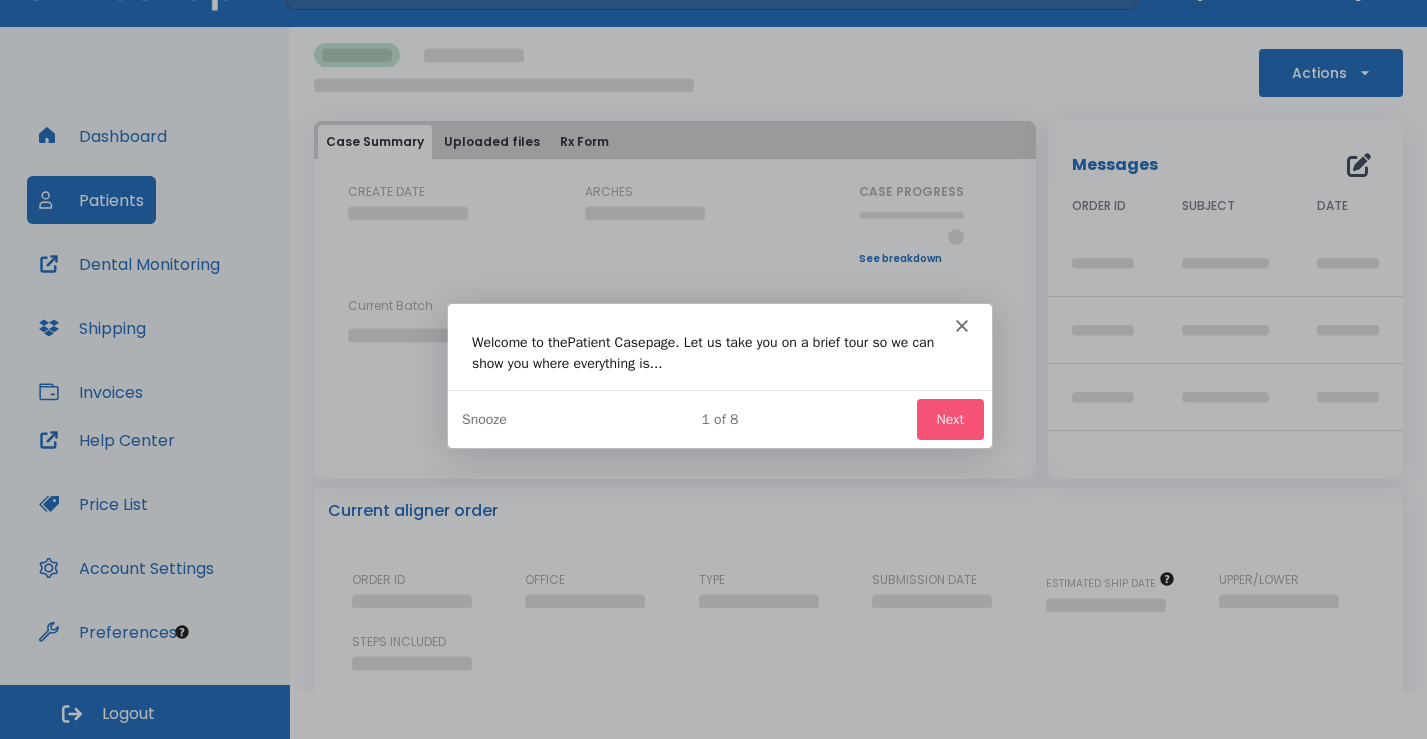 scroll, scrollTop: 0, scrollLeft: 0, axis: both 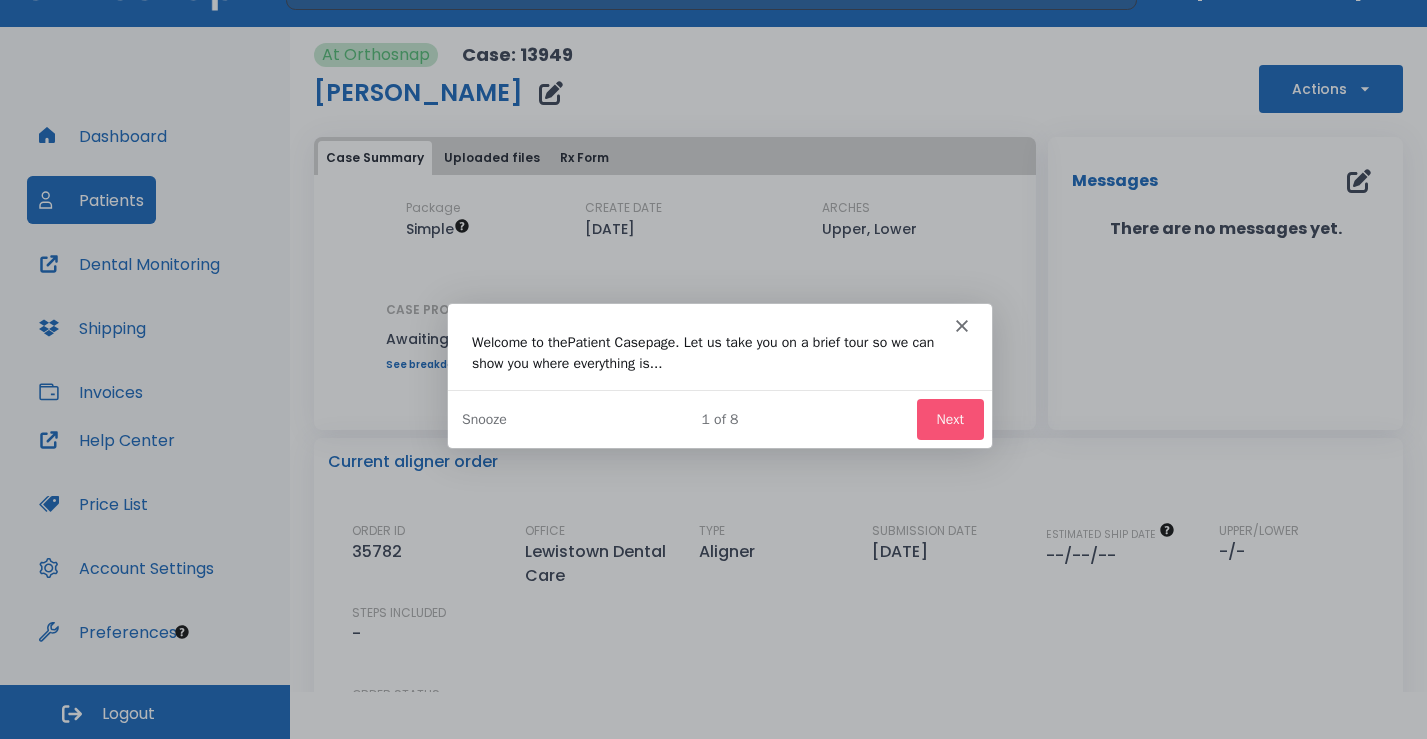 click on "Next" at bounding box center [948, 417] 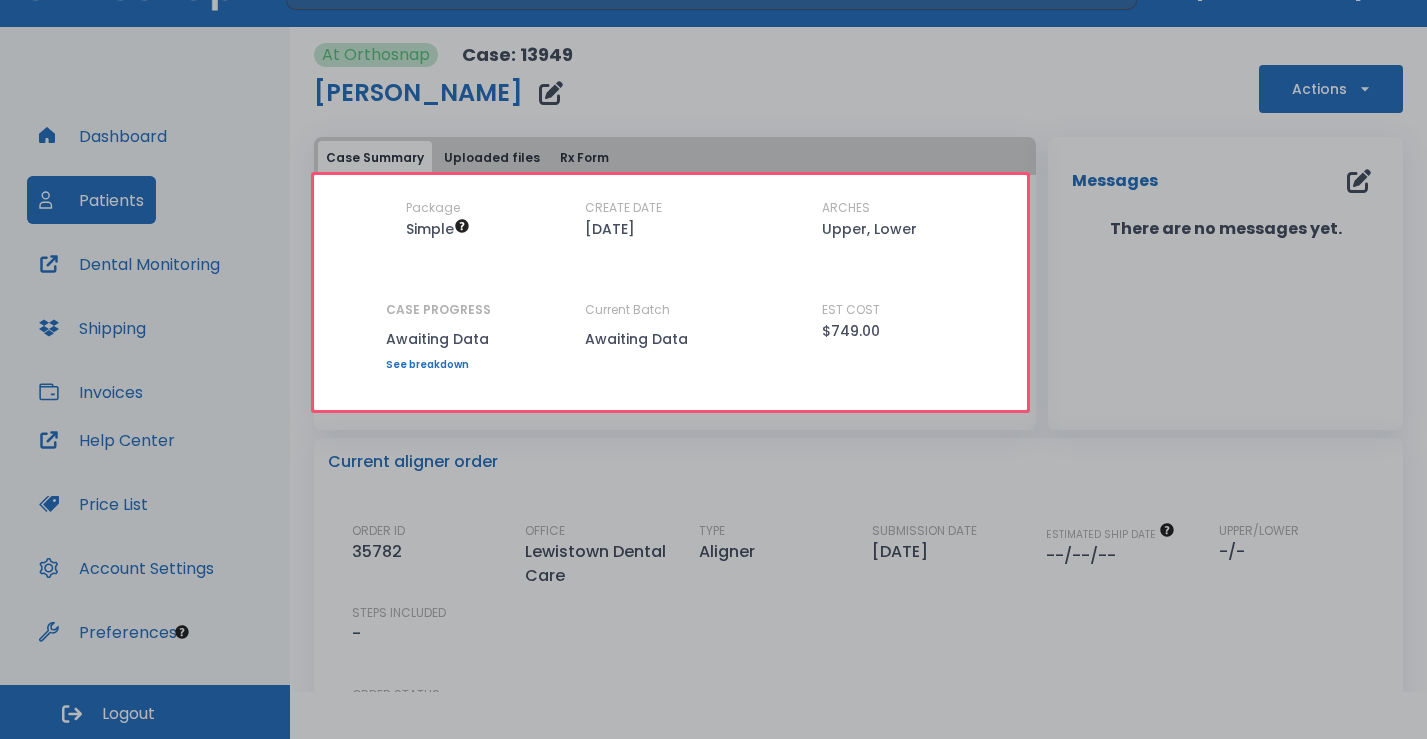 scroll, scrollTop: 45, scrollLeft: 0, axis: vertical 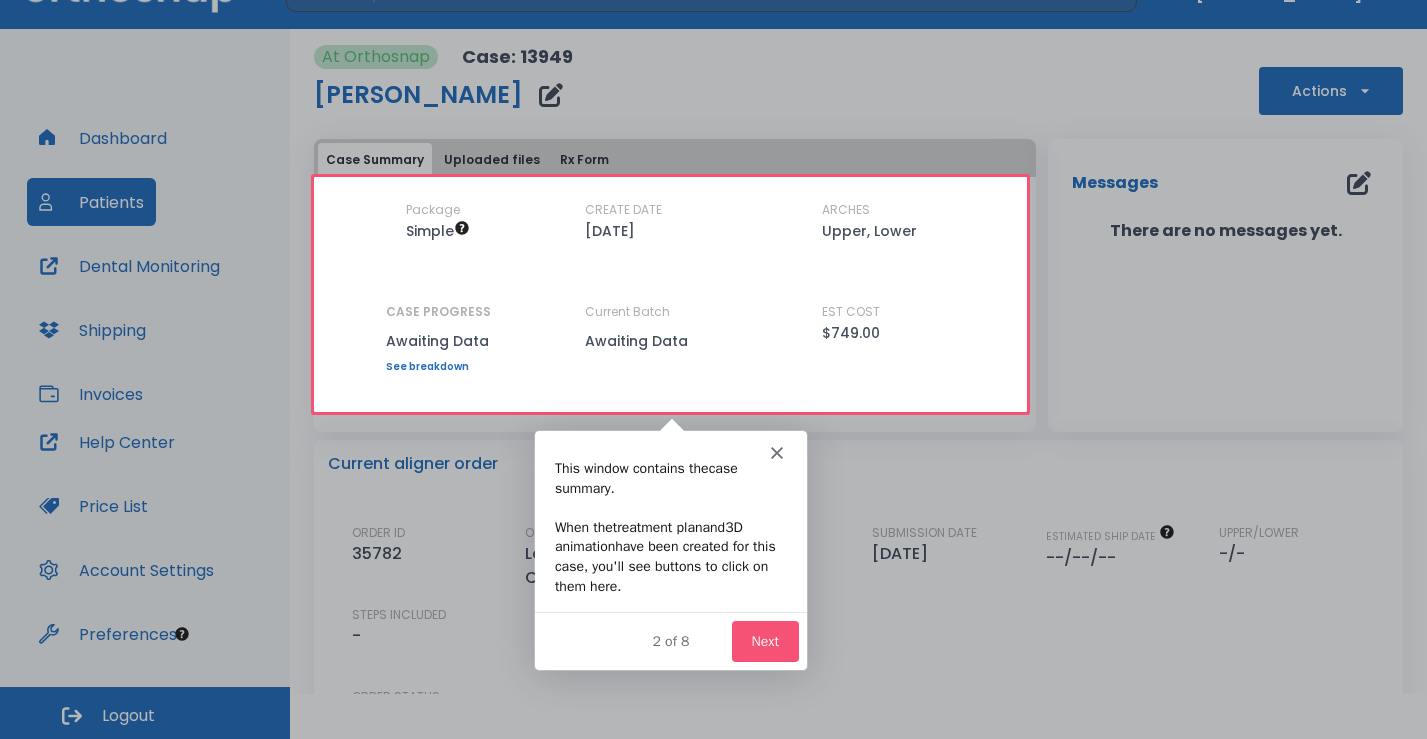 click on "Next" at bounding box center (763, 640) 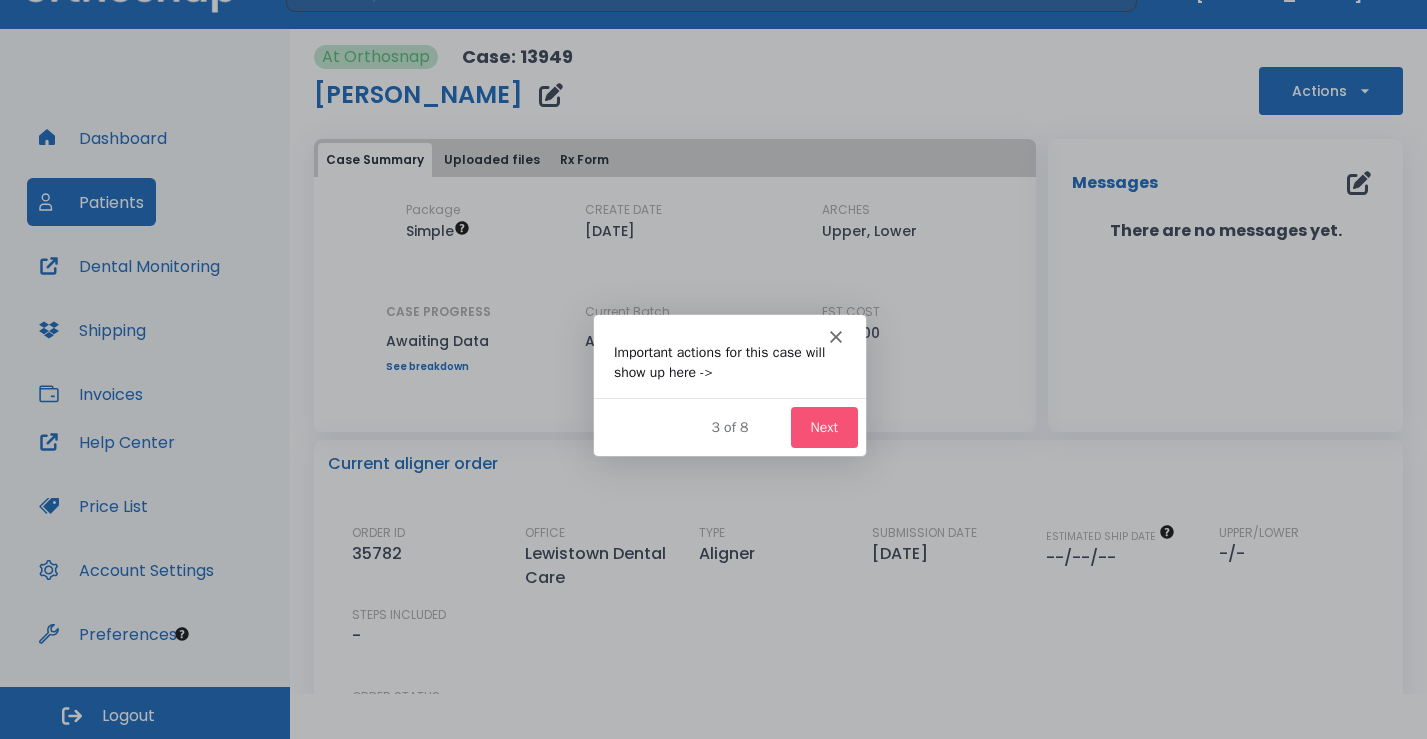 scroll, scrollTop: 0, scrollLeft: 0, axis: both 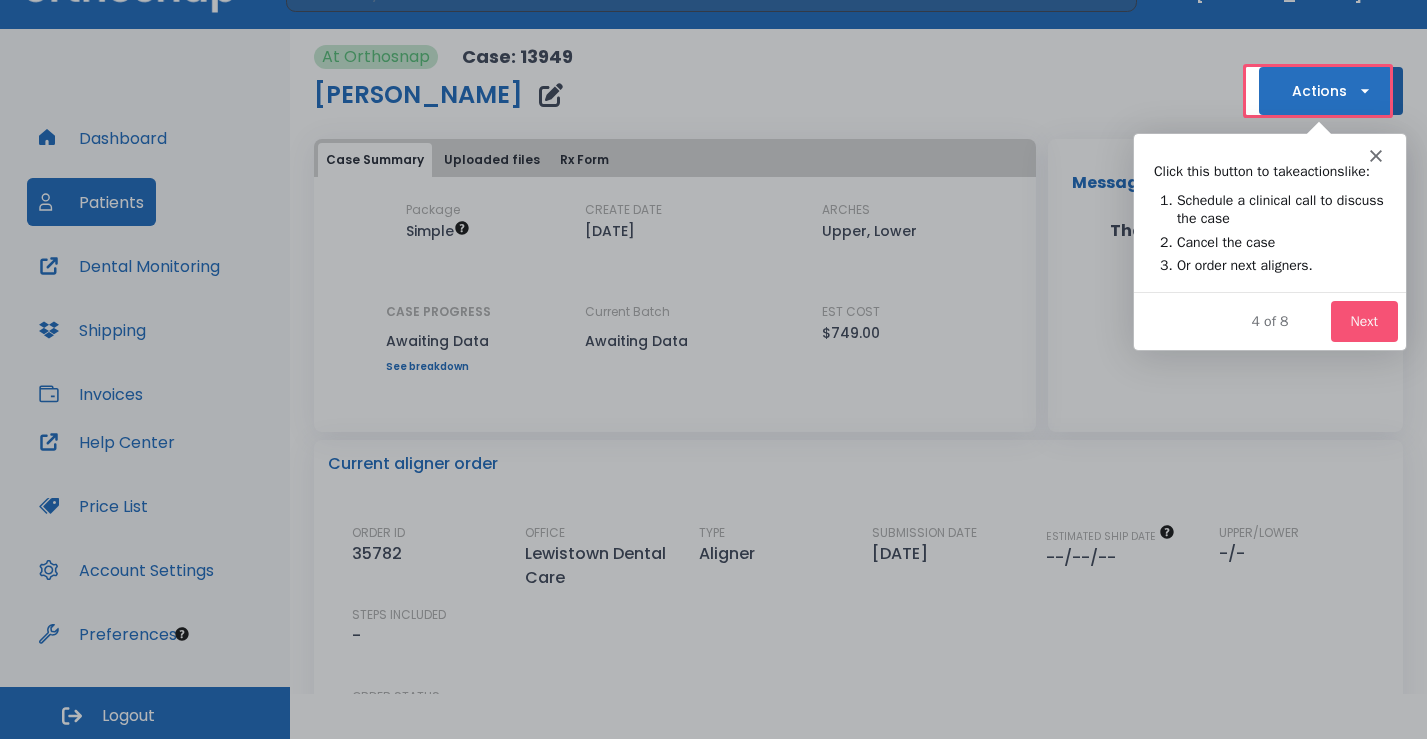 click on "Next" at bounding box center (1363, 320) 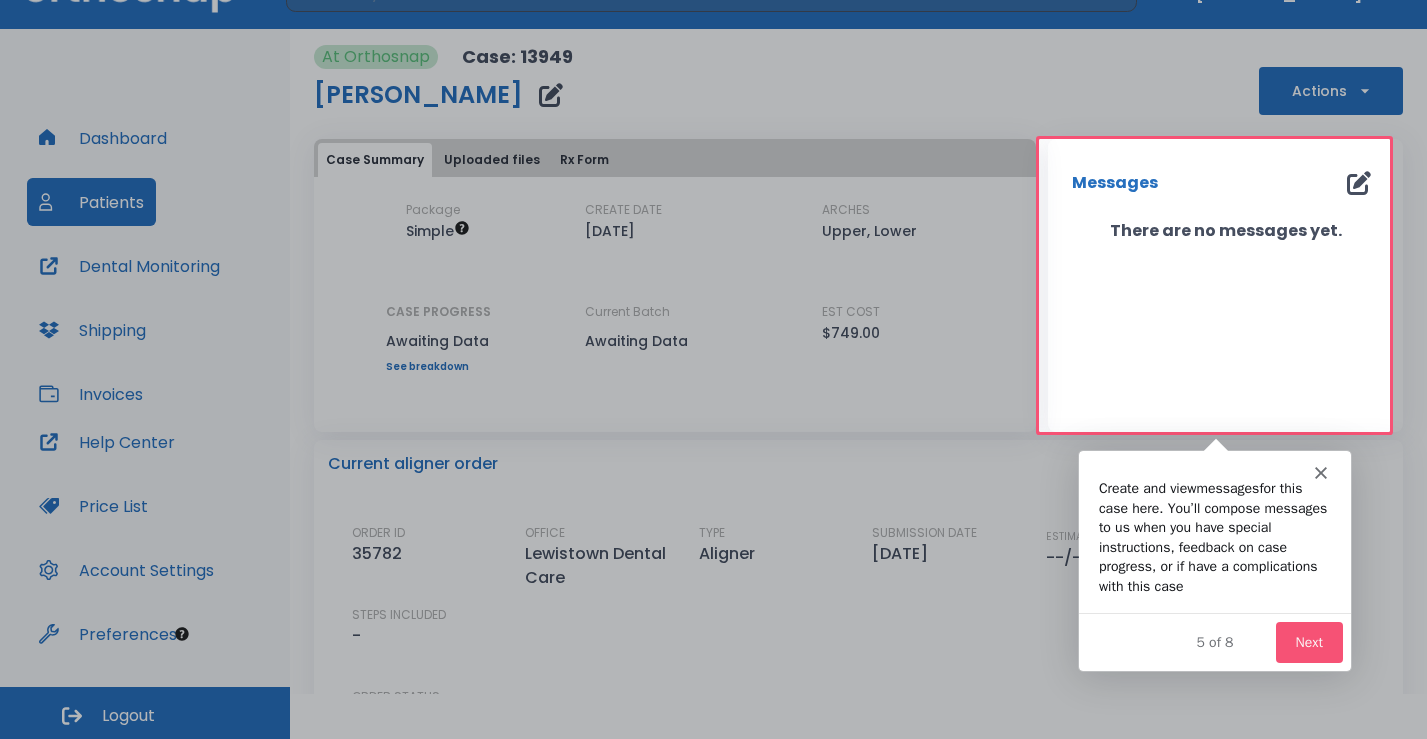 scroll, scrollTop: 0, scrollLeft: 0, axis: both 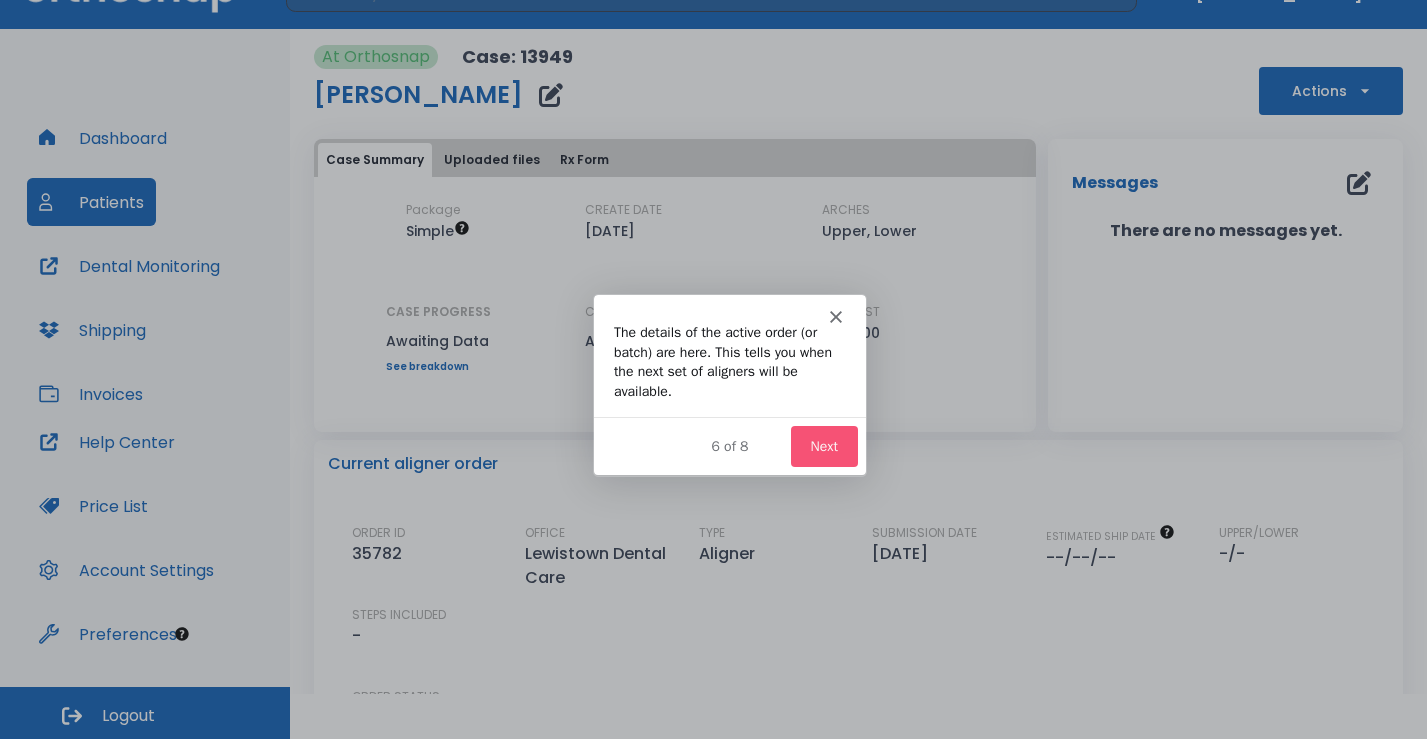 click on "Next" at bounding box center [822, 445] 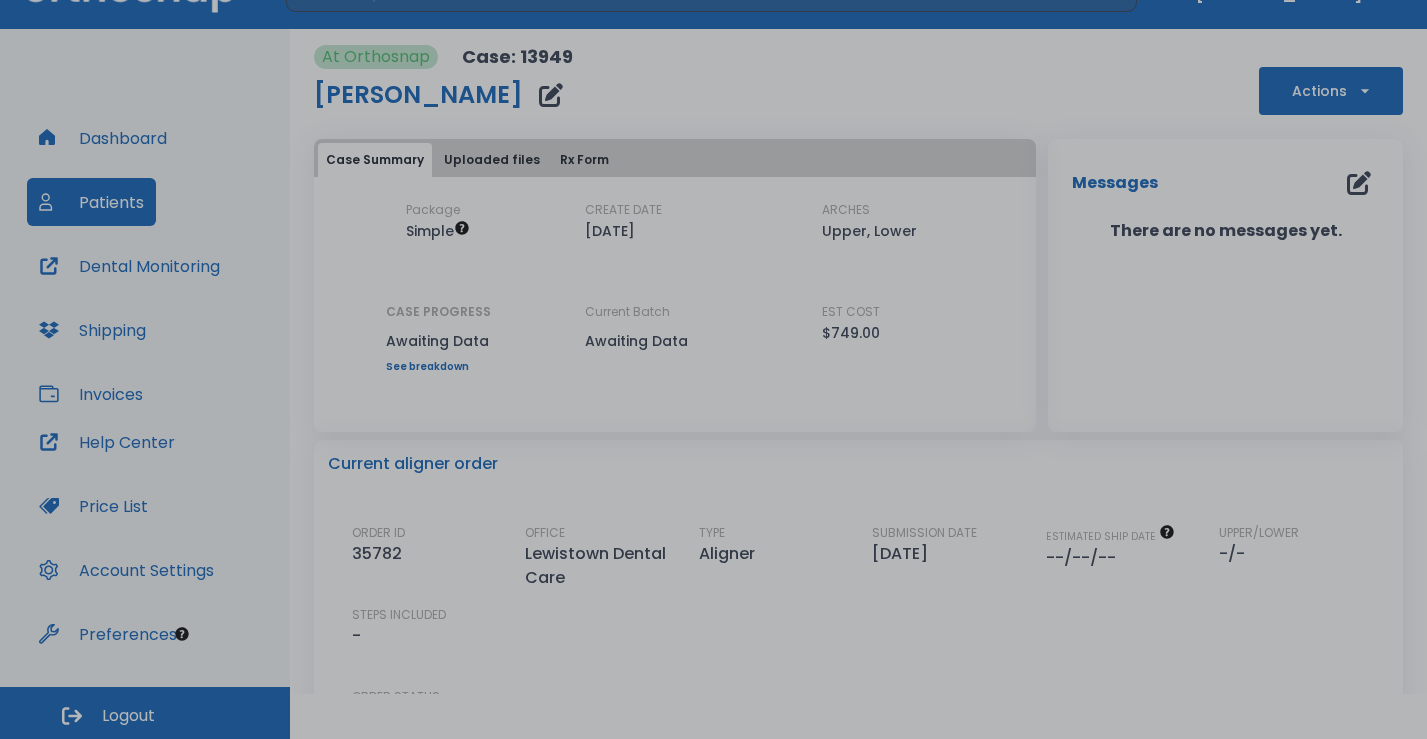 scroll, scrollTop: 47, scrollLeft: 0, axis: vertical 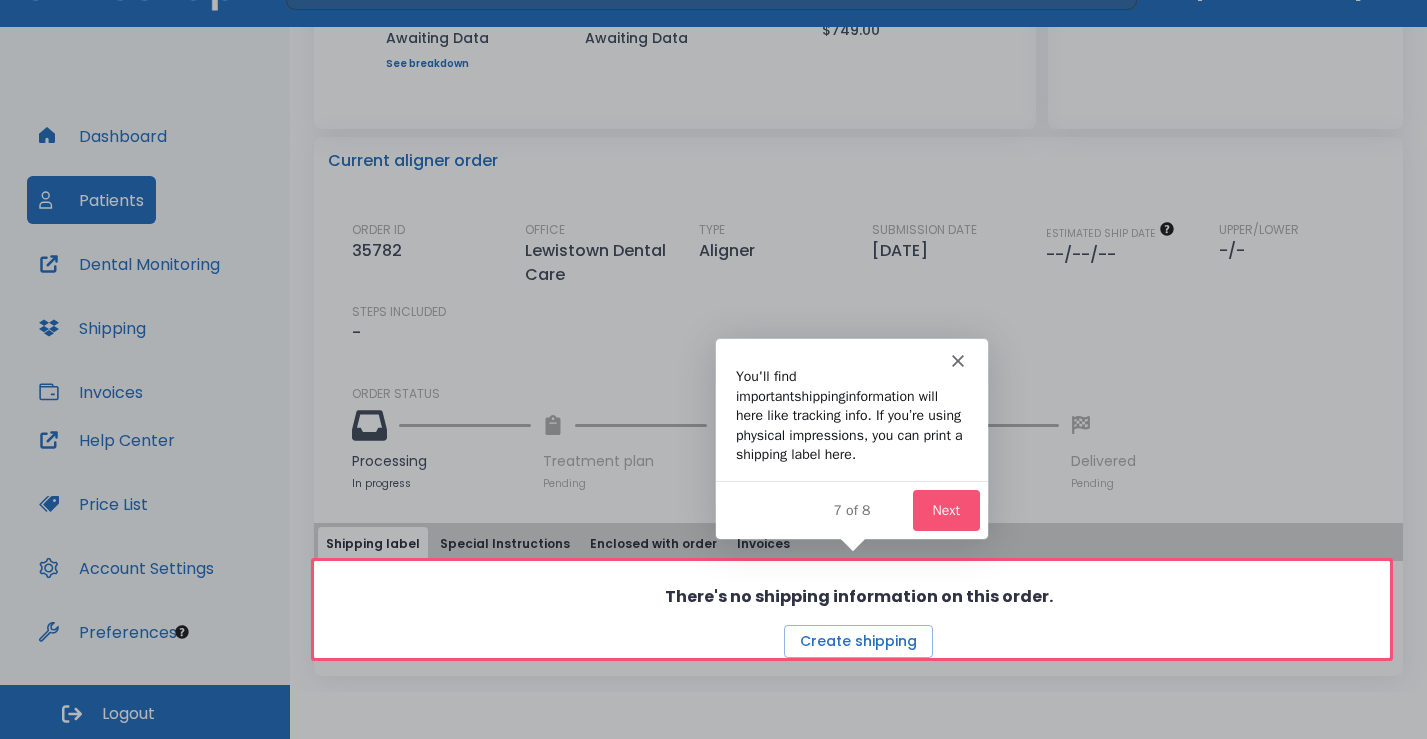 click on "Next" at bounding box center [945, 508] 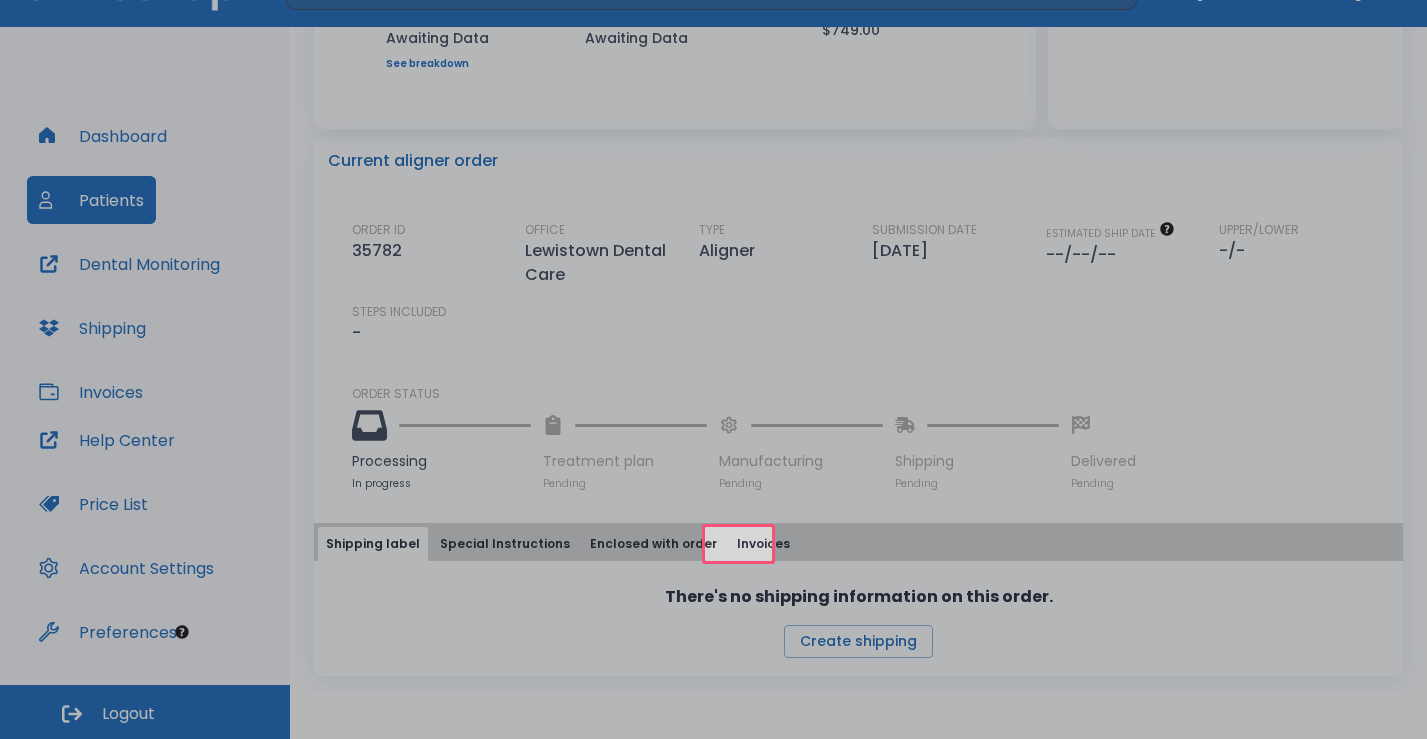scroll, scrollTop: 0, scrollLeft: 0, axis: both 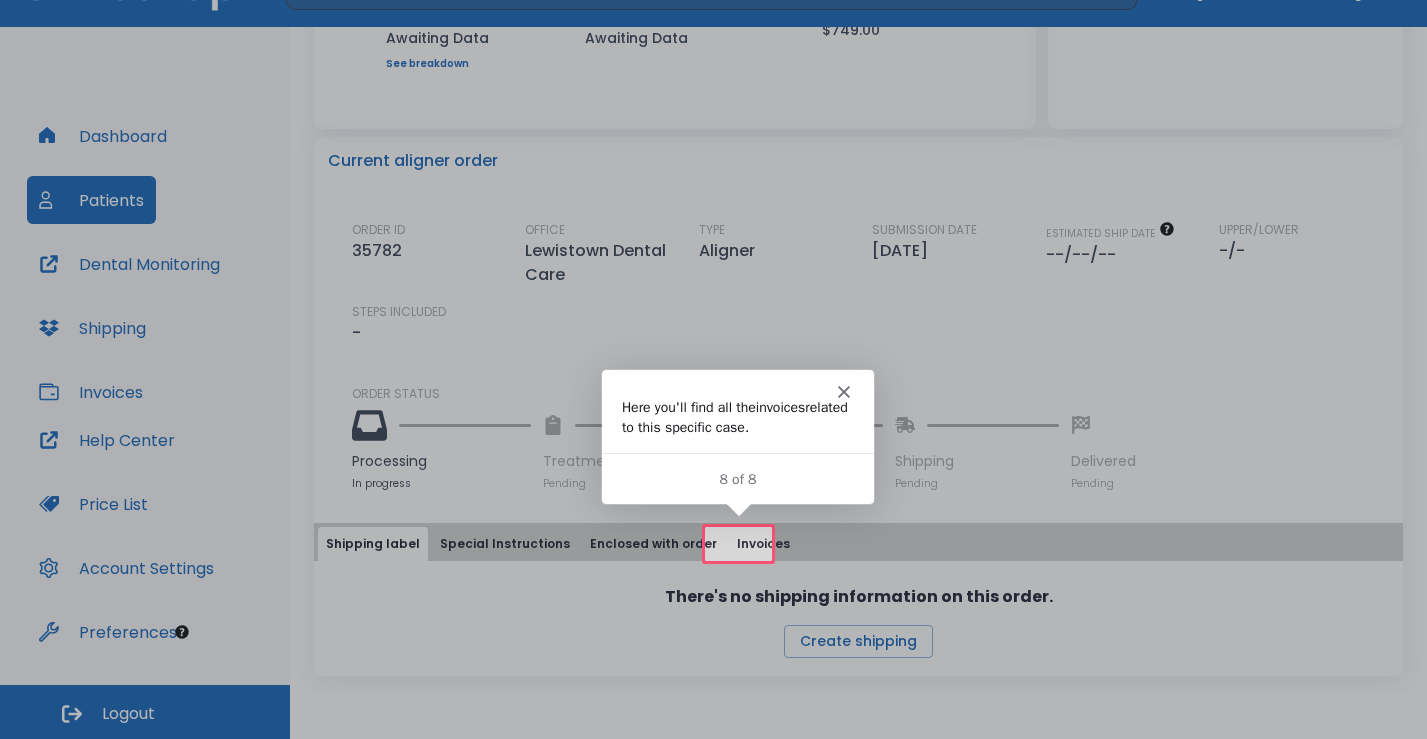 click 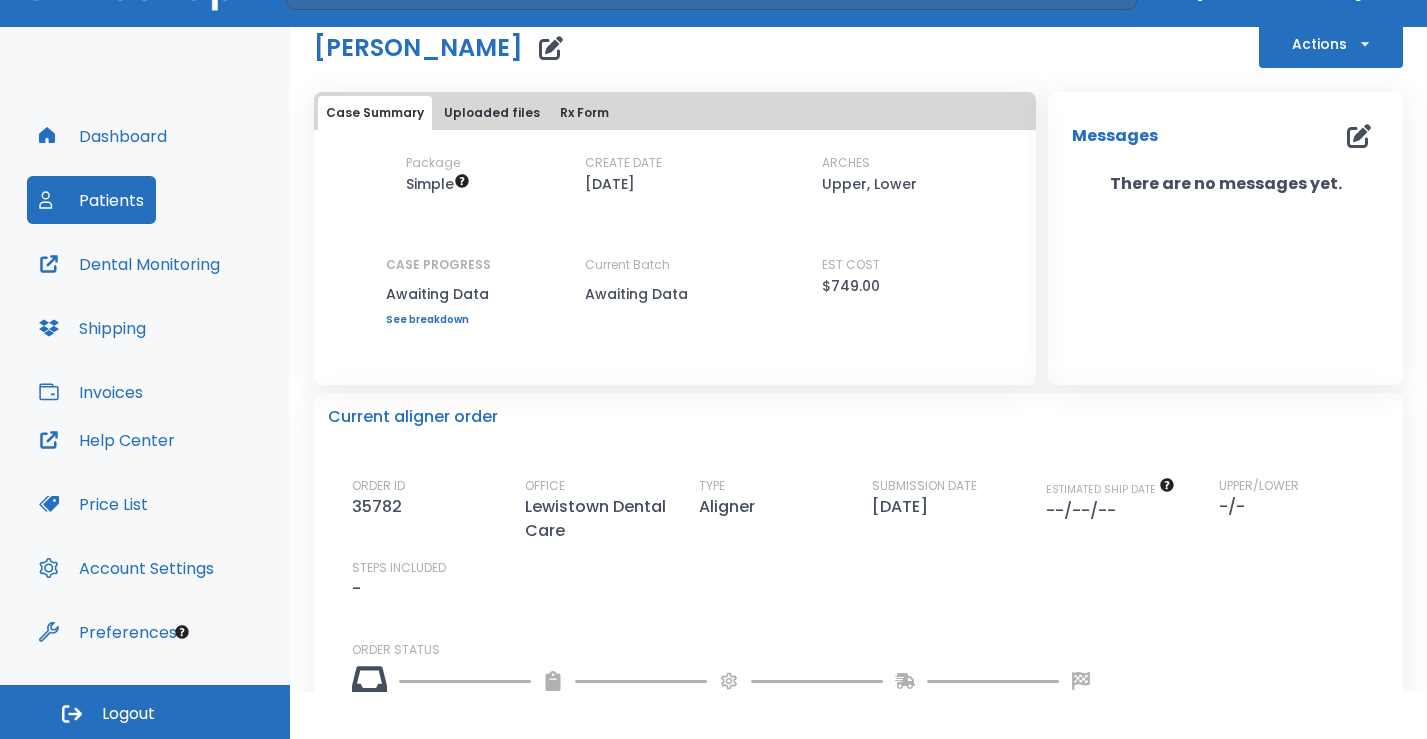 scroll, scrollTop: 0, scrollLeft: 0, axis: both 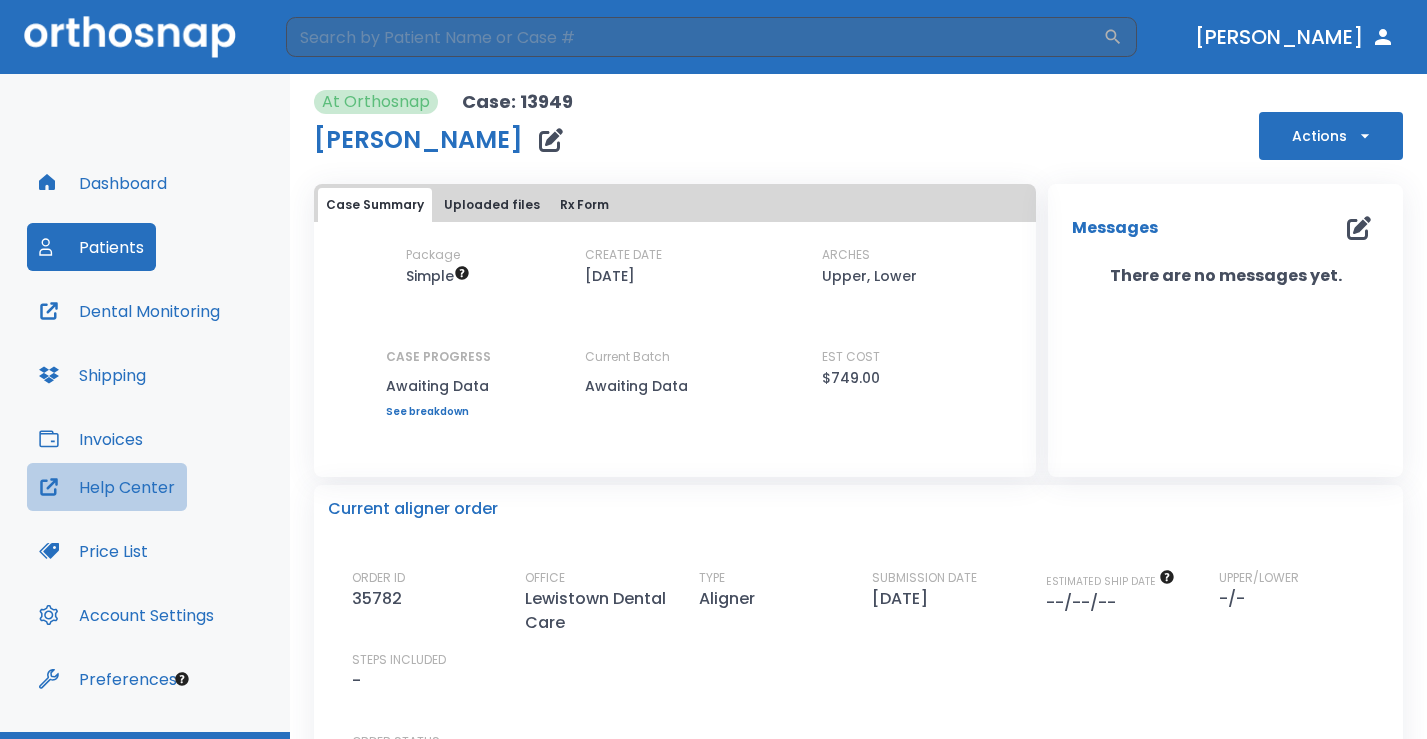click on "Help Center" at bounding box center [107, 487] 